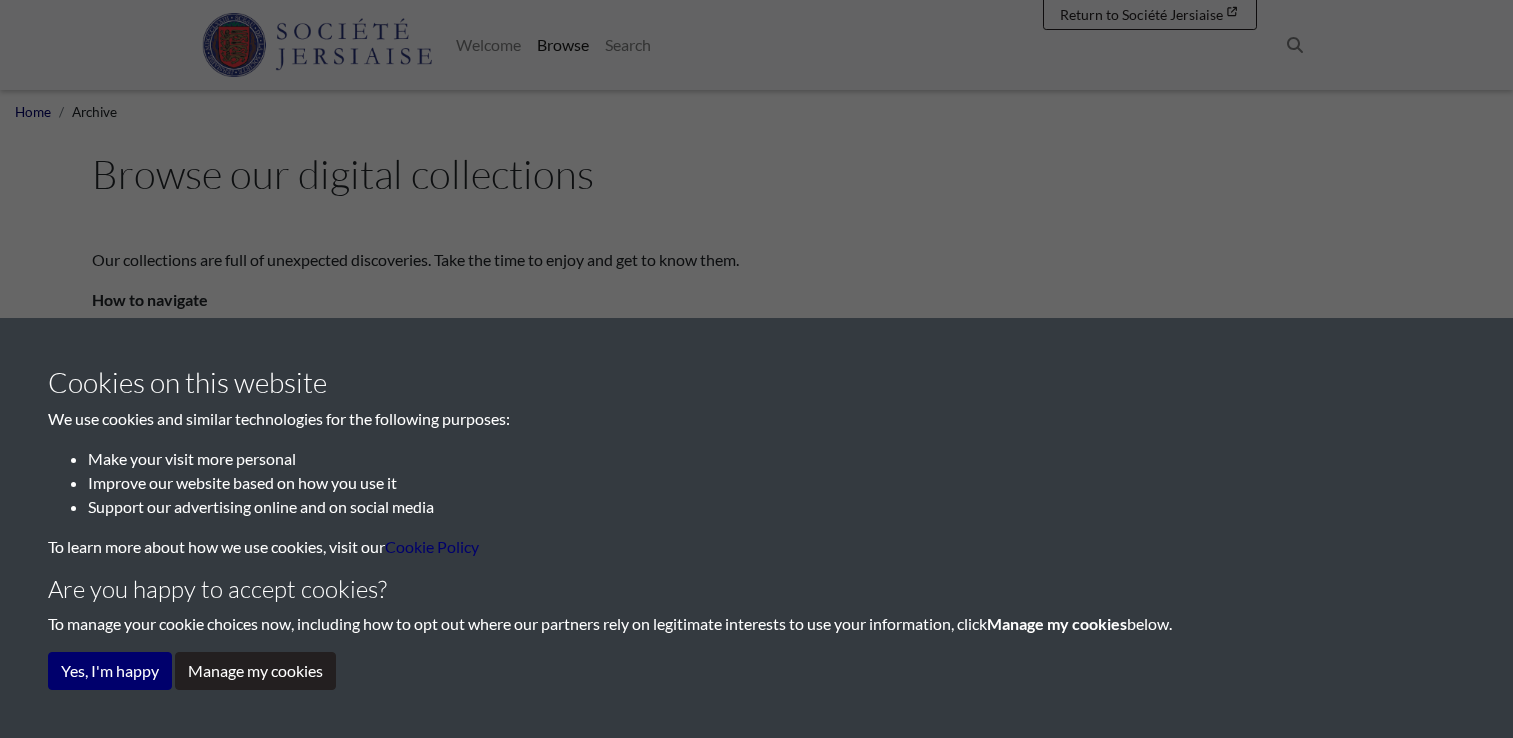 scroll, scrollTop: 0, scrollLeft: 0, axis: both 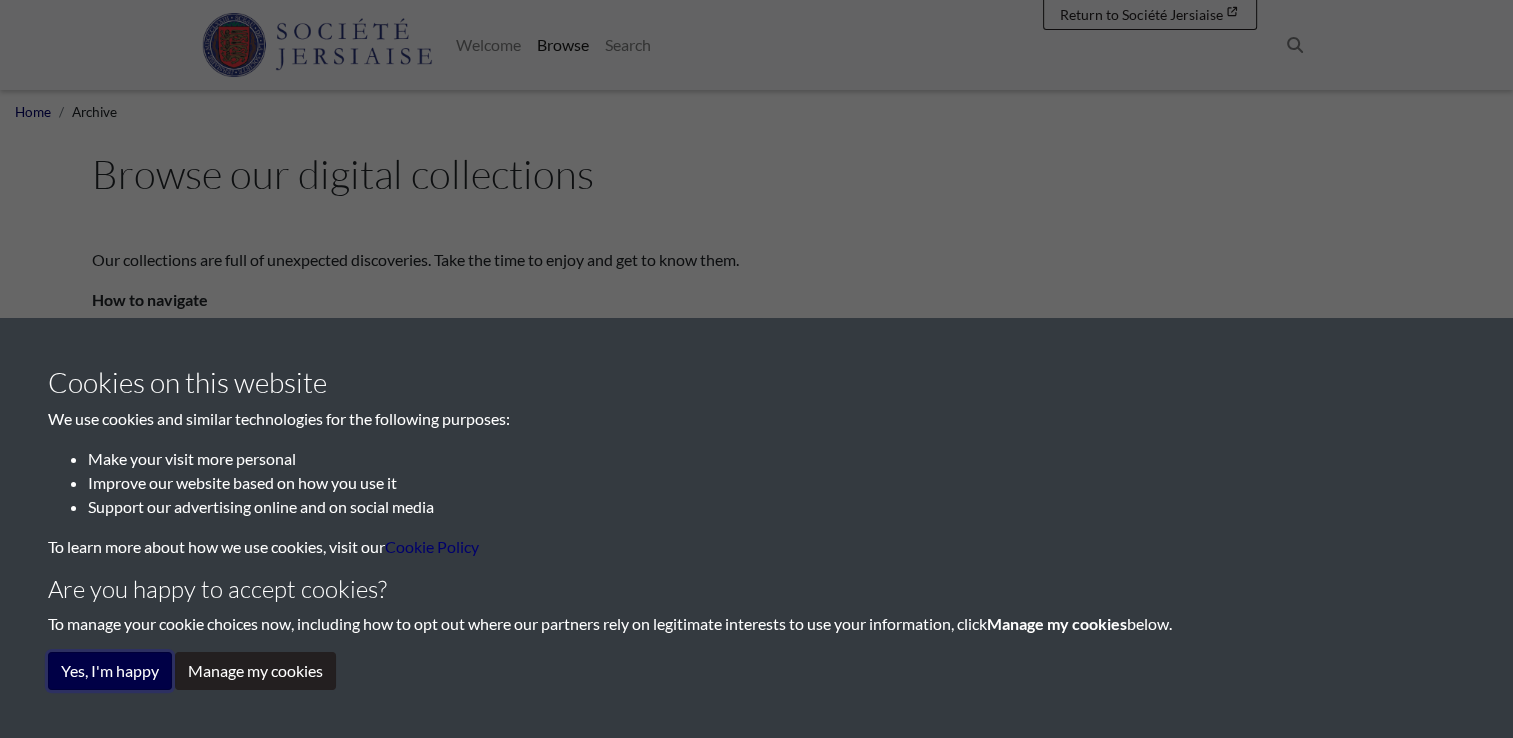 click on "Yes, I'm happy" at bounding box center (110, 671) 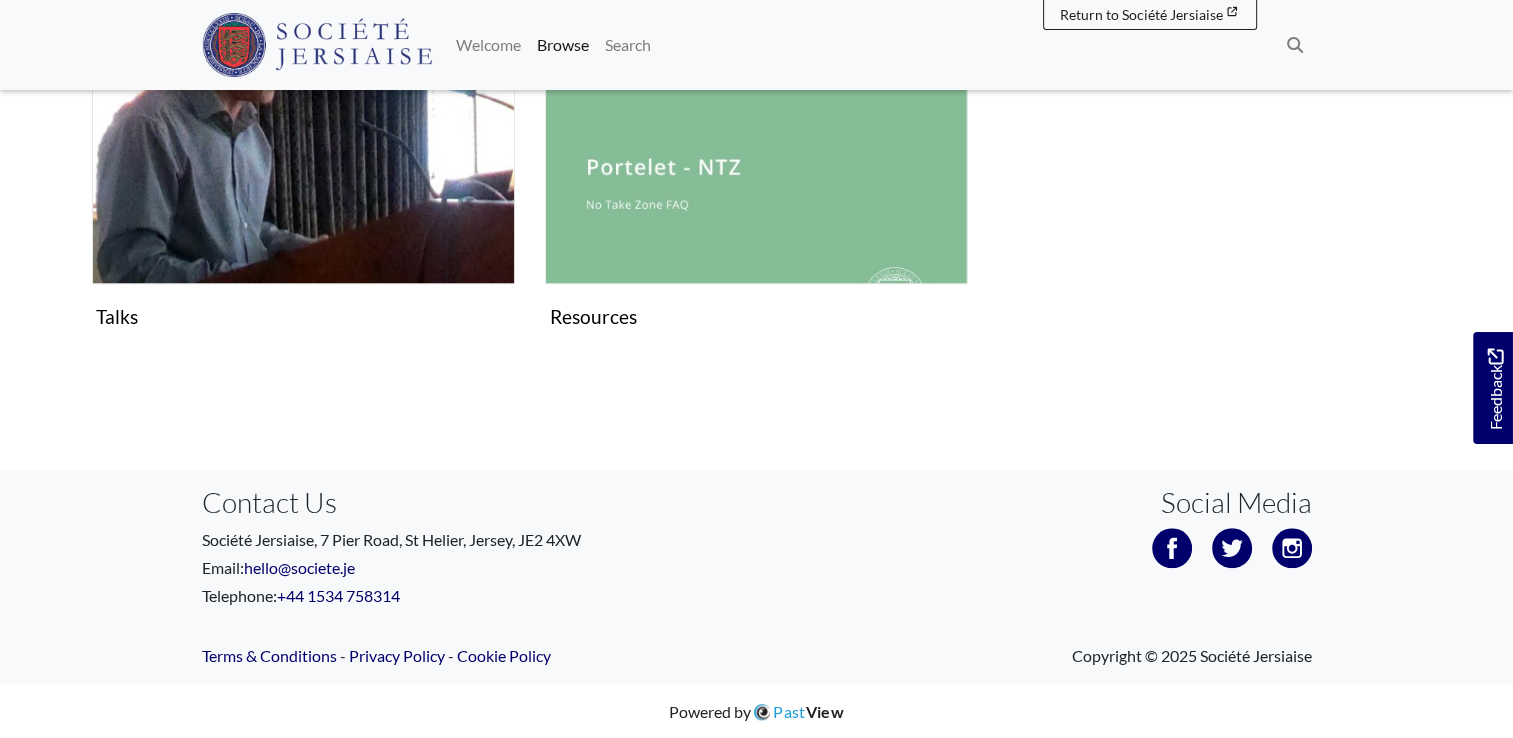 scroll, scrollTop: 1657, scrollLeft: 0, axis: vertical 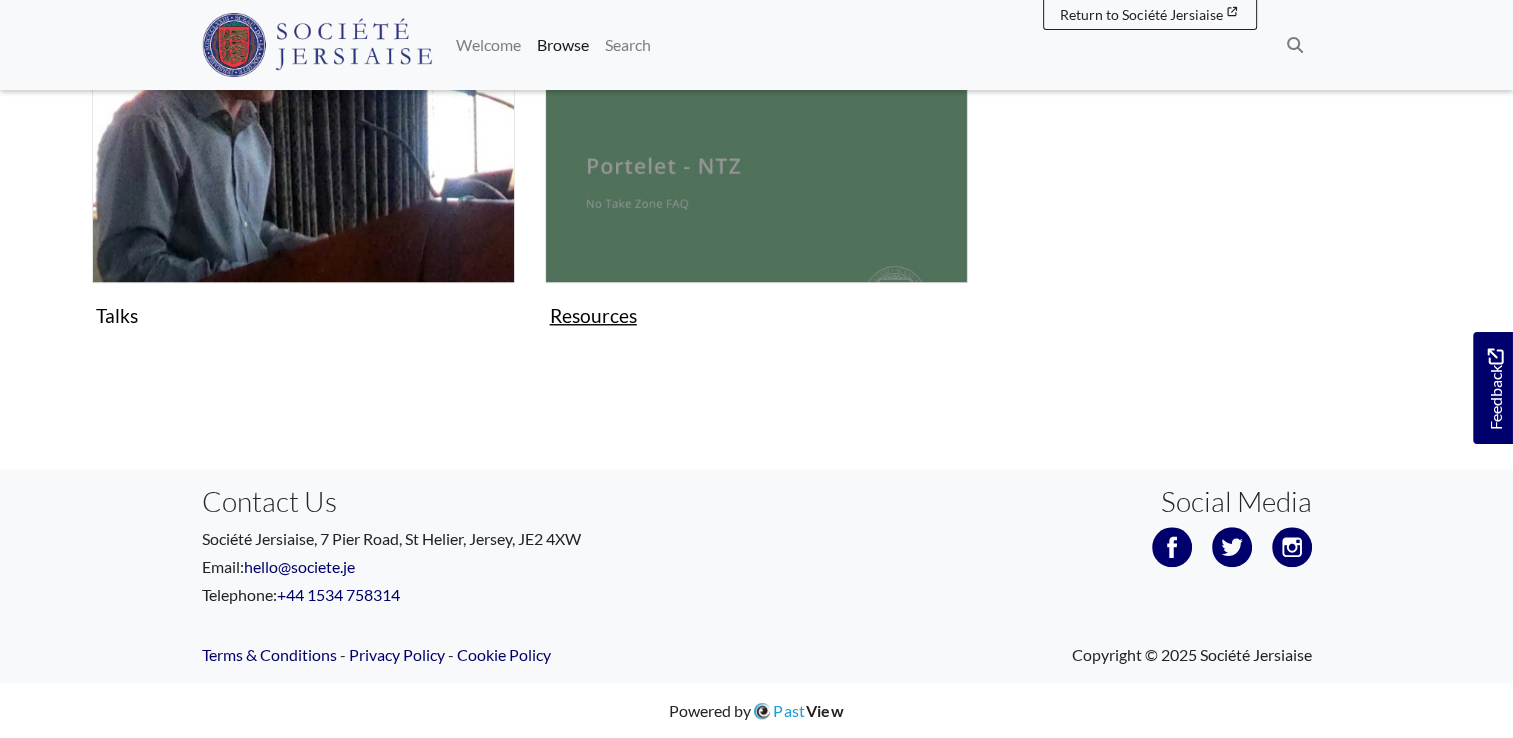 click on "Resources
Collection" at bounding box center (756, 97) 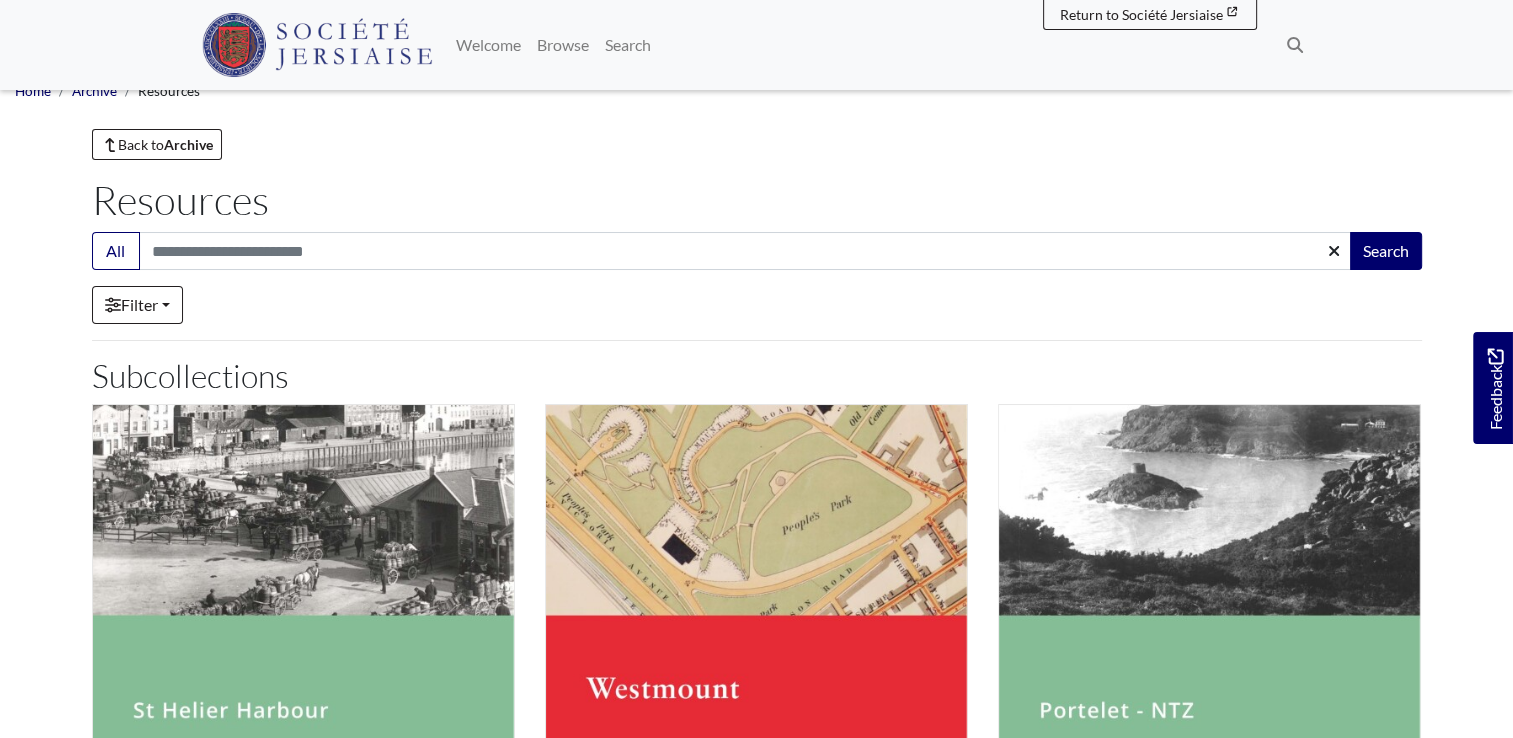 scroll, scrollTop: 0, scrollLeft: 0, axis: both 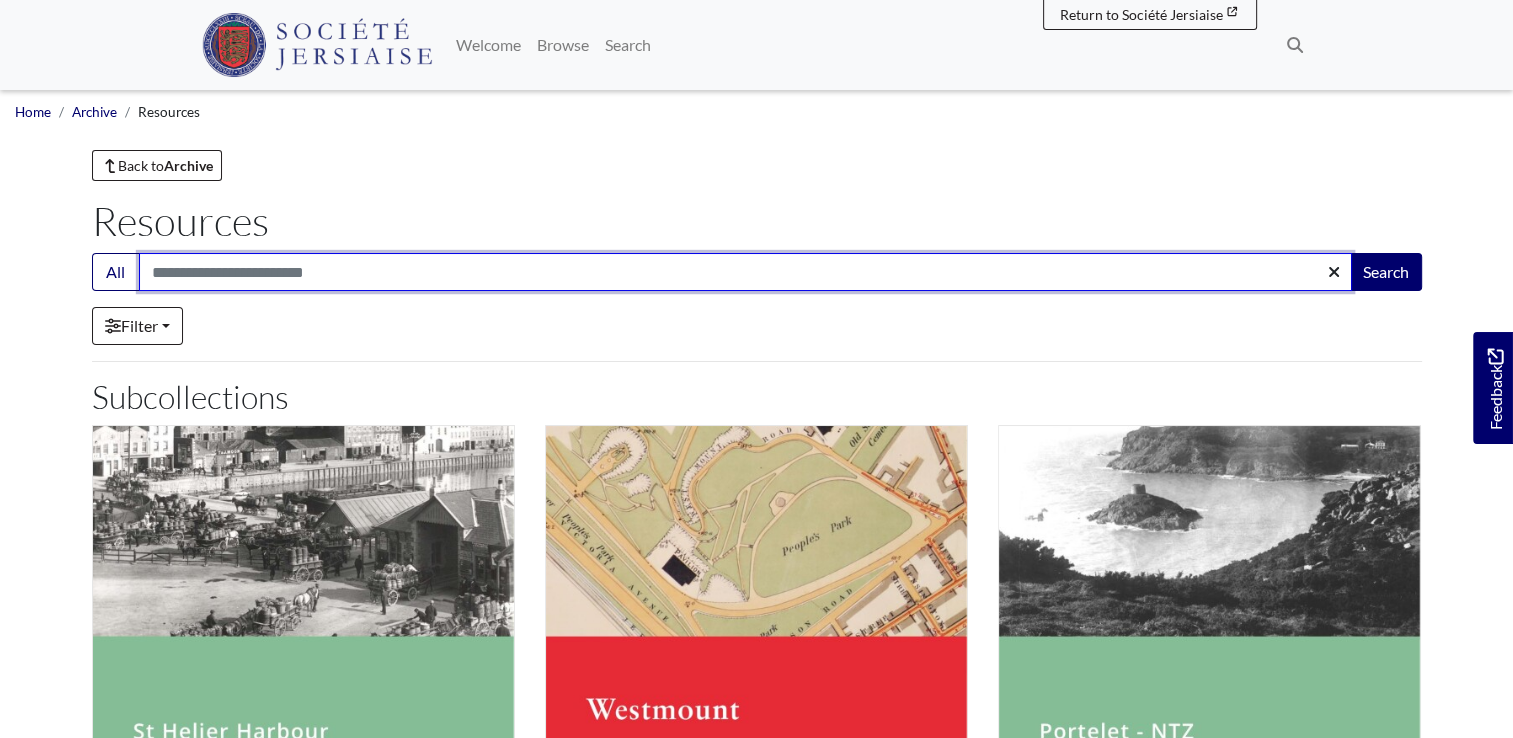 click on "Search:" at bounding box center (745, 272) 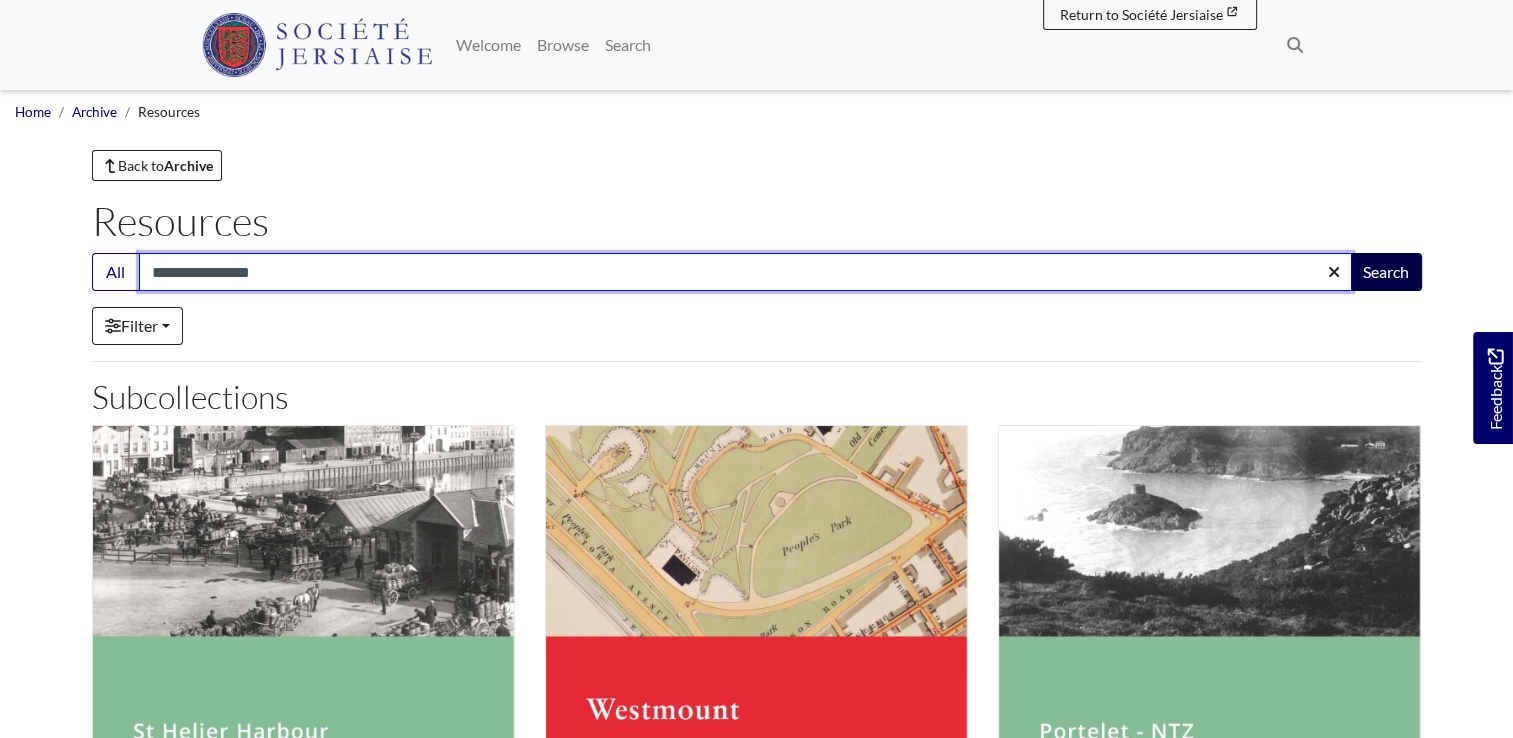 type on "**********" 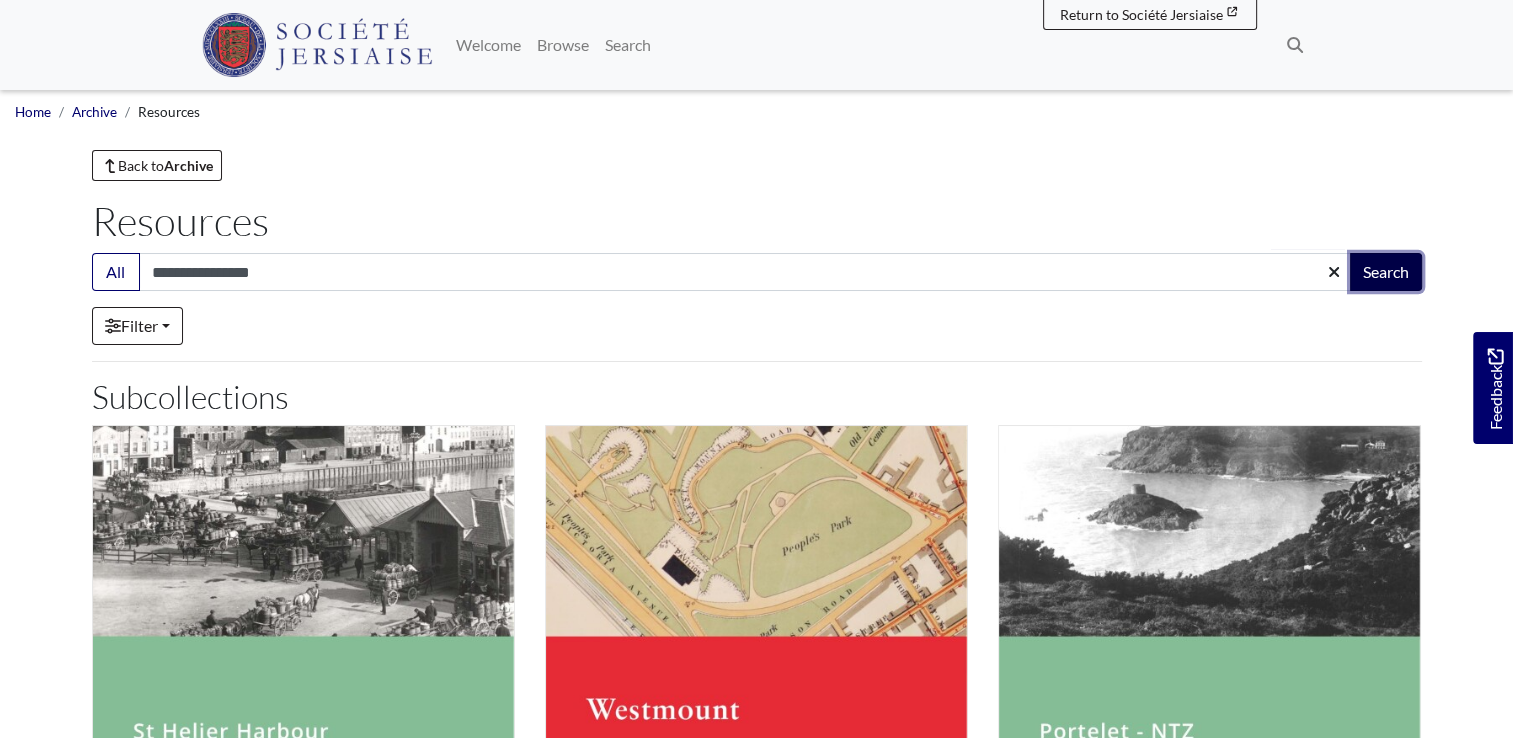 click on "Search" at bounding box center [1386, 272] 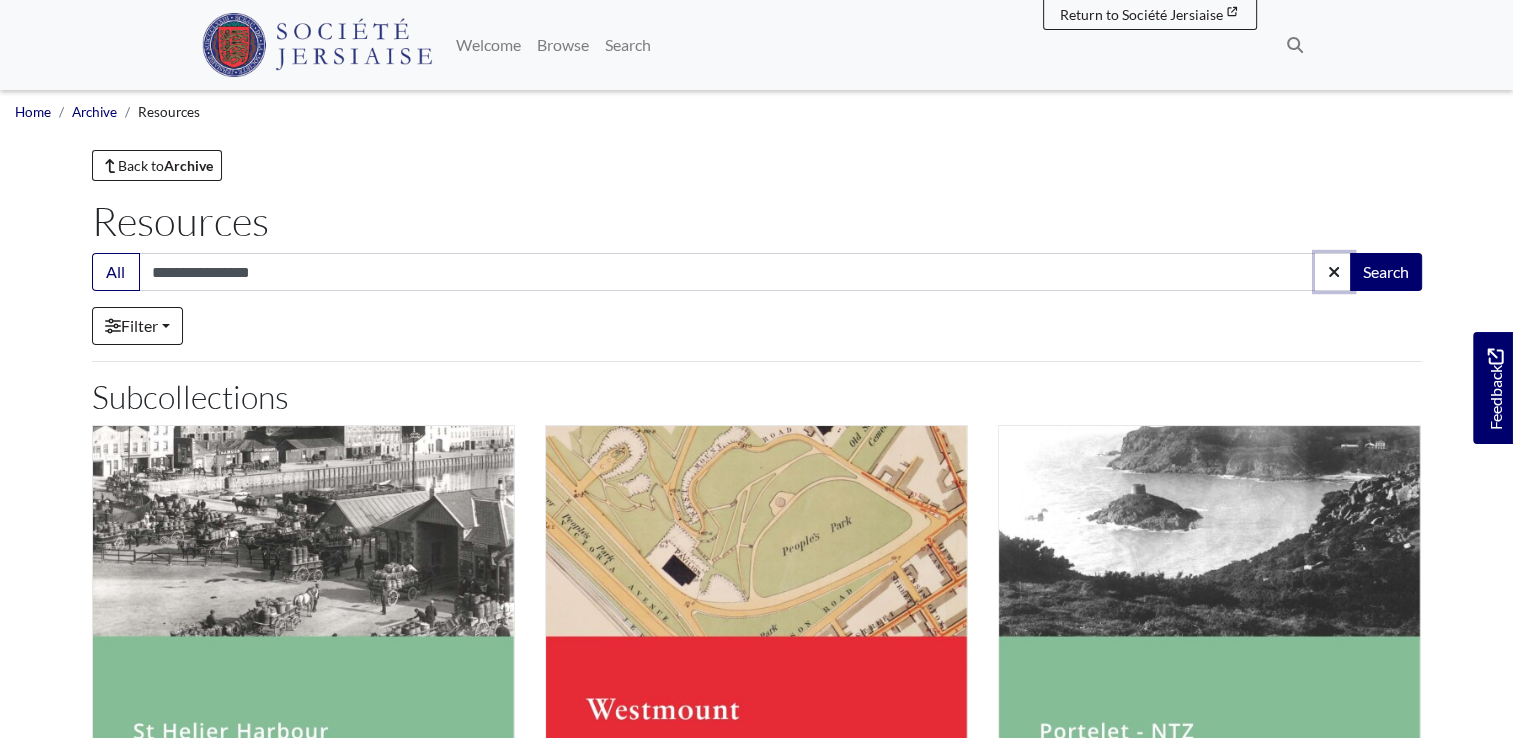 click 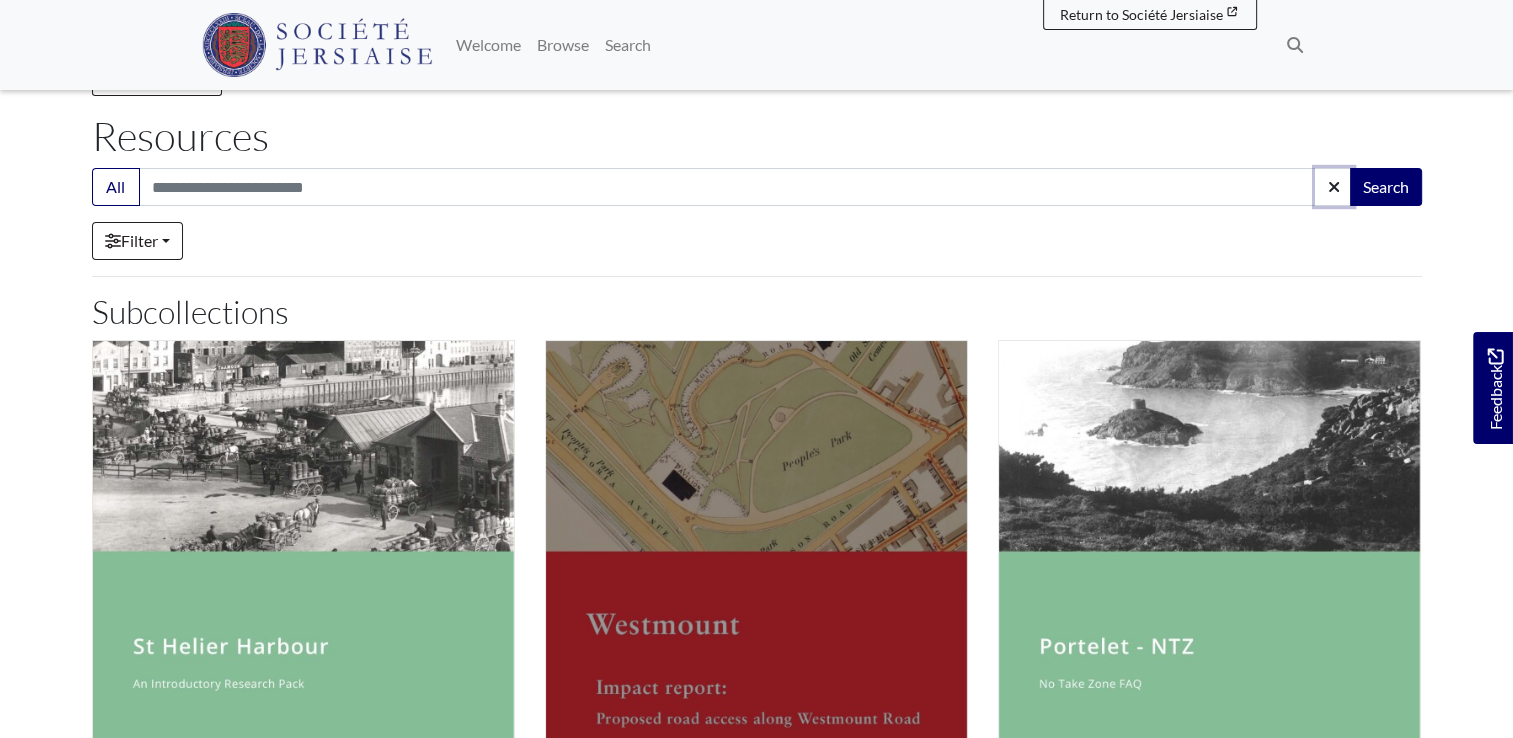 scroll, scrollTop: 0, scrollLeft: 0, axis: both 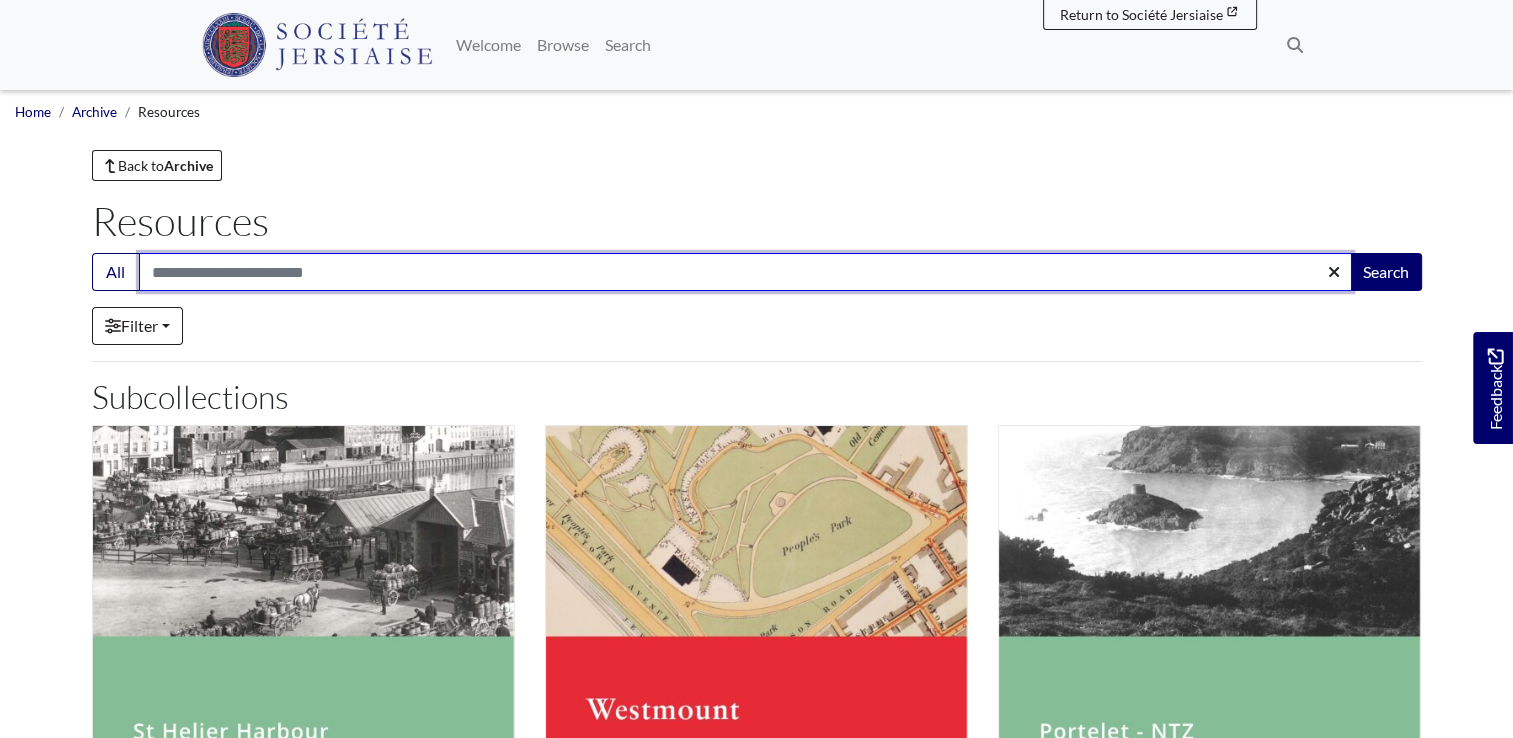 click on "Search:" at bounding box center [745, 272] 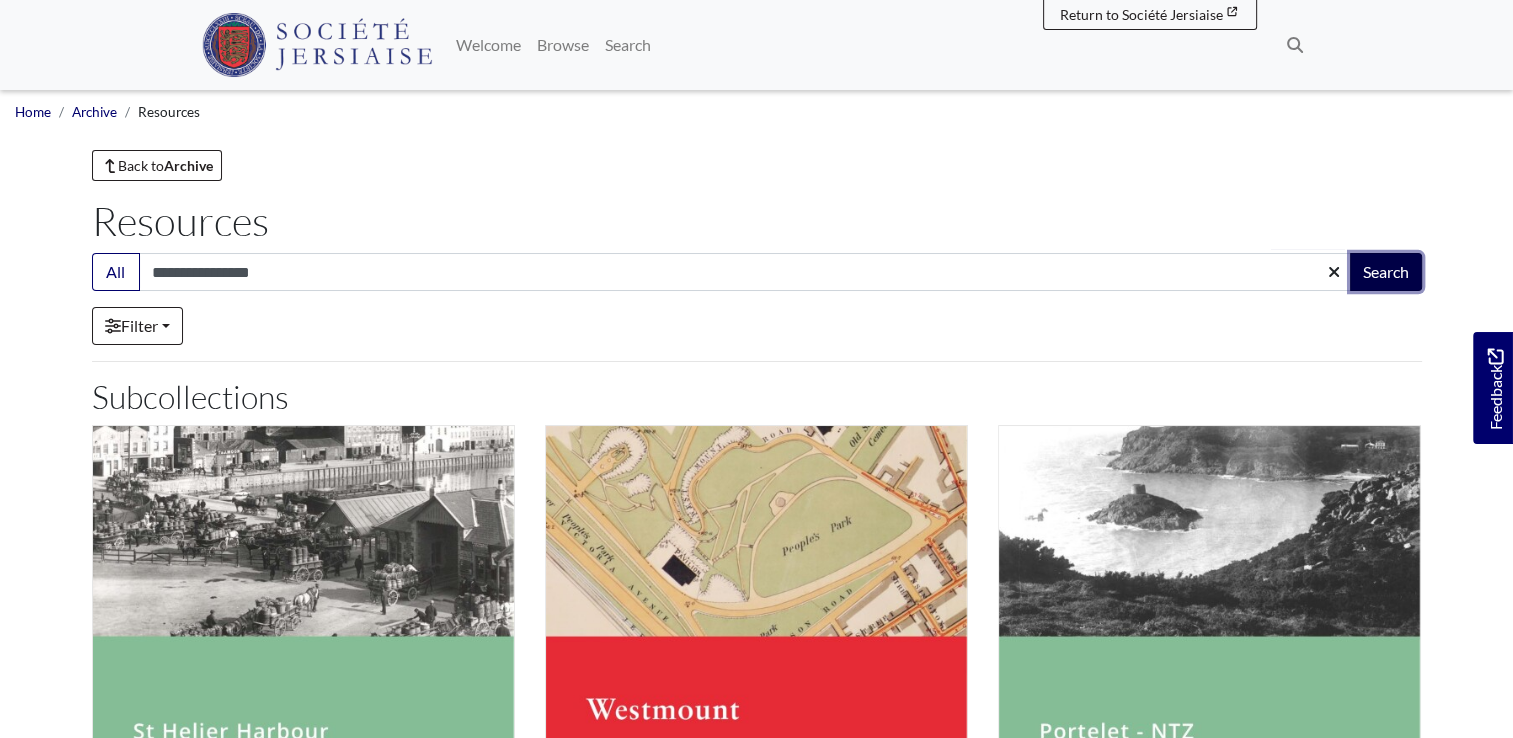 click on "Search" at bounding box center (1386, 272) 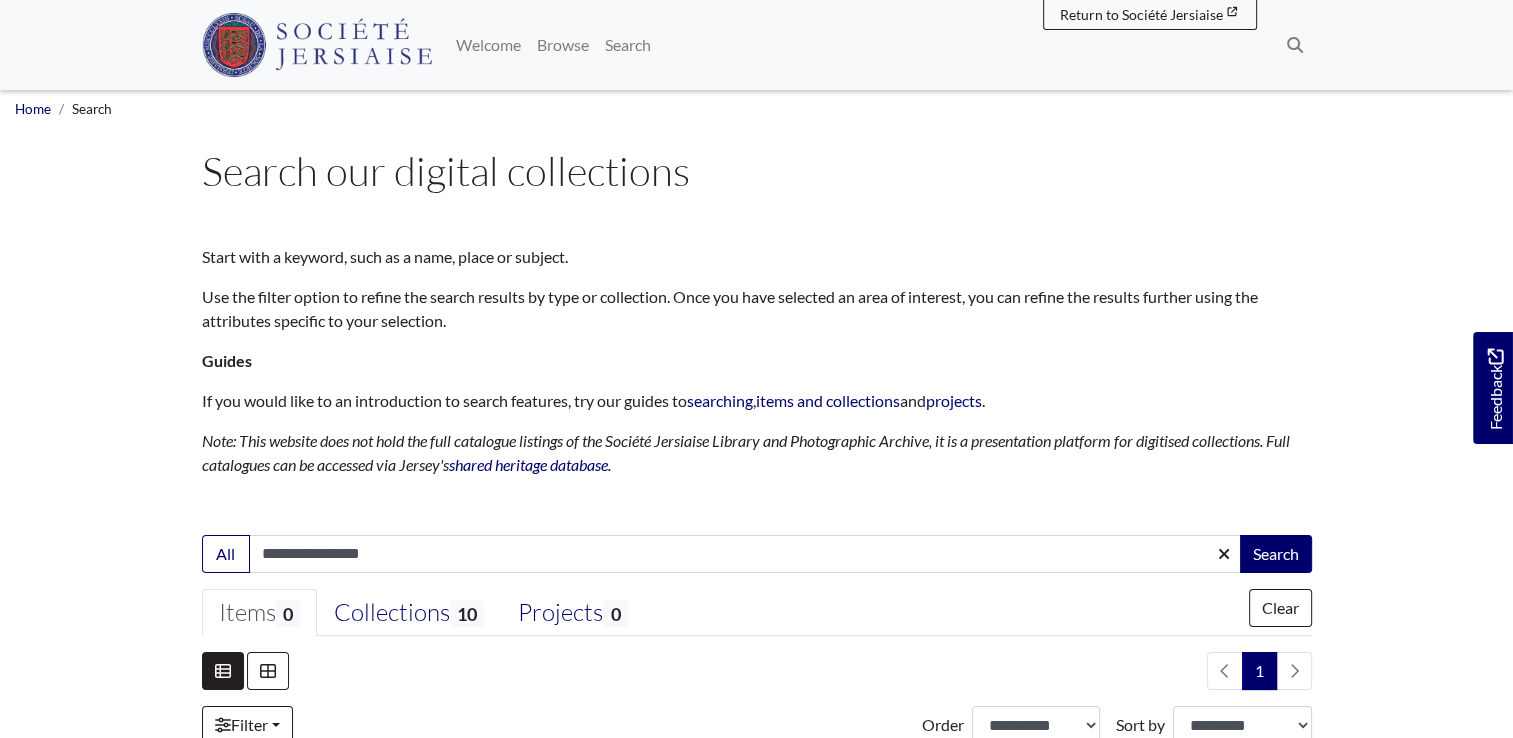 scroll, scrollTop: 0, scrollLeft: 0, axis: both 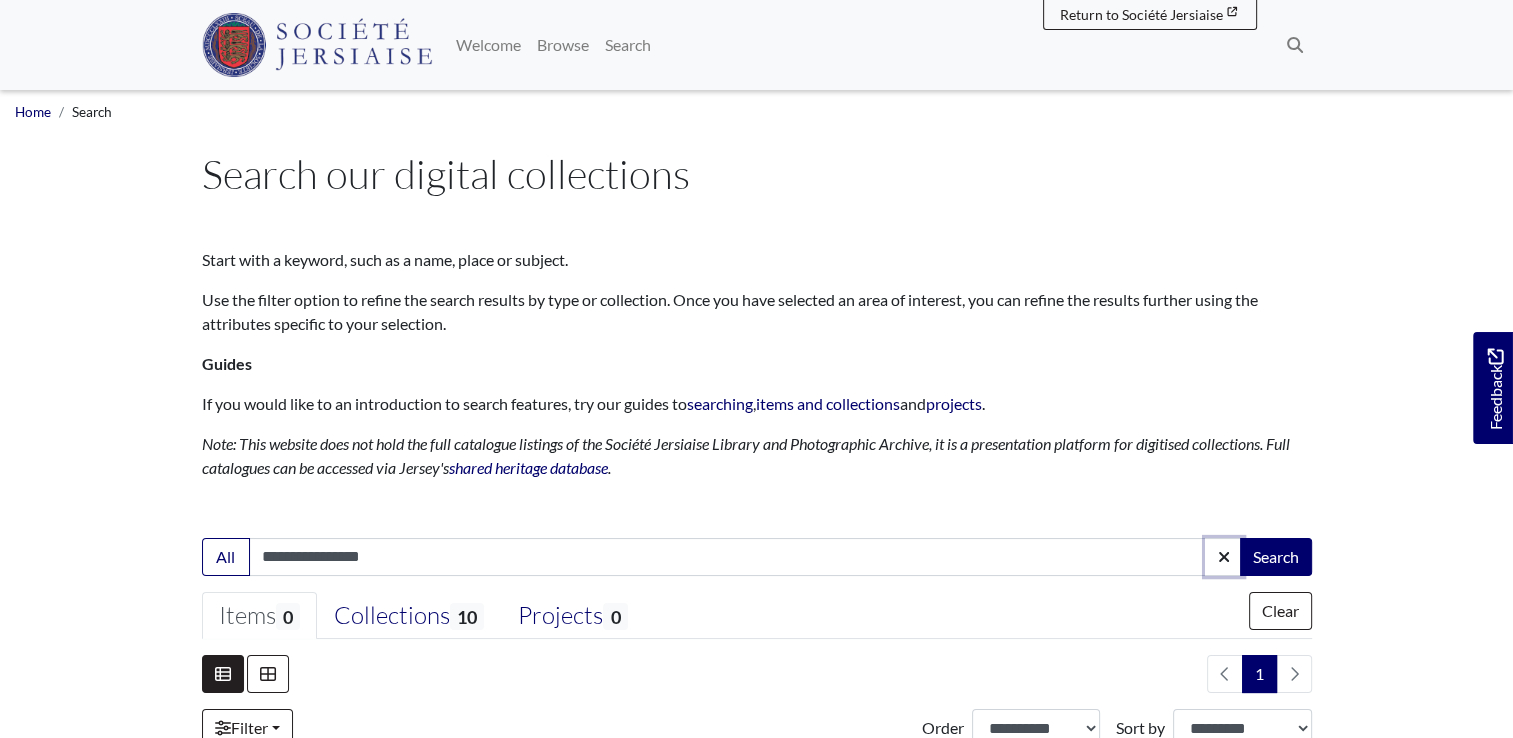 click 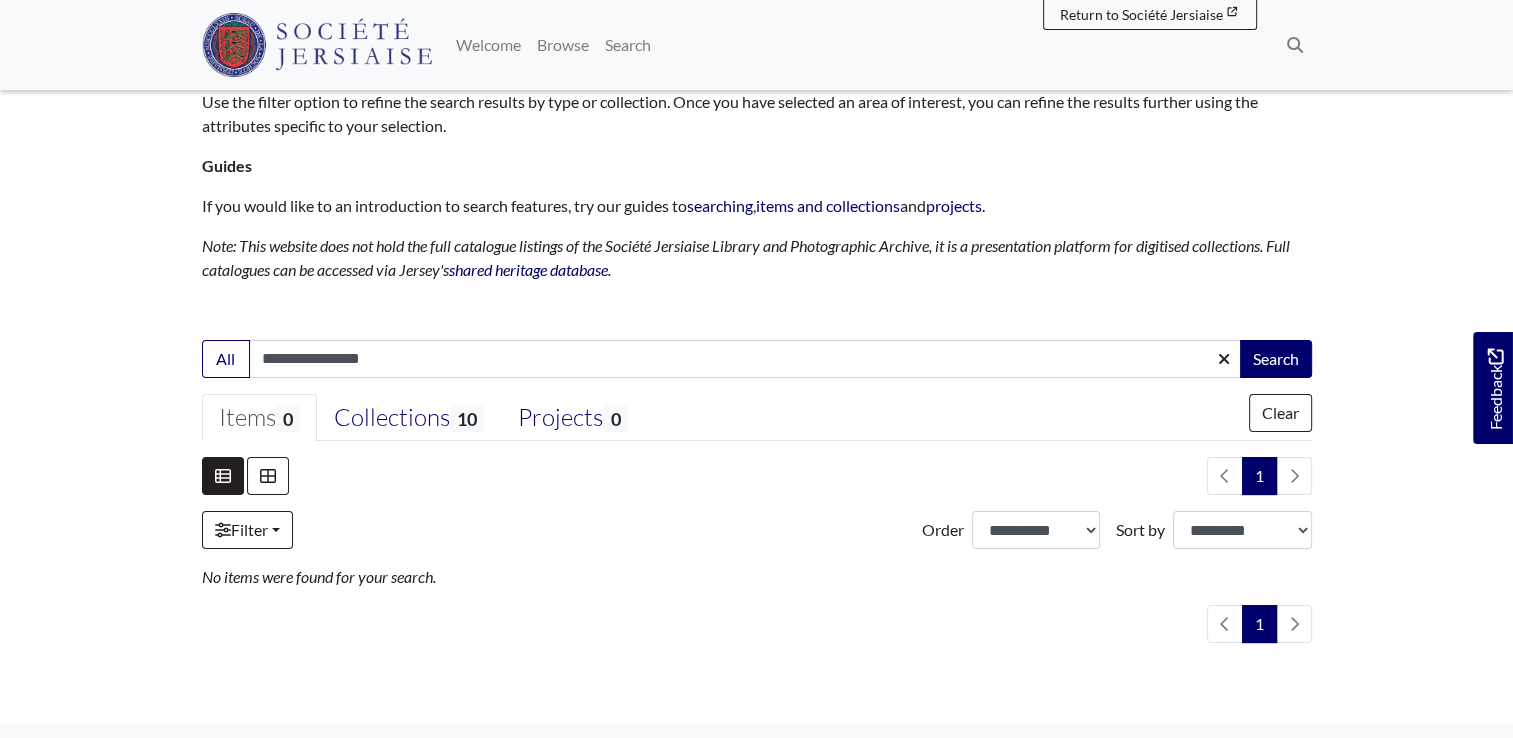 scroll, scrollTop: 200, scrollLeft: 0, axis: vertical 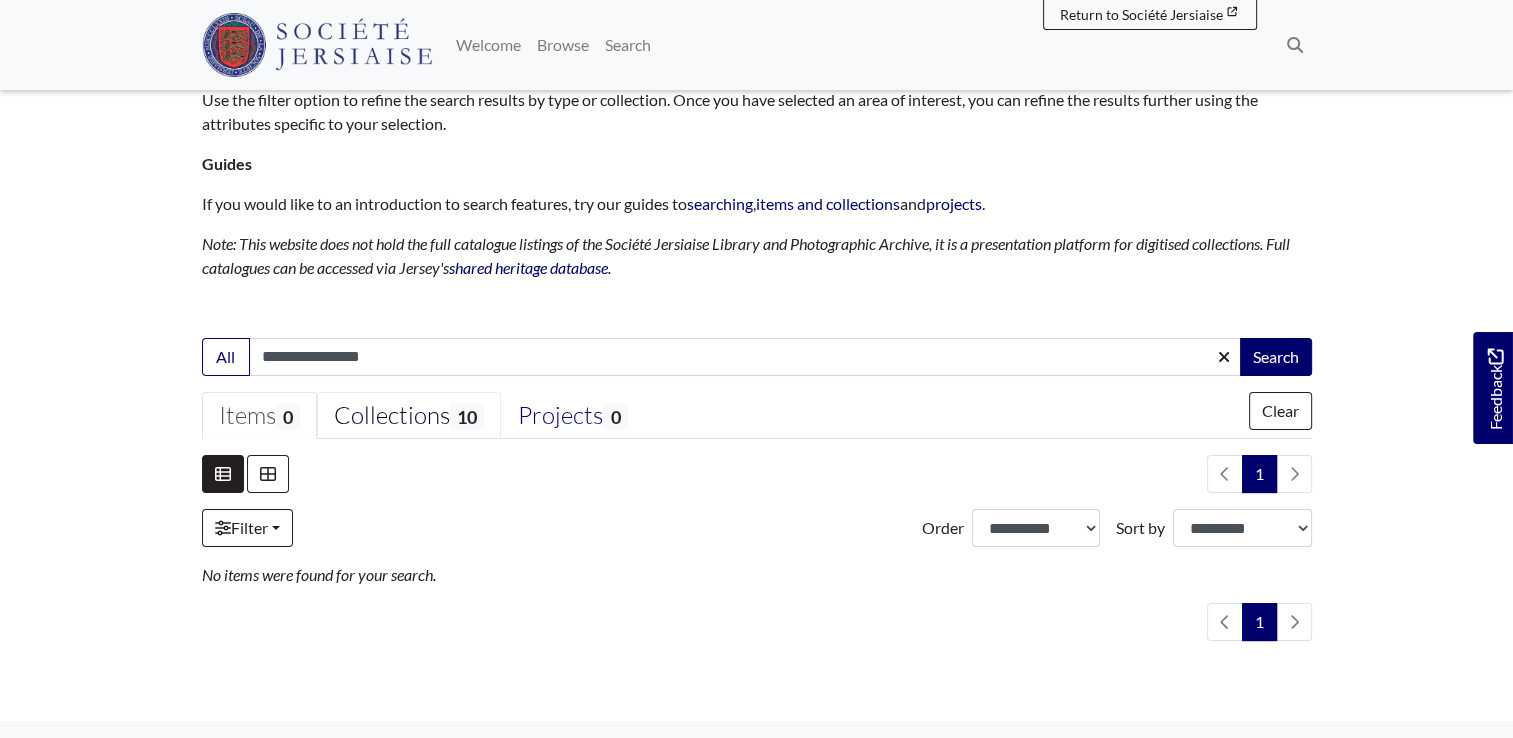 click on "10" at bounding box center (467, 416) 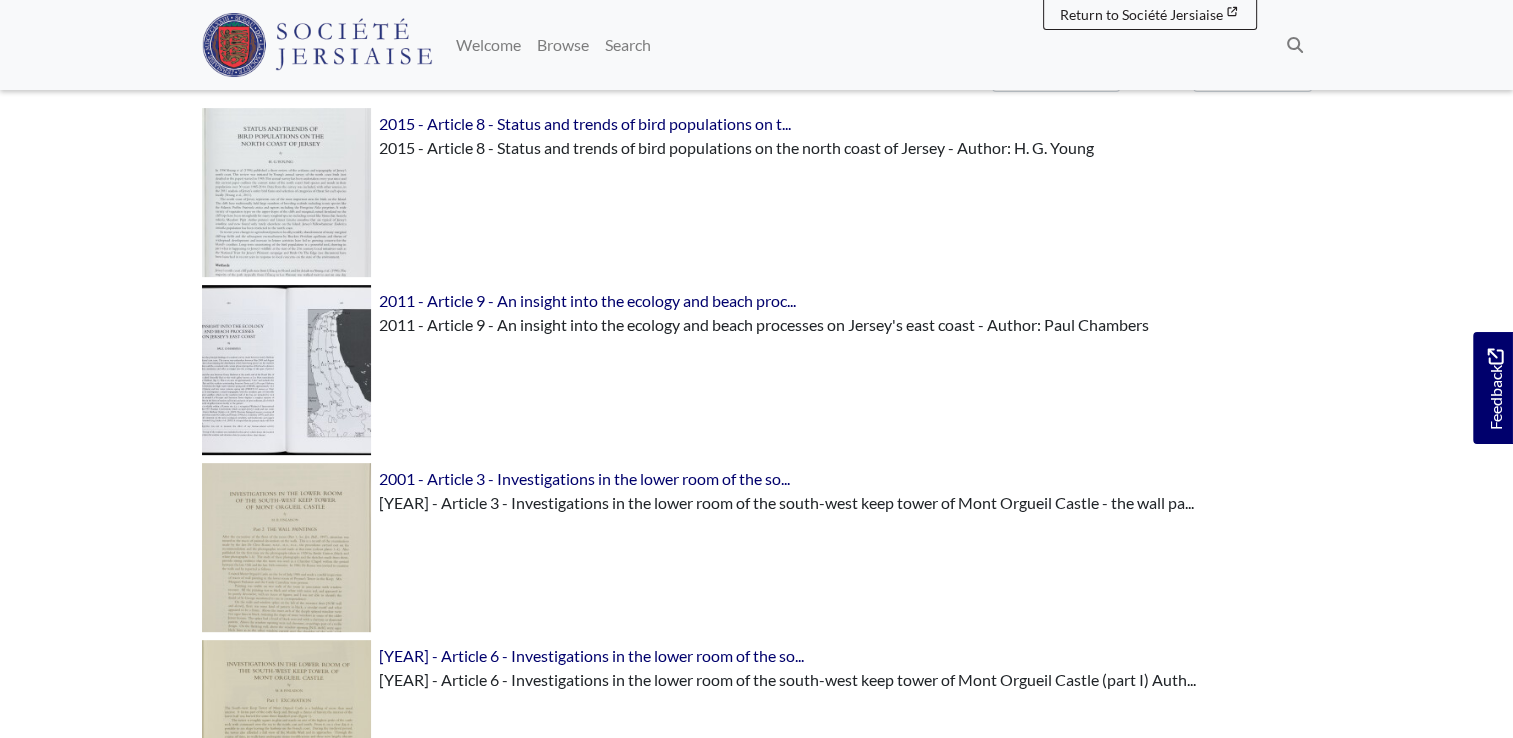 scroll, scrollTop: 700, scrollLeft: 0, axis: vertical 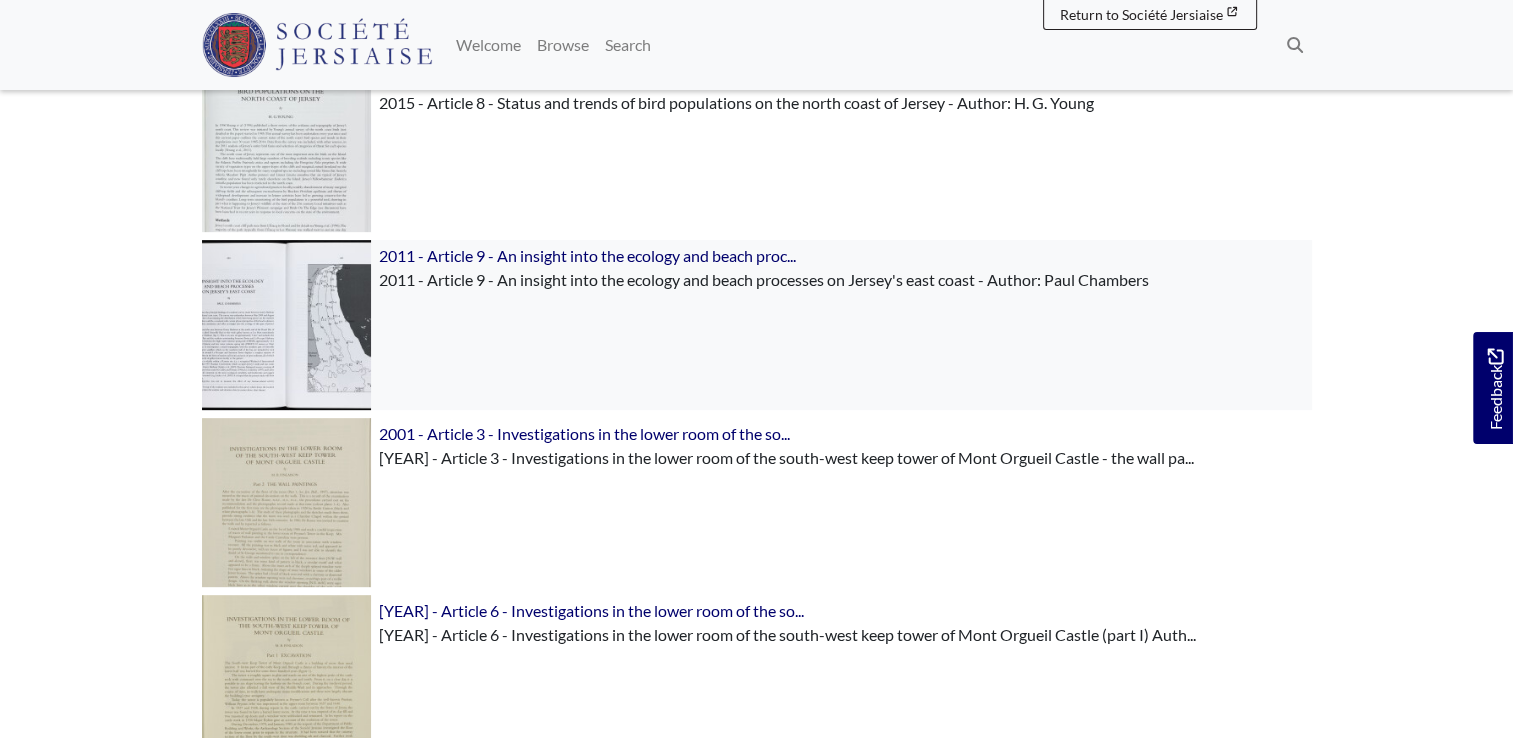 click at bounding box center [286, 324] 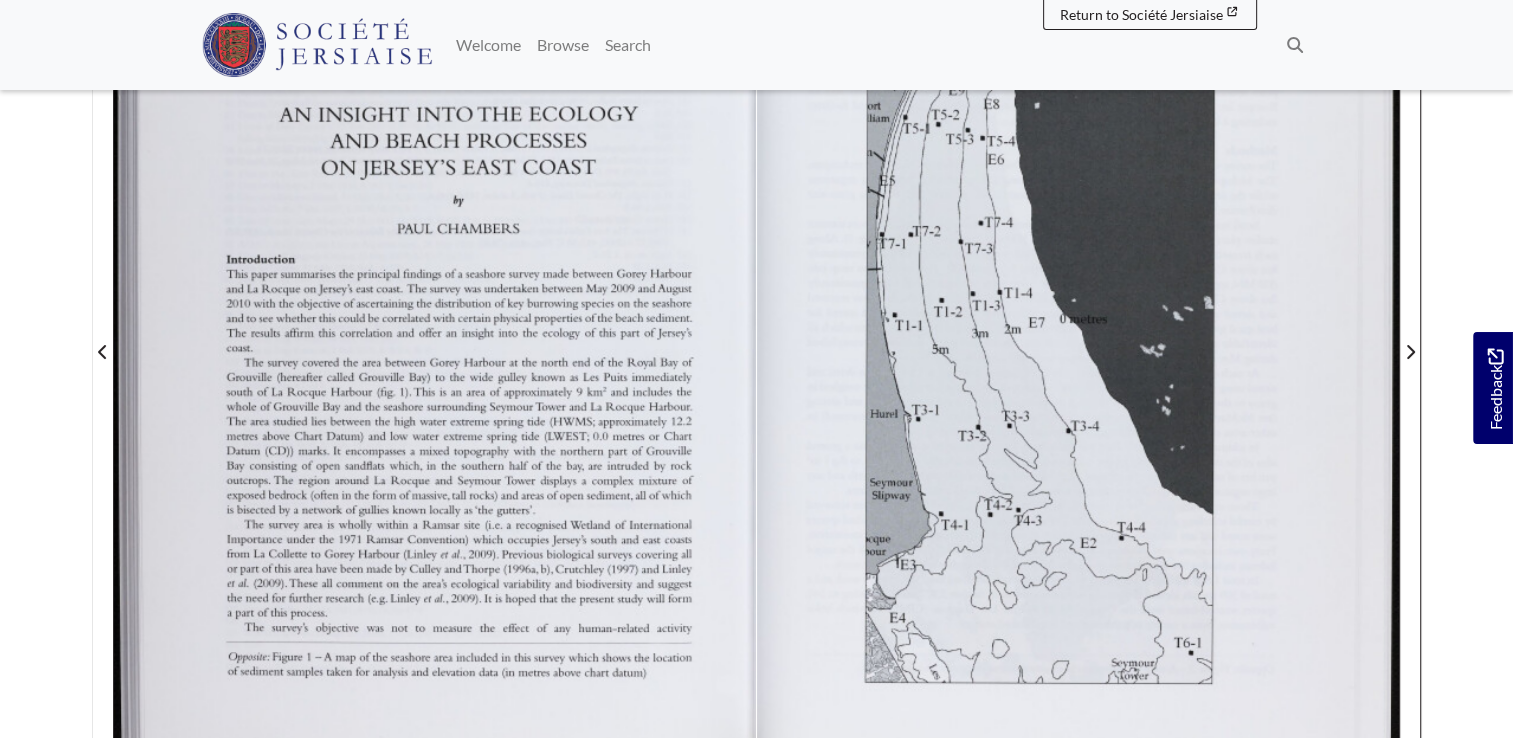 scroll, scrollTop: 429, scrollLeft: 0, axis: vertical 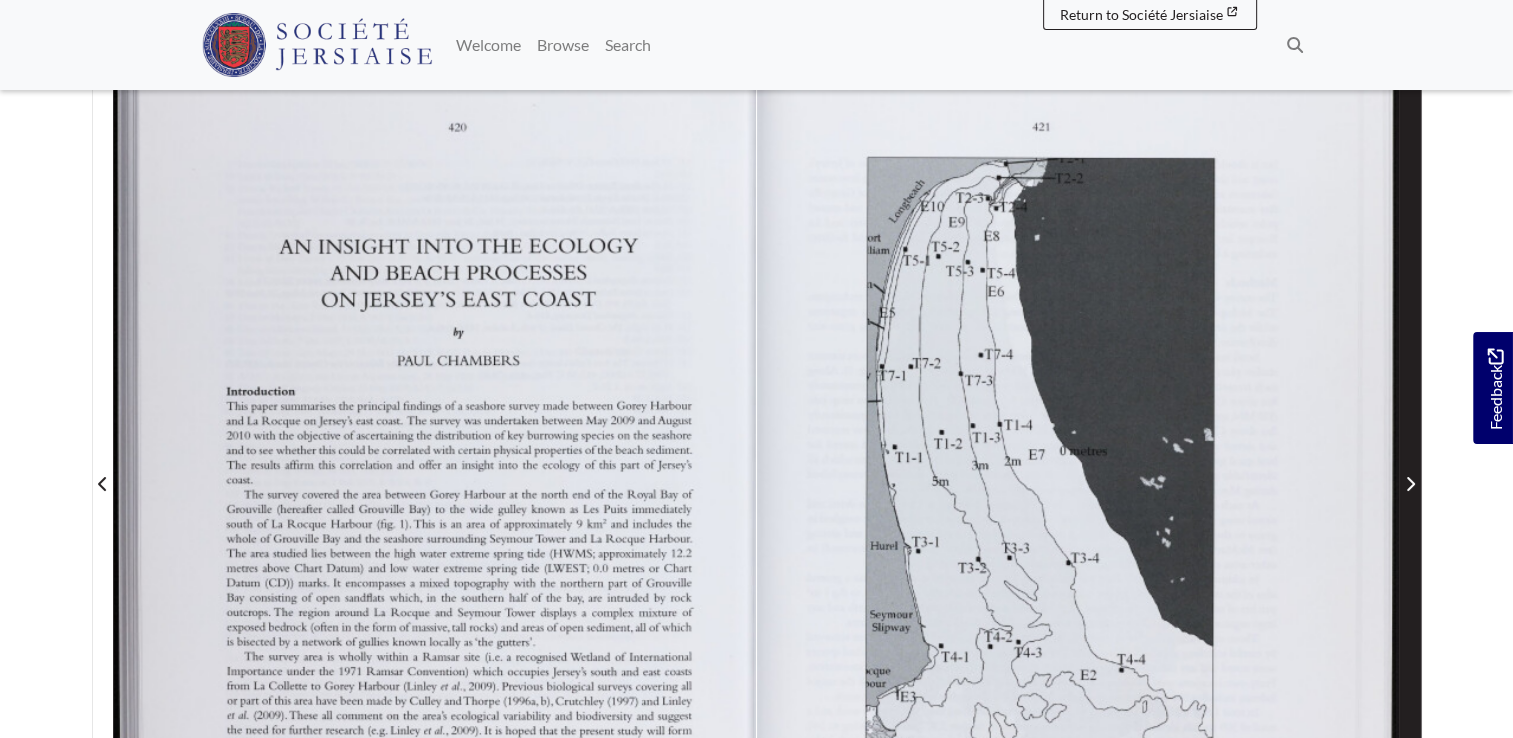 click 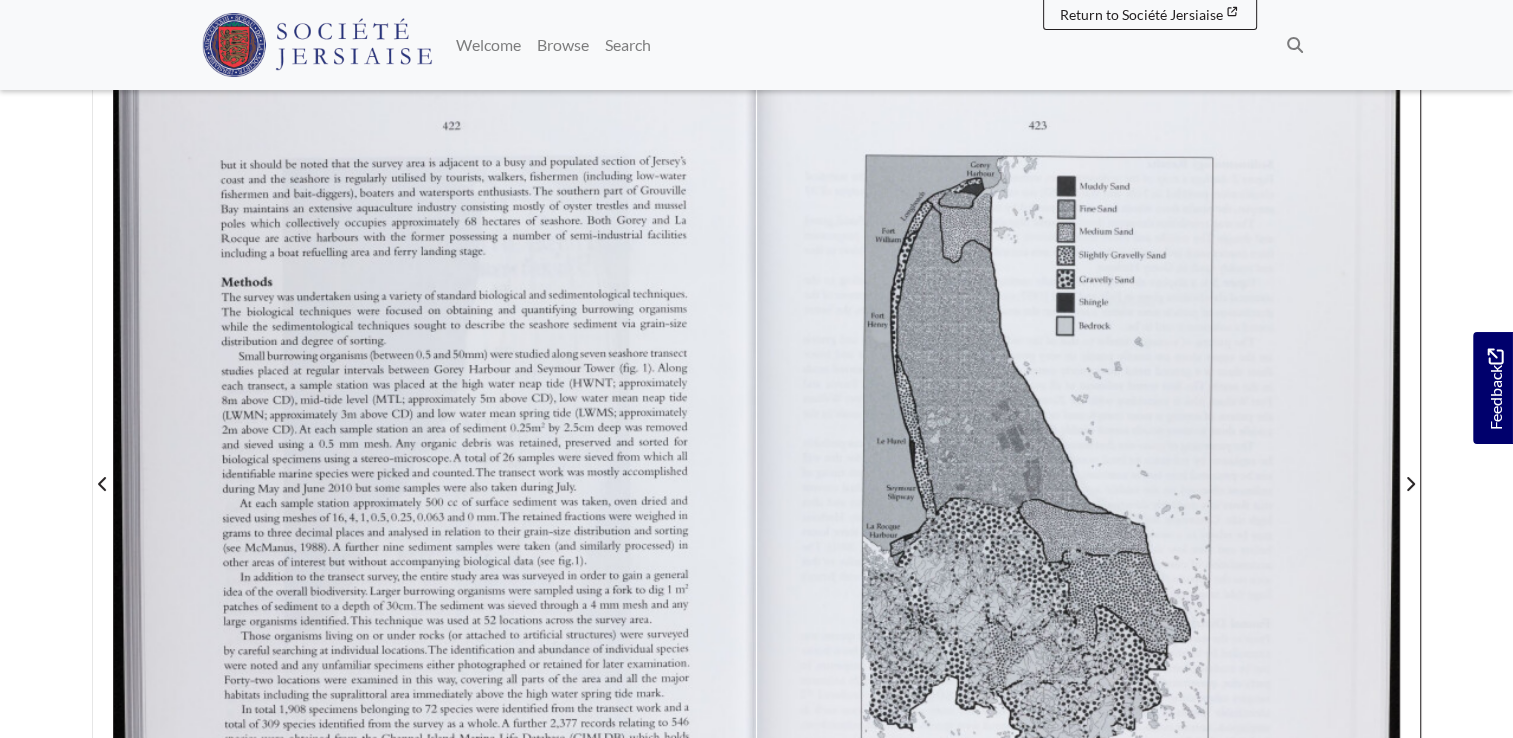 scroll, scrollTop: 529, scrollLeft: 0, axis: vertical 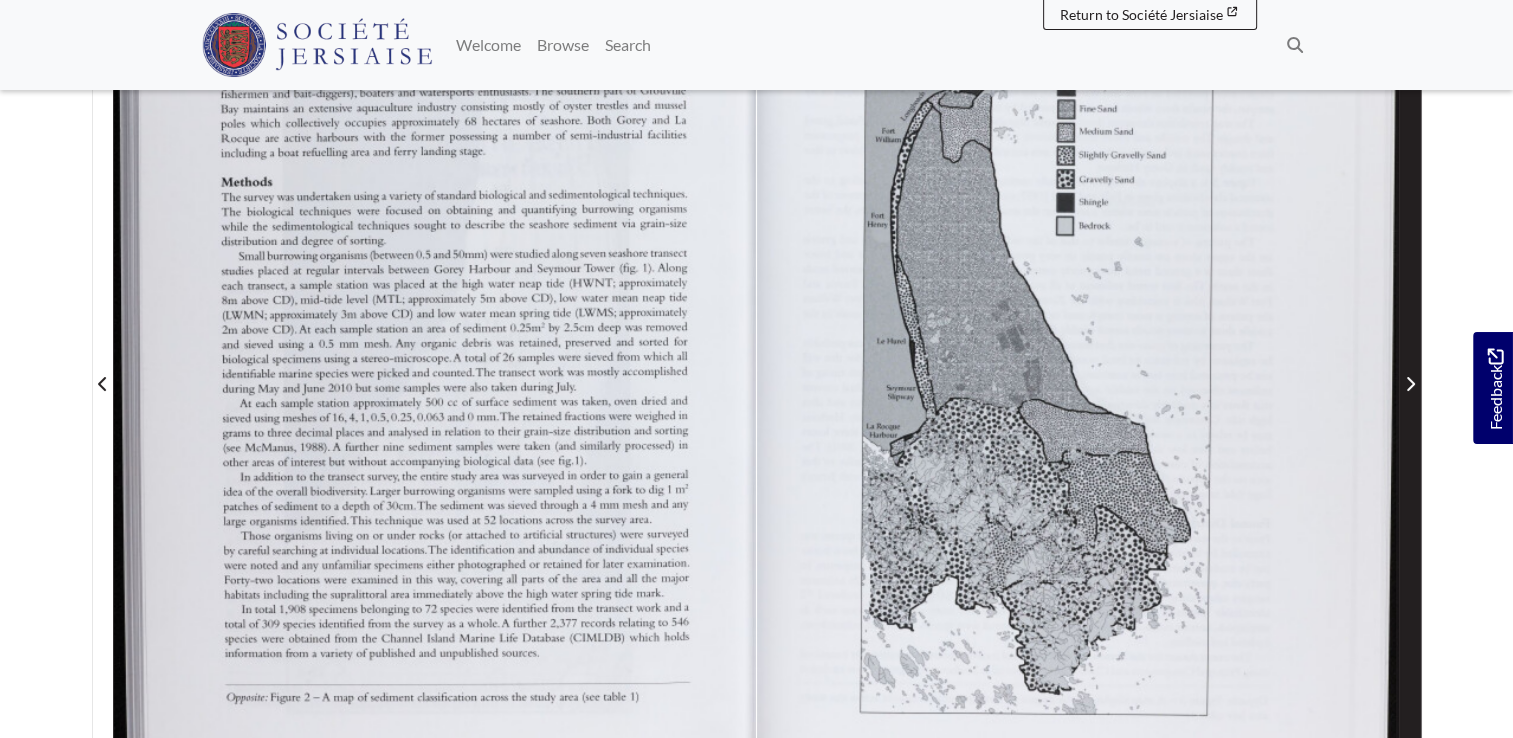 click 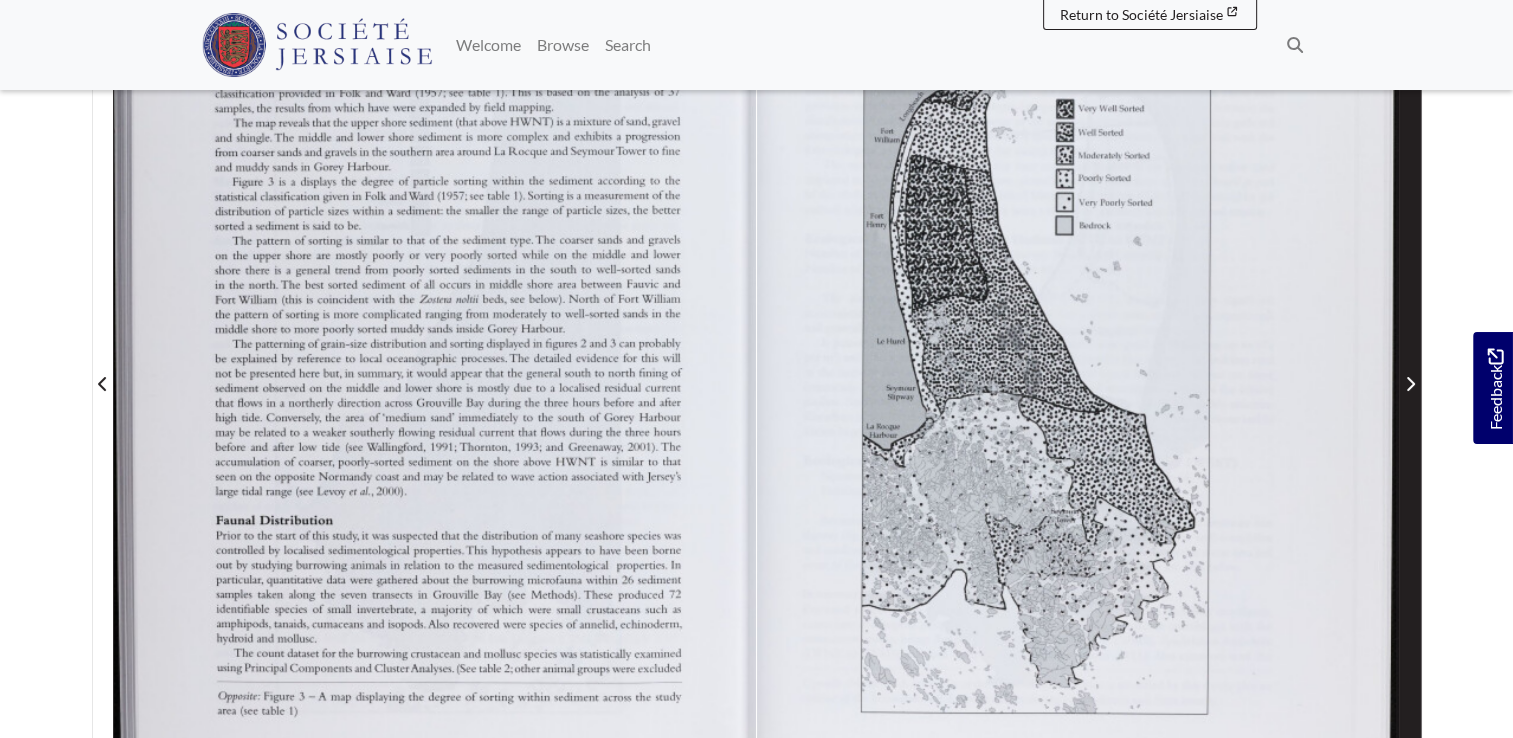 click 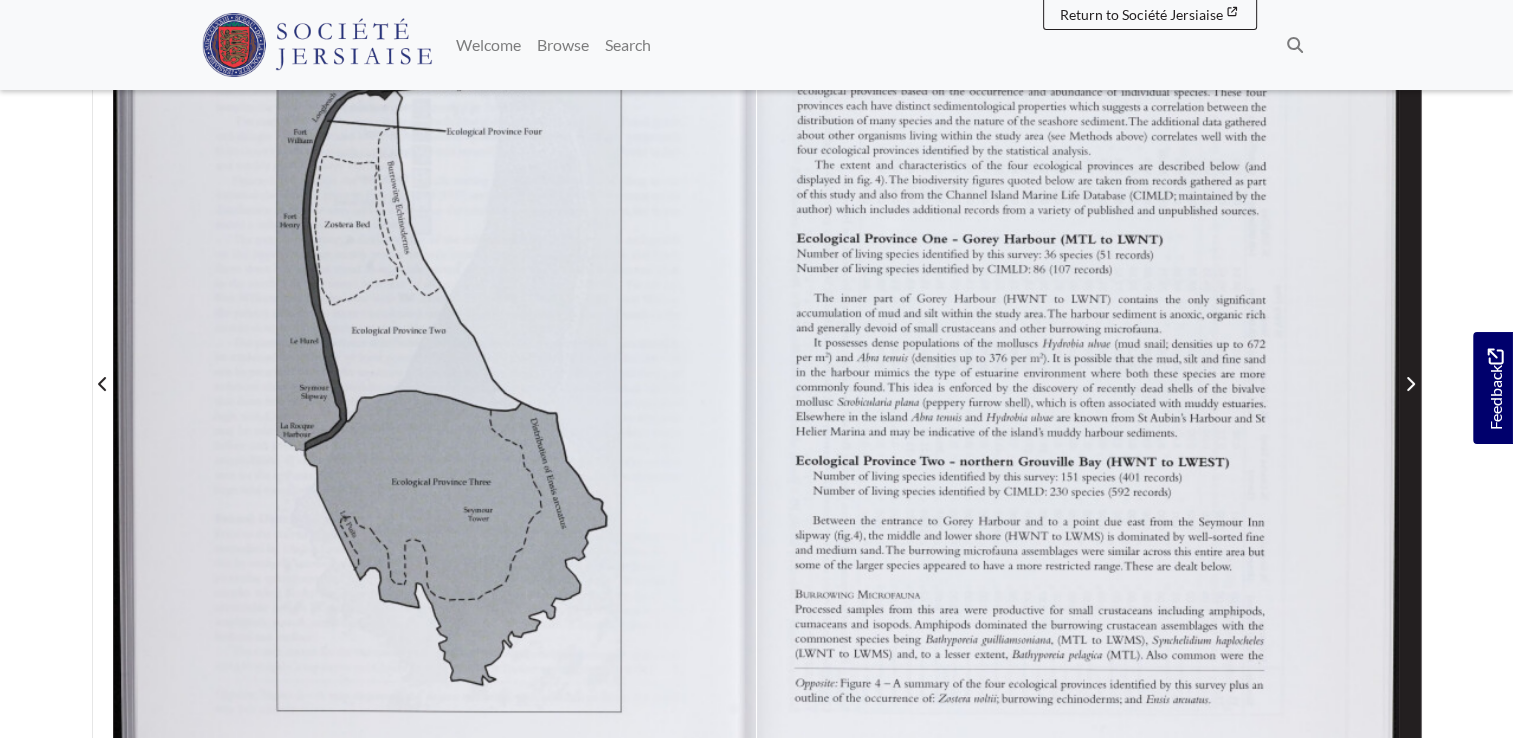 click 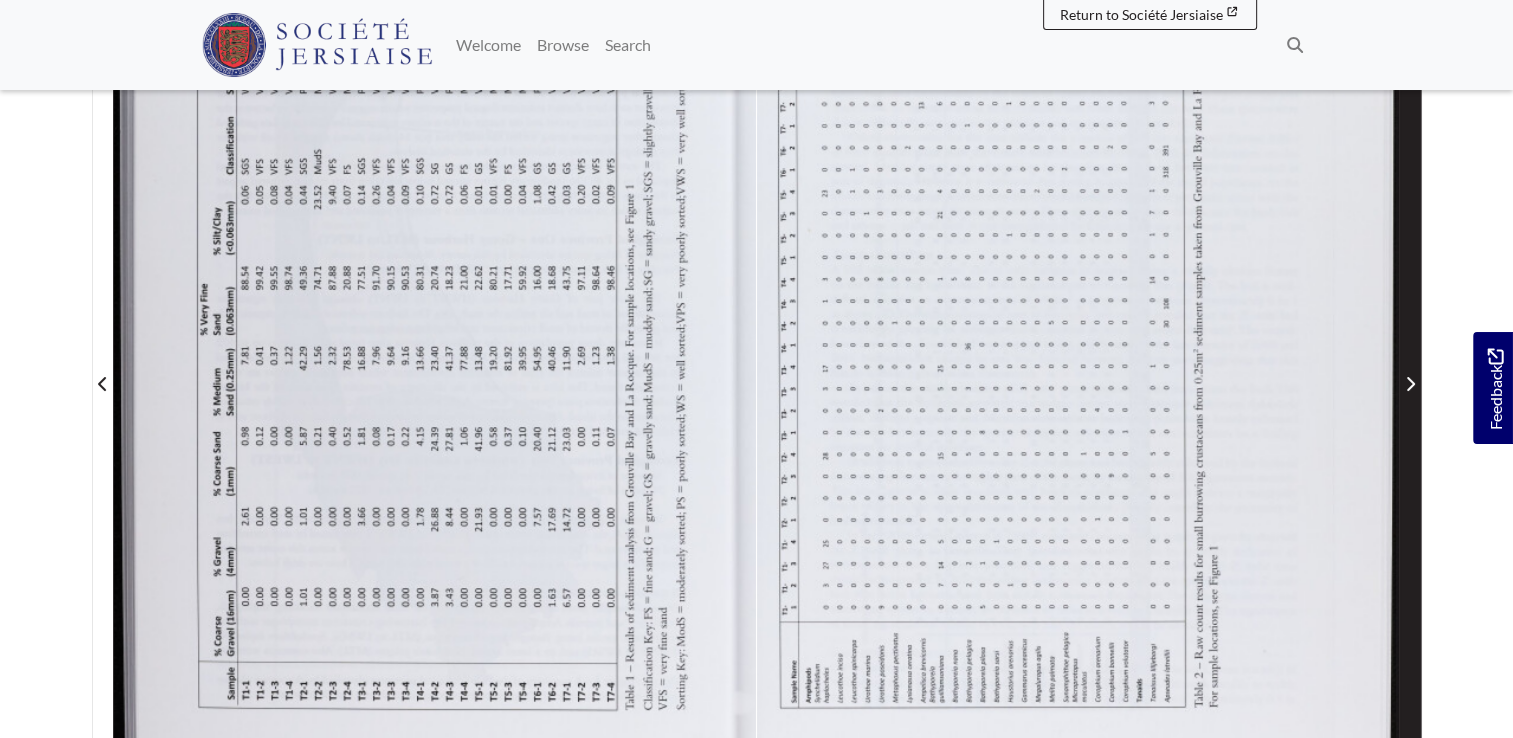 click 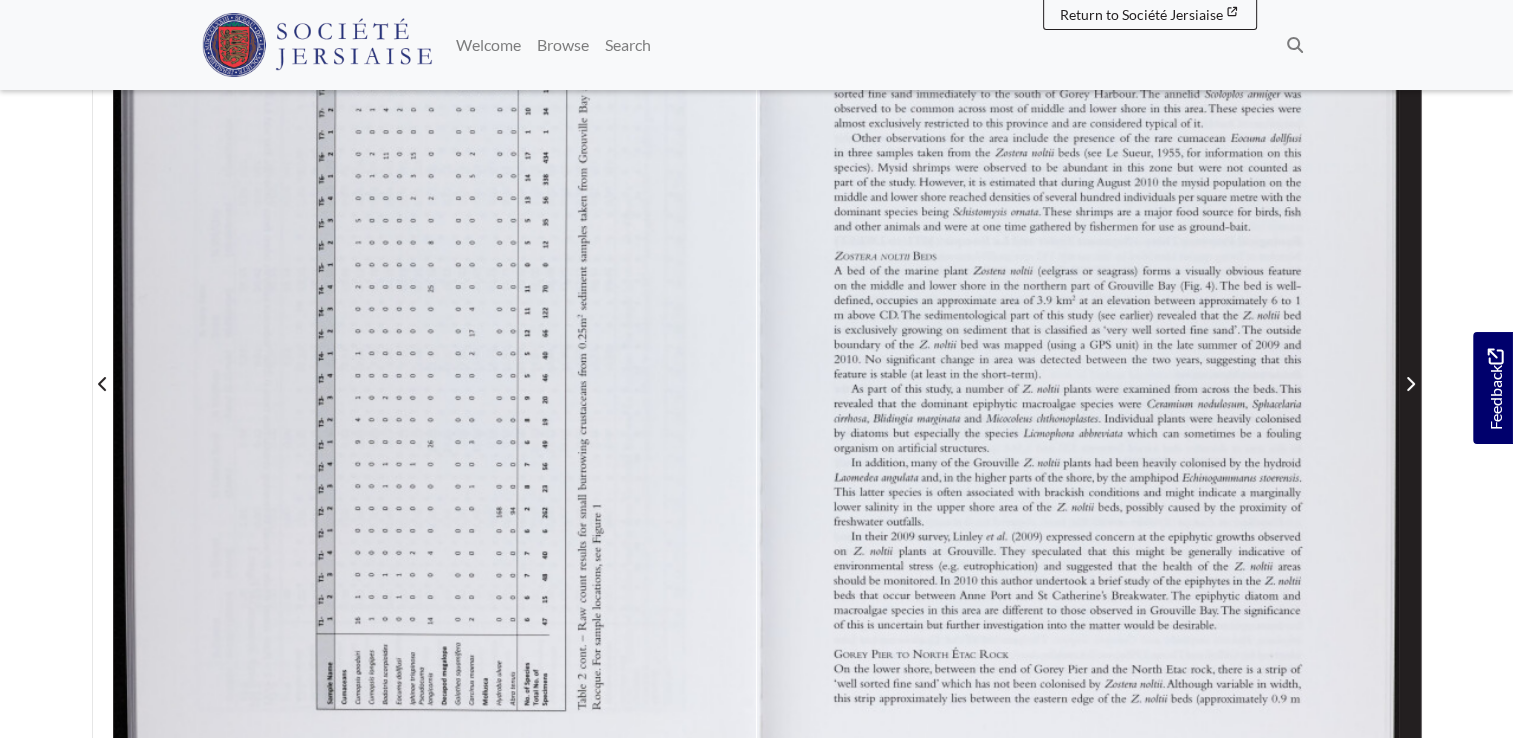 click 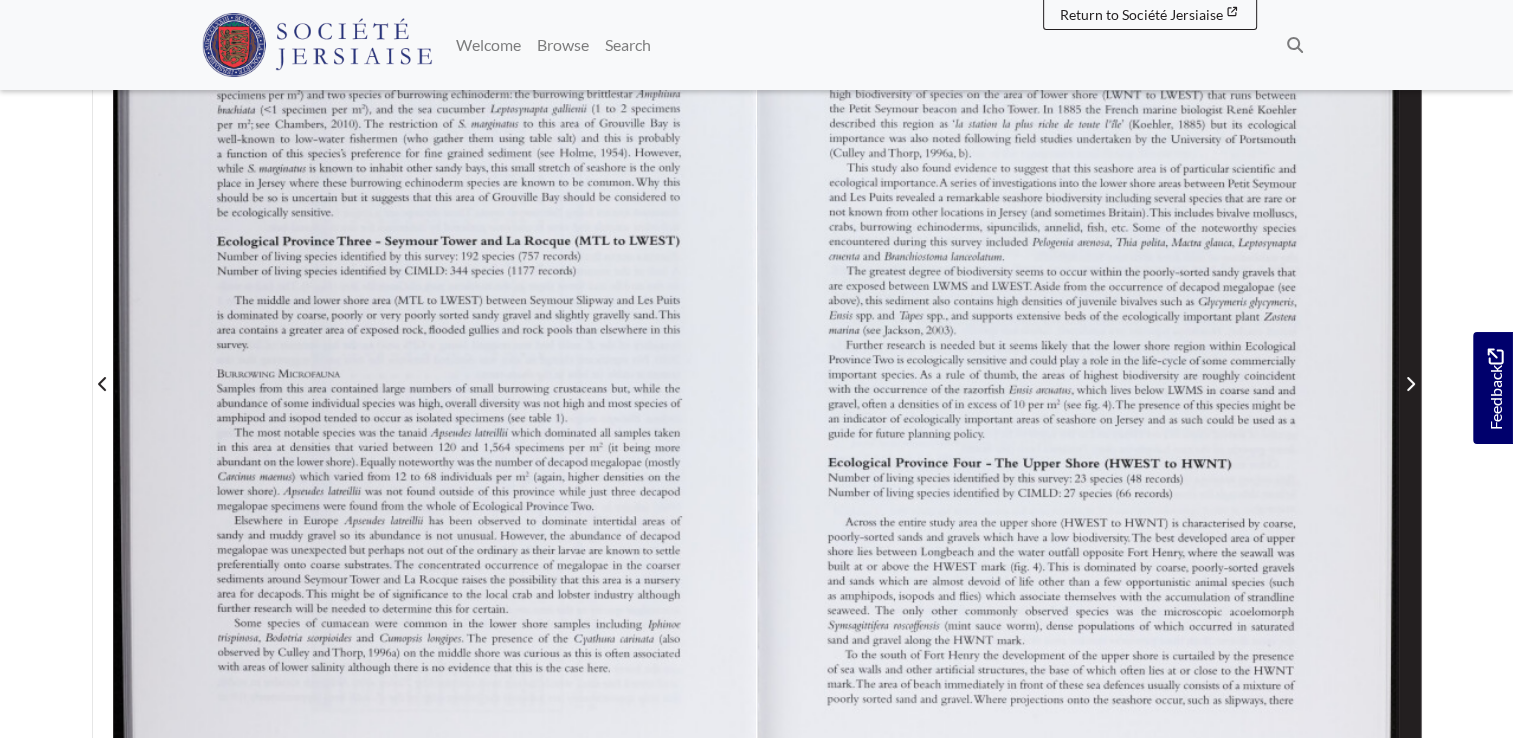 click 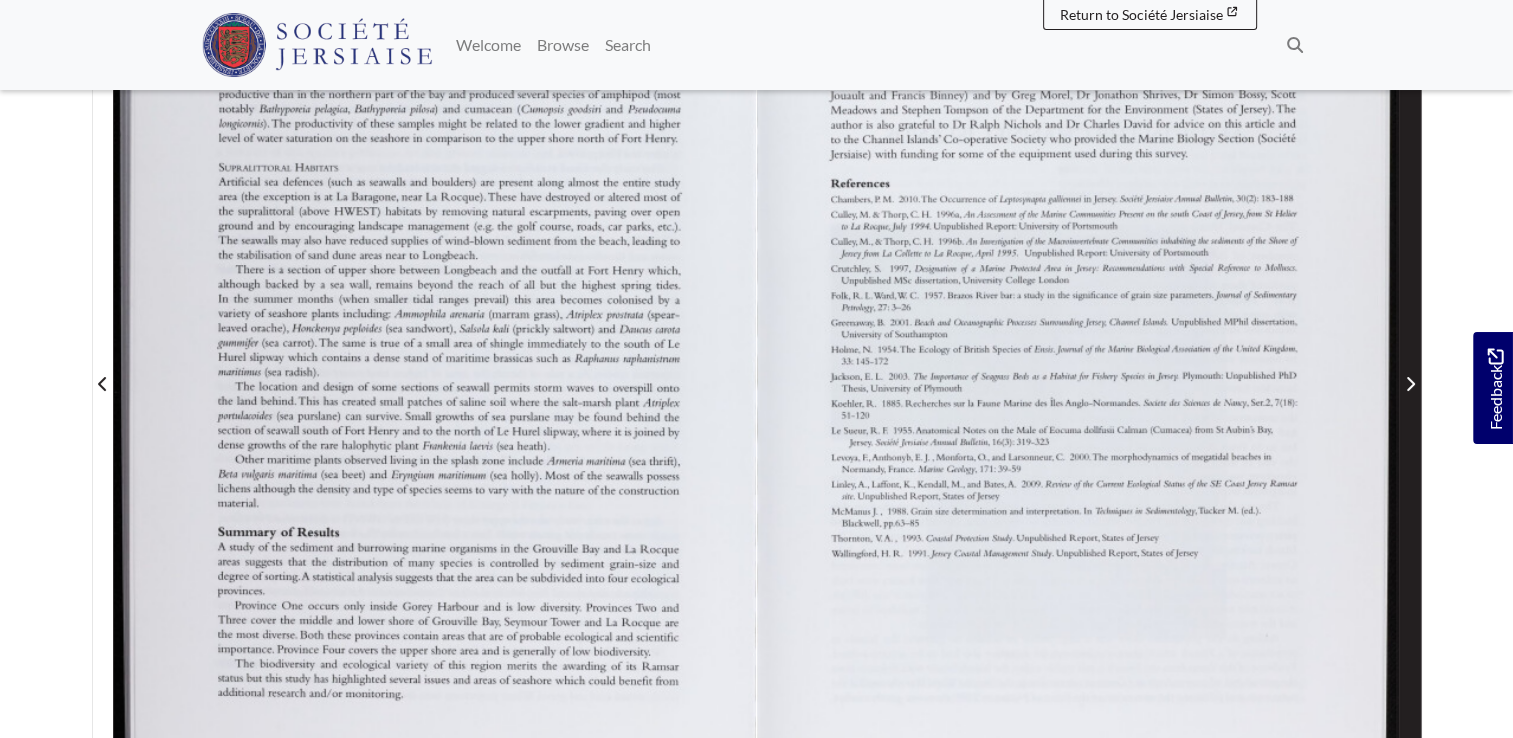 click 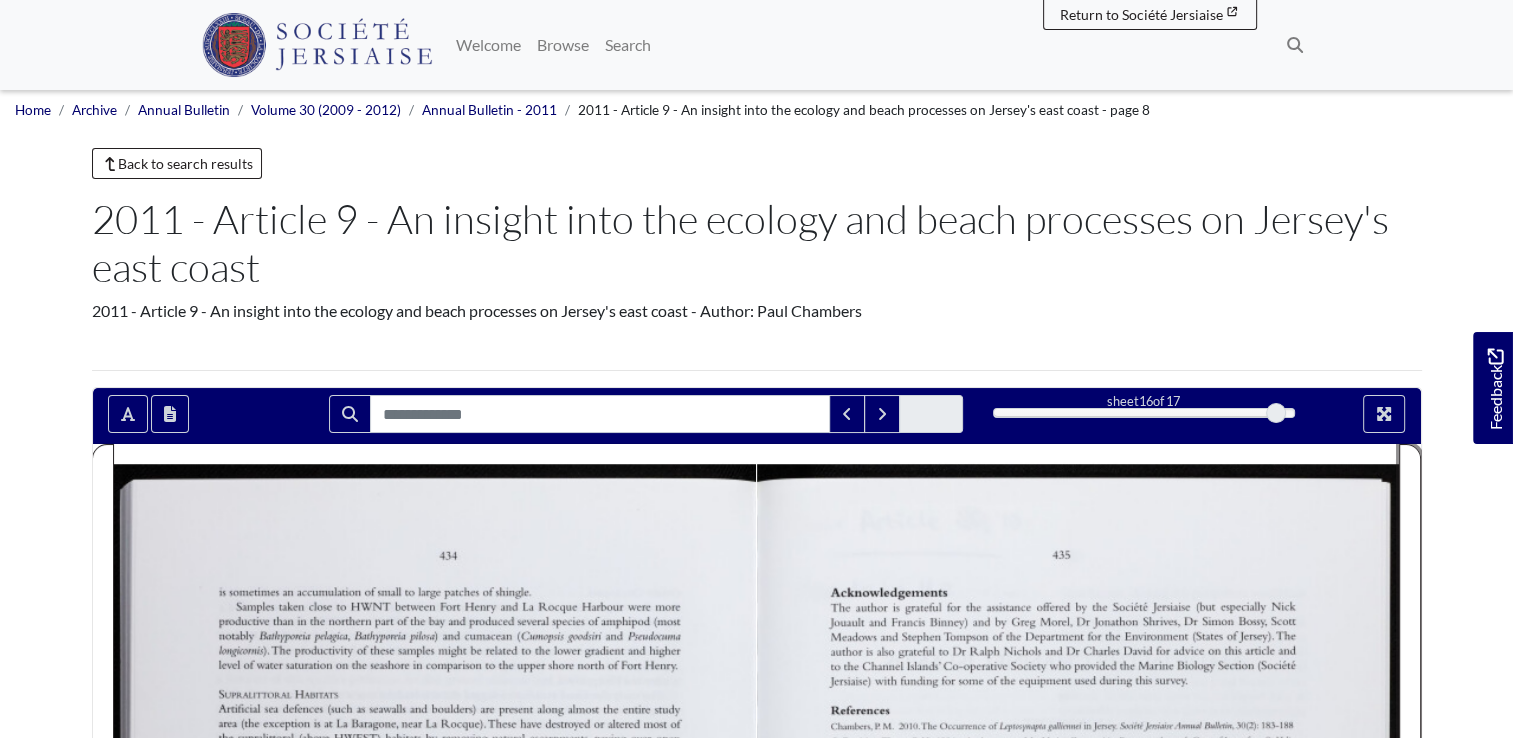 scroll, scrollTop: 0, scrollLeft: 0, axis: both 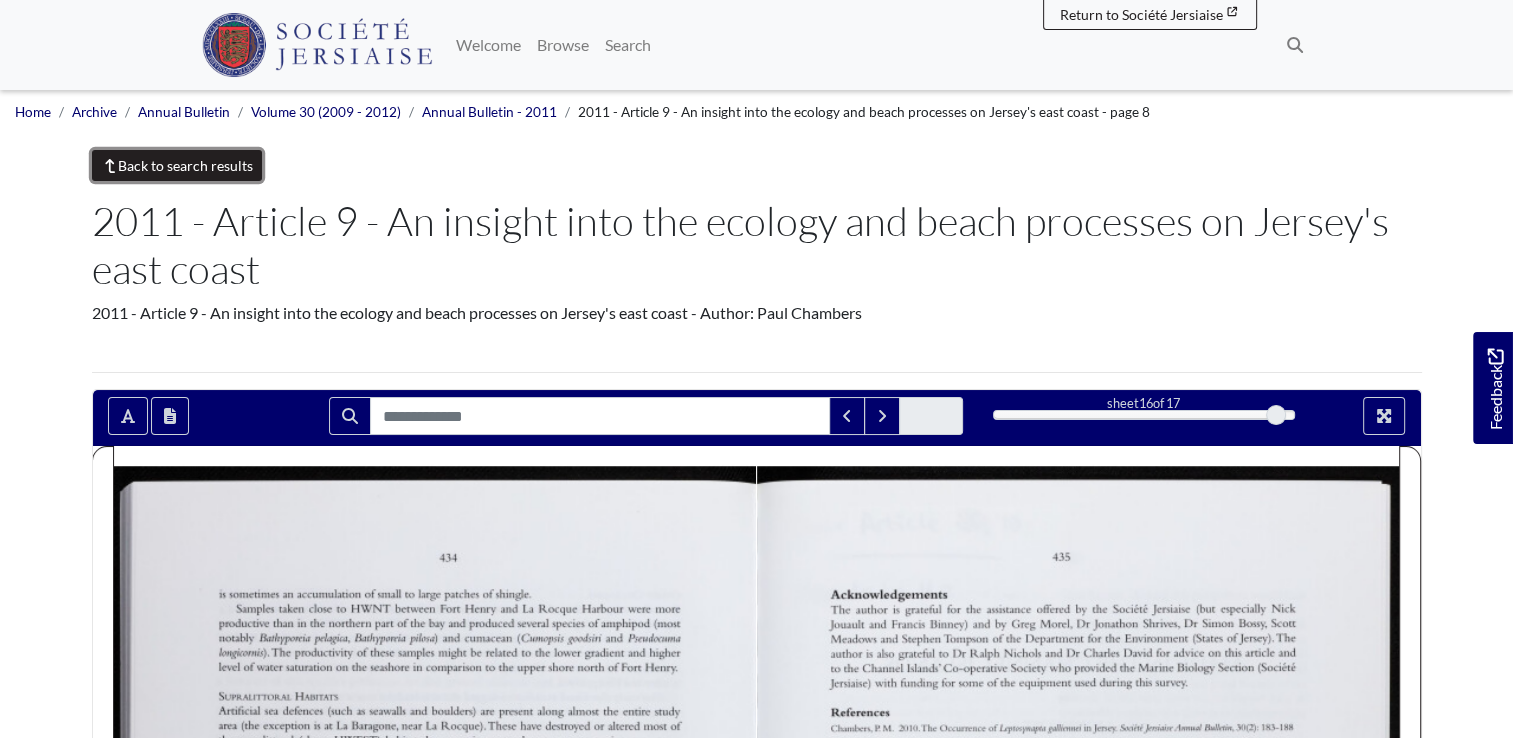 click on "Back to search results" at bounding box center (177, 165) 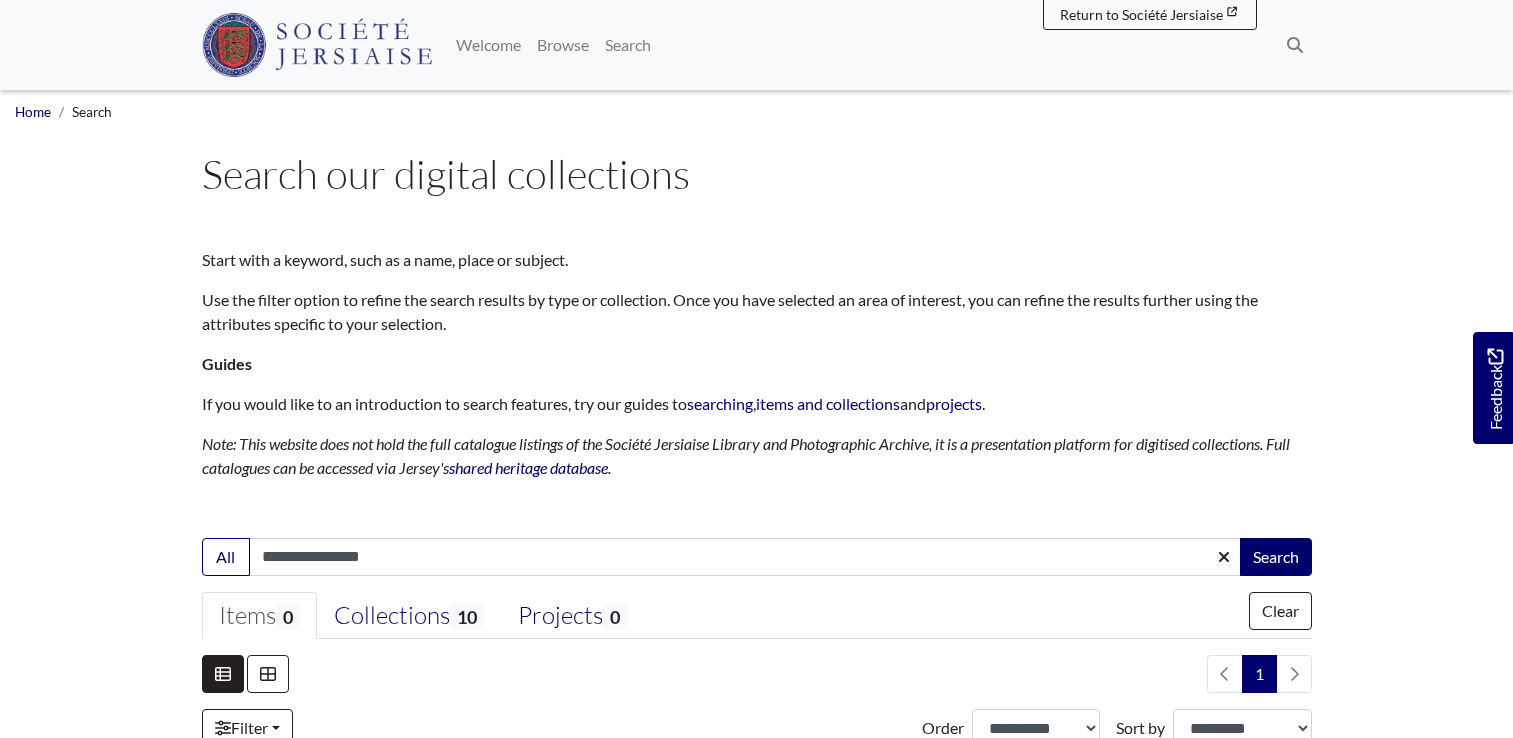 scroll, scrollTop: 0, scrollLeft: 0, axis: both 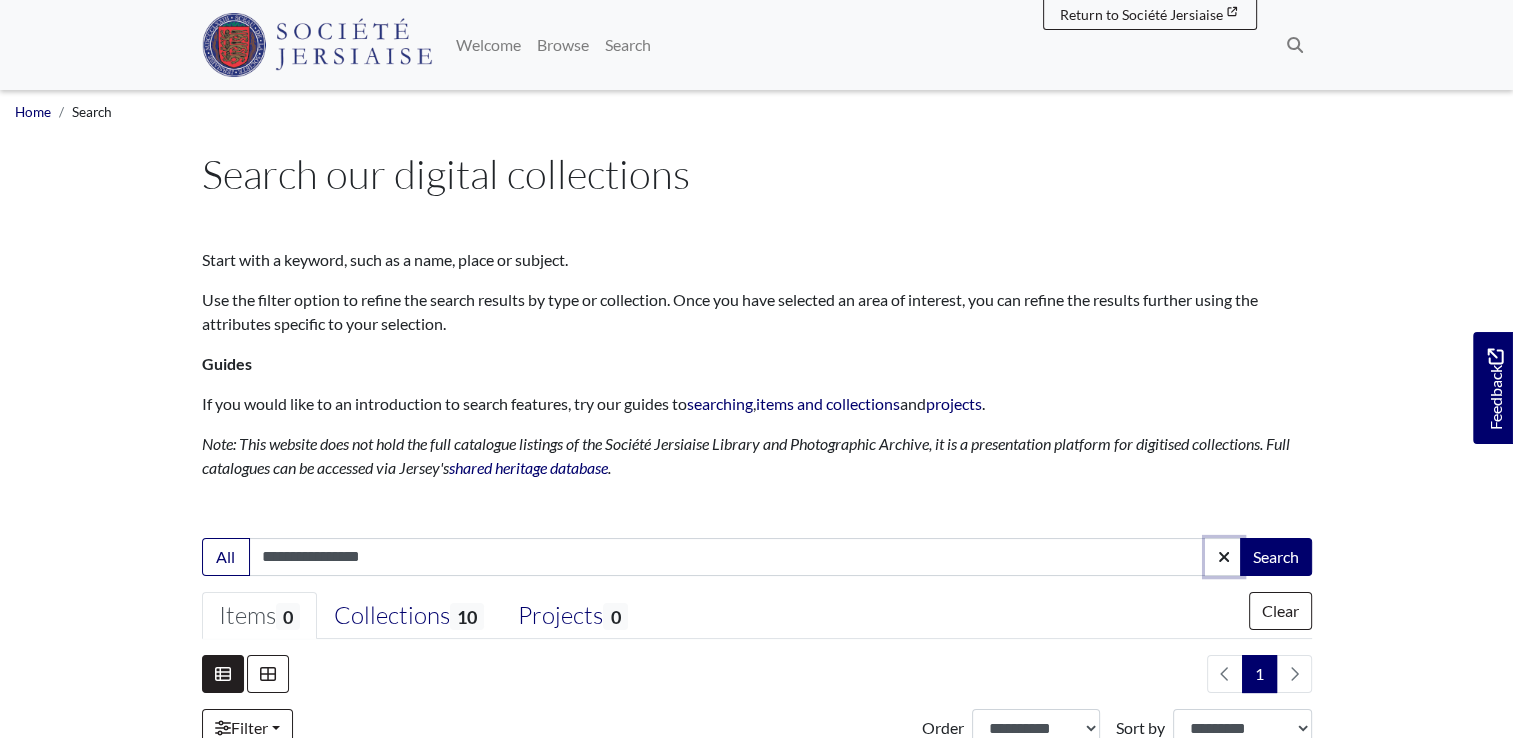 click 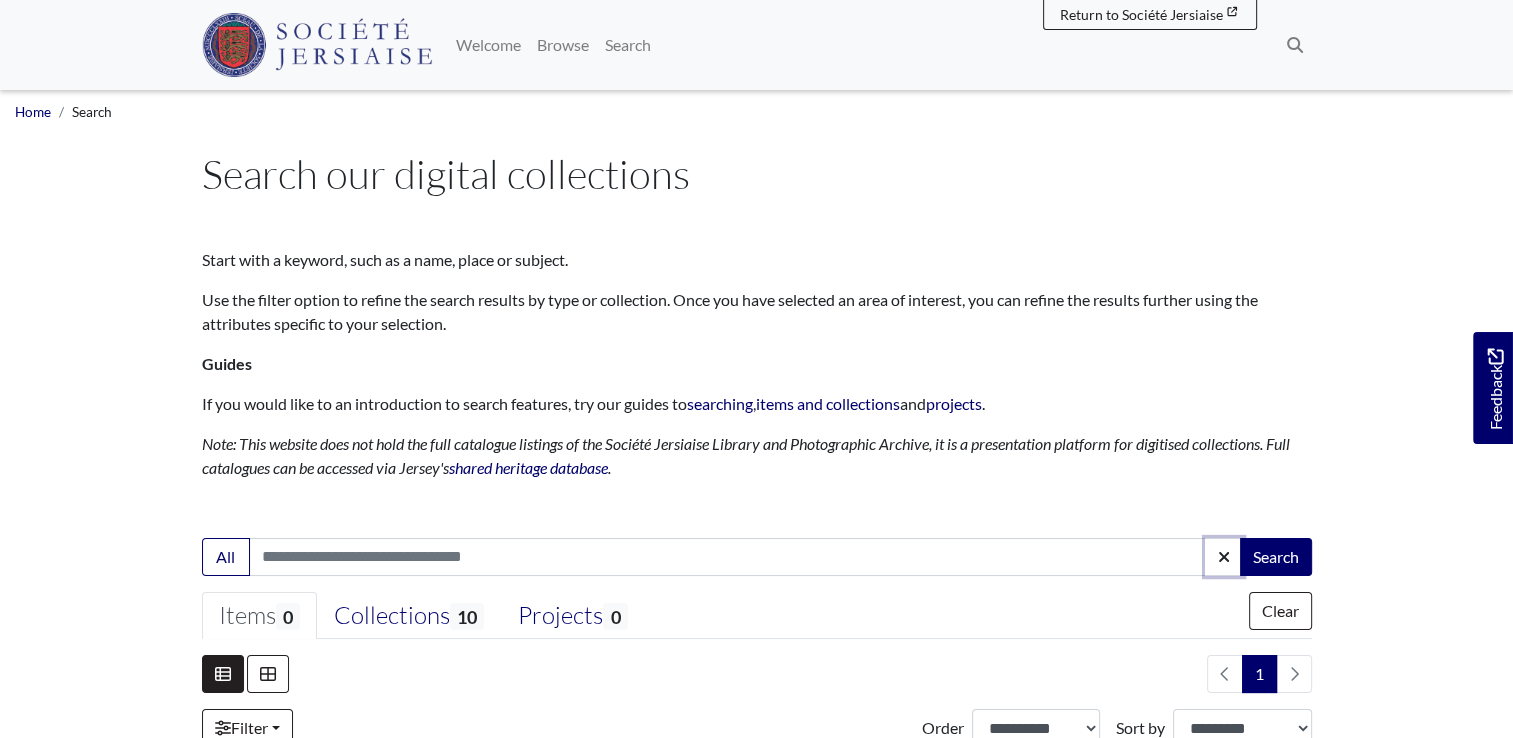 type 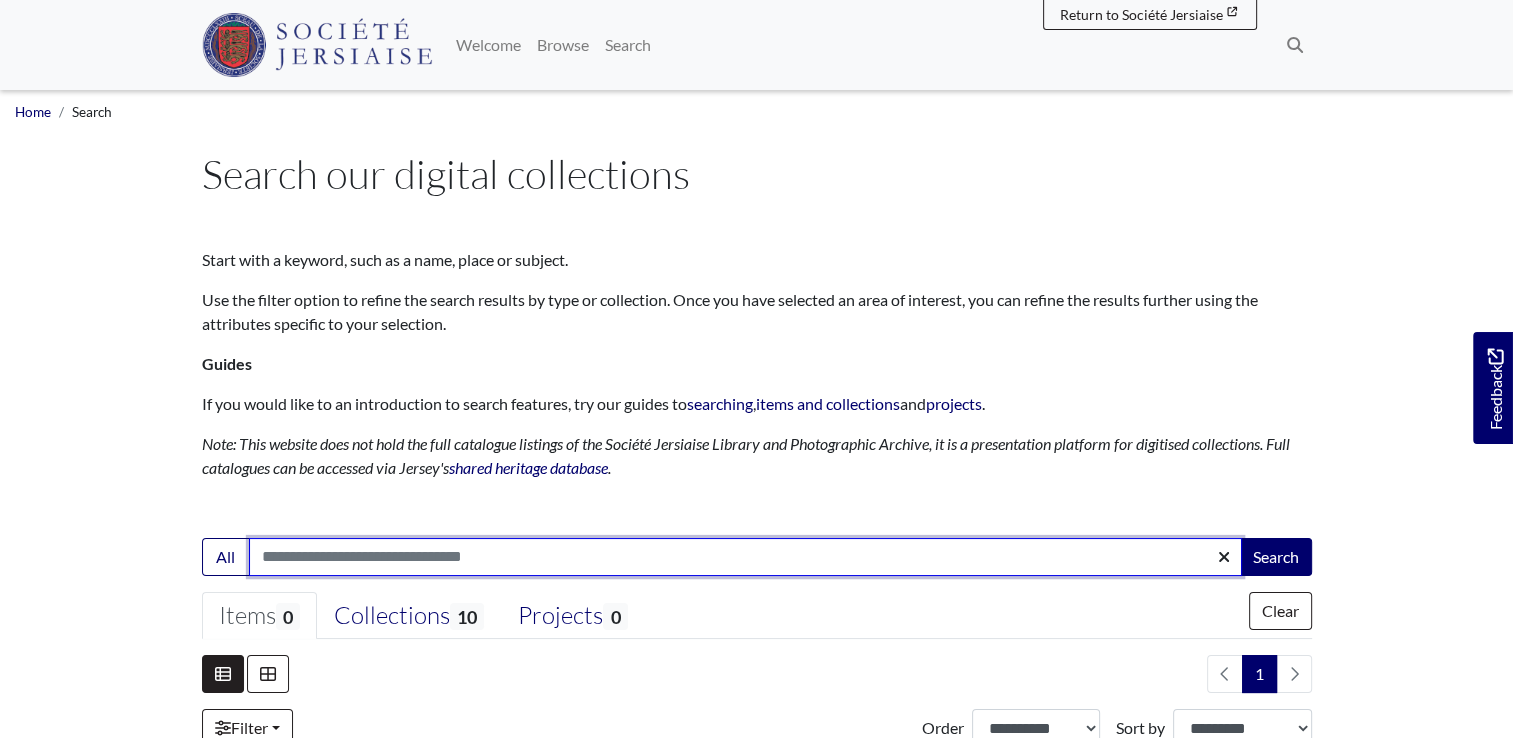 click on "Search:" at bounding box center (745, 557) 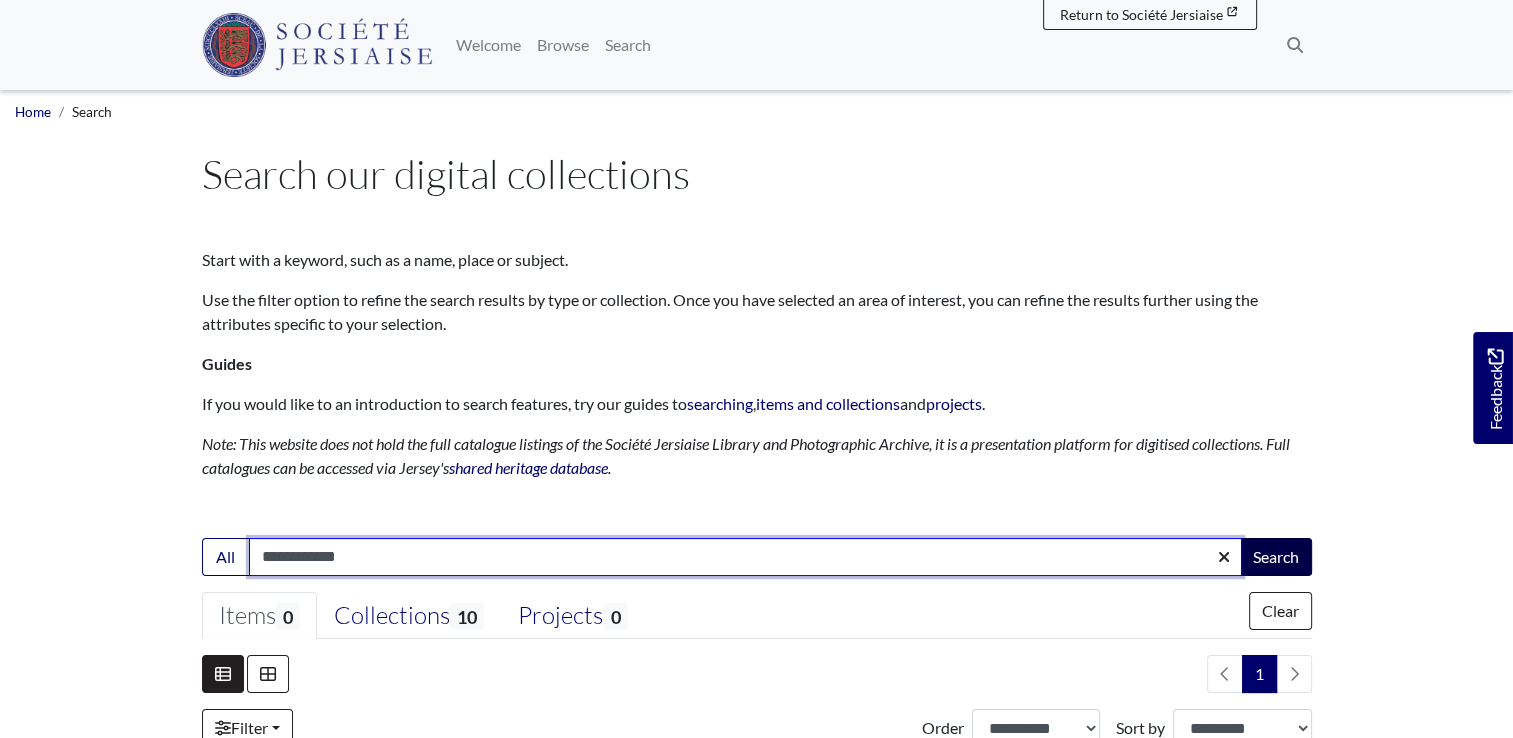 type on "**********" 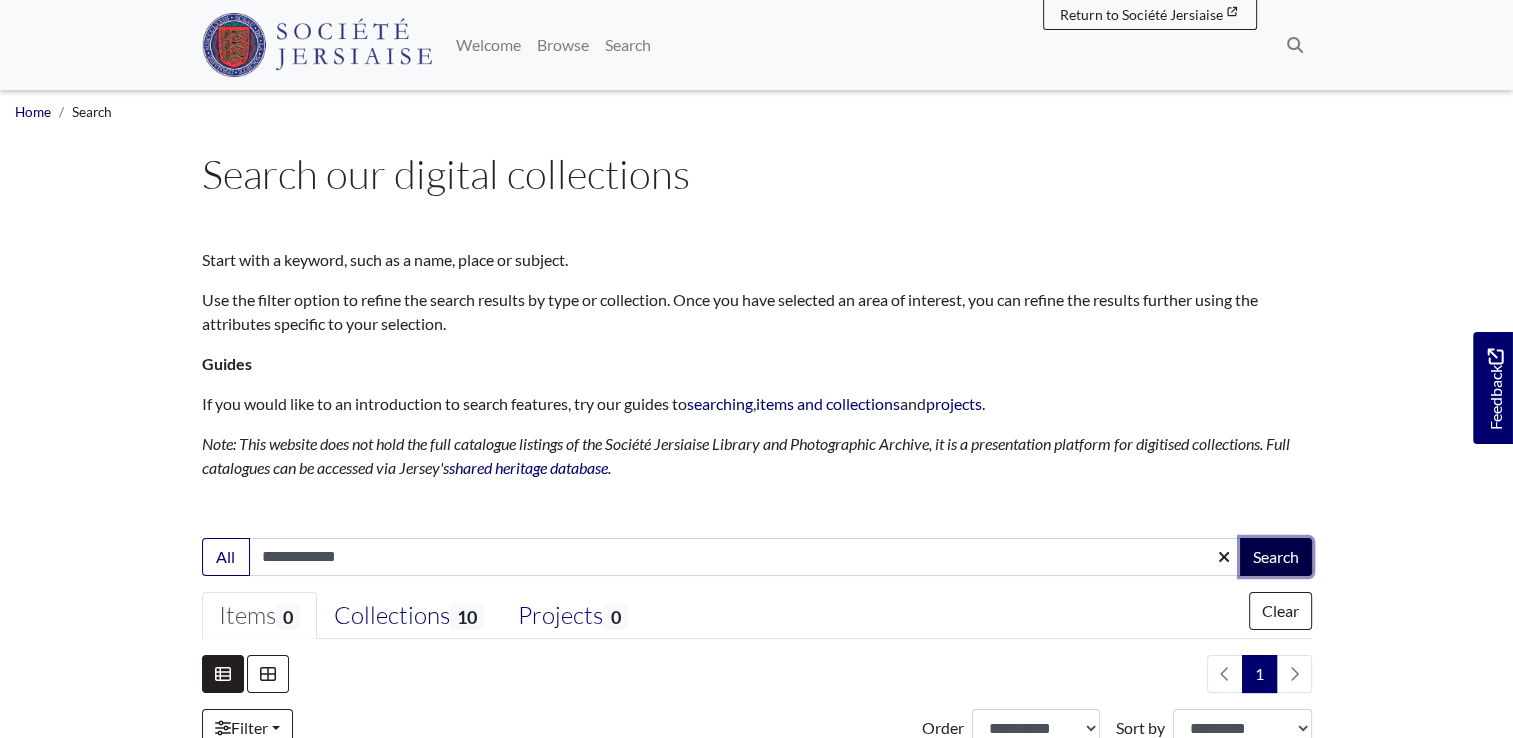 click on "Search" at bounding box center (1276, 557) 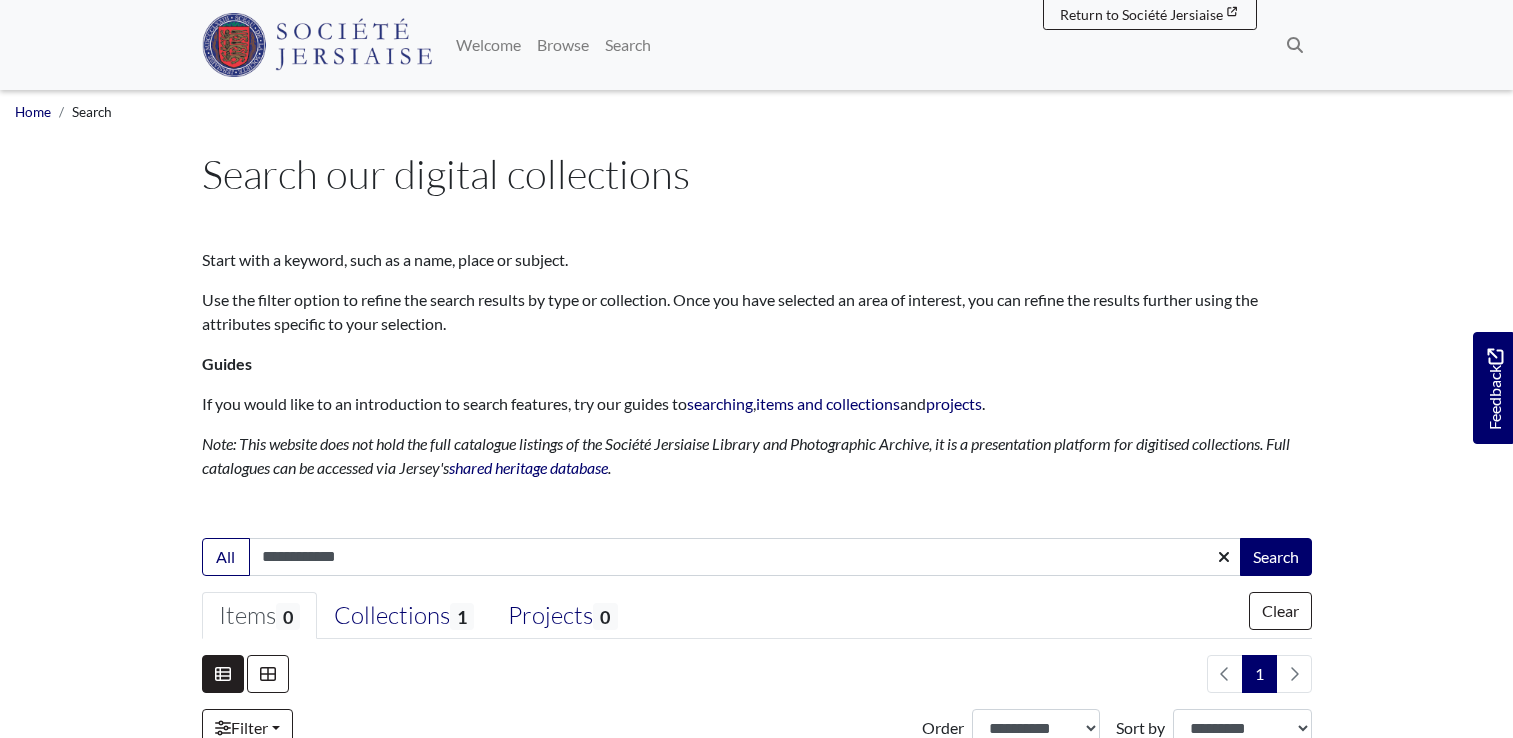 scroll, scrollTop: 0, scrollLeft: 0, axis: both 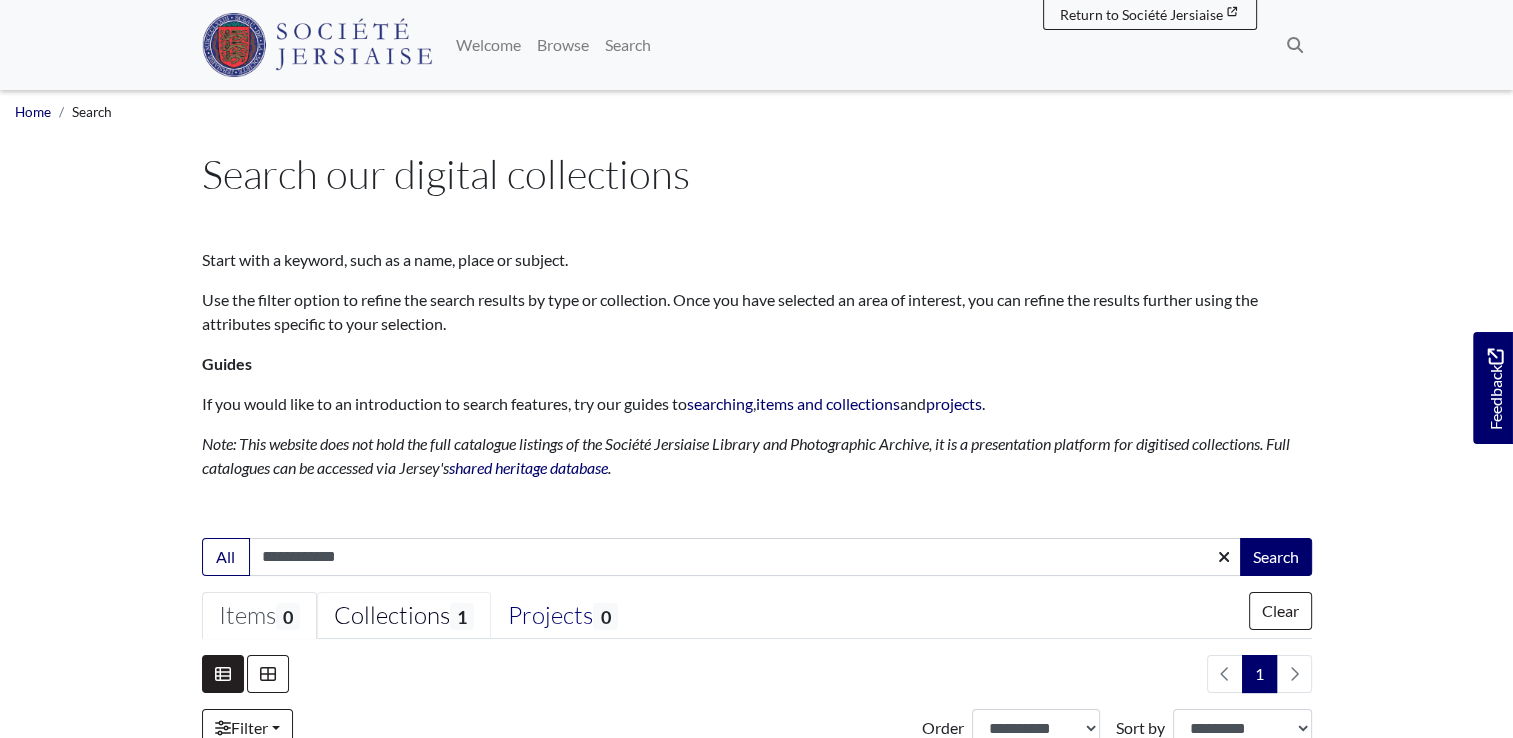 click on "Collections
1" at bounding box center (404, 616) 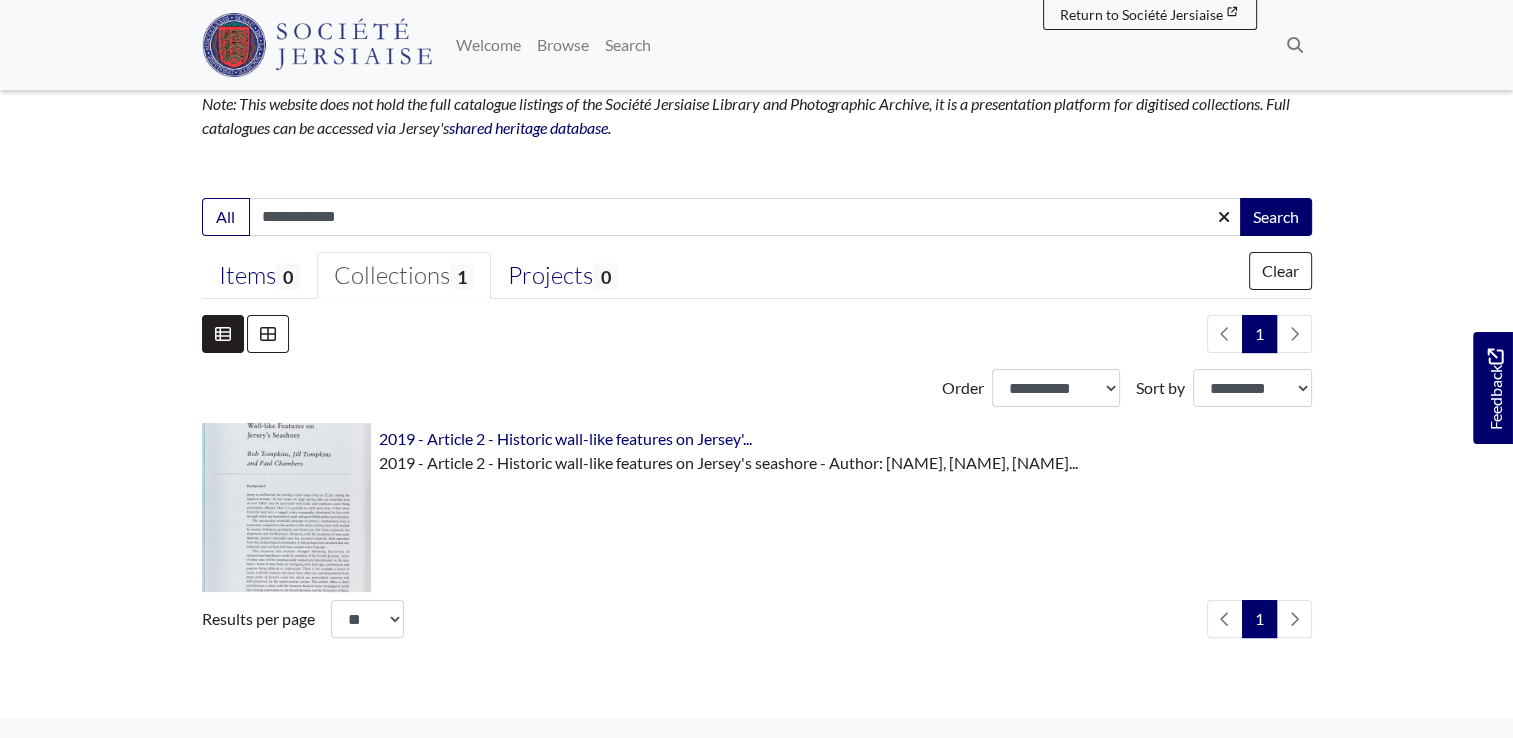 scroll, scrollTop: 400, scrollLeft: 0, axis: vertical 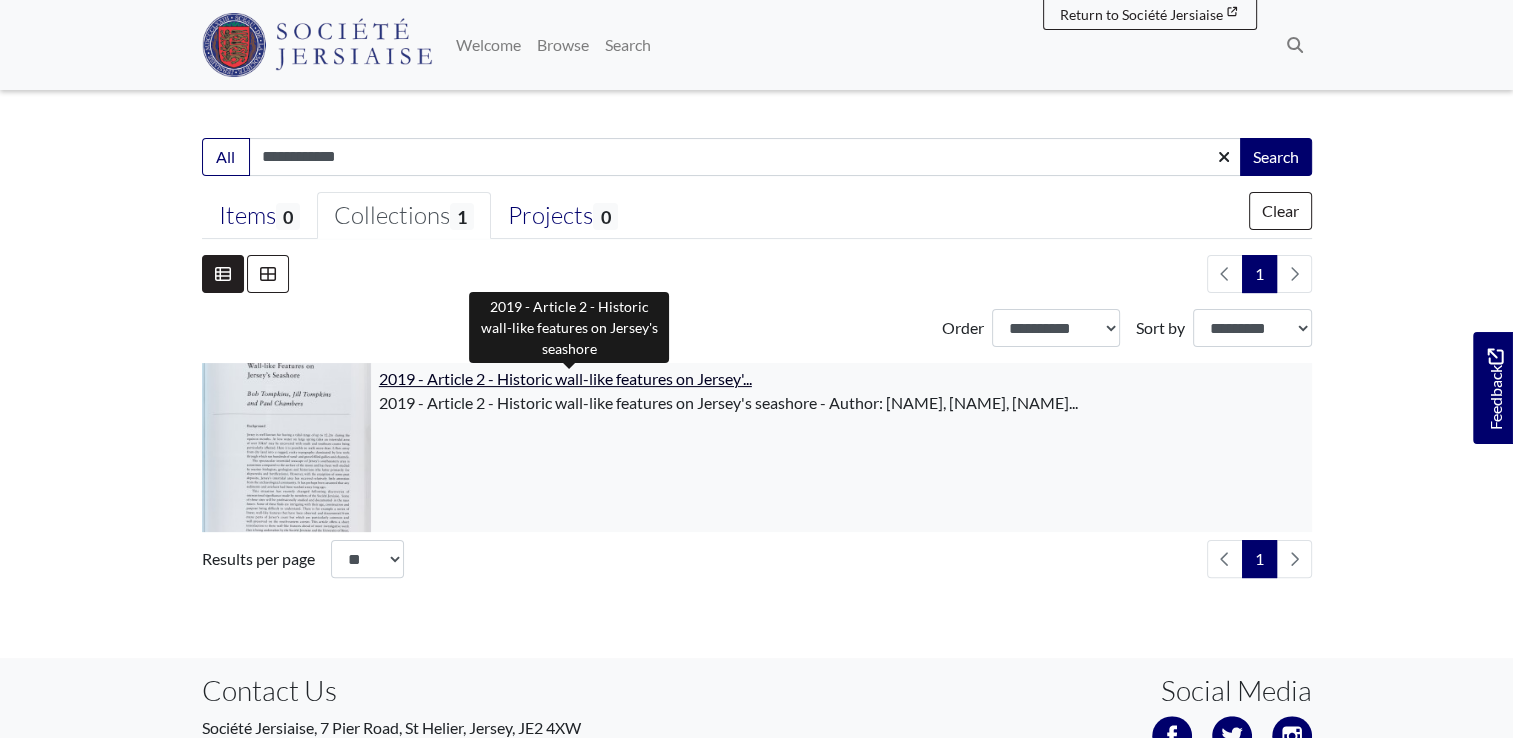 click on "2019 - Article 2 - Historic wall-like features on Jersey'..." at bounding box center [565, 378] 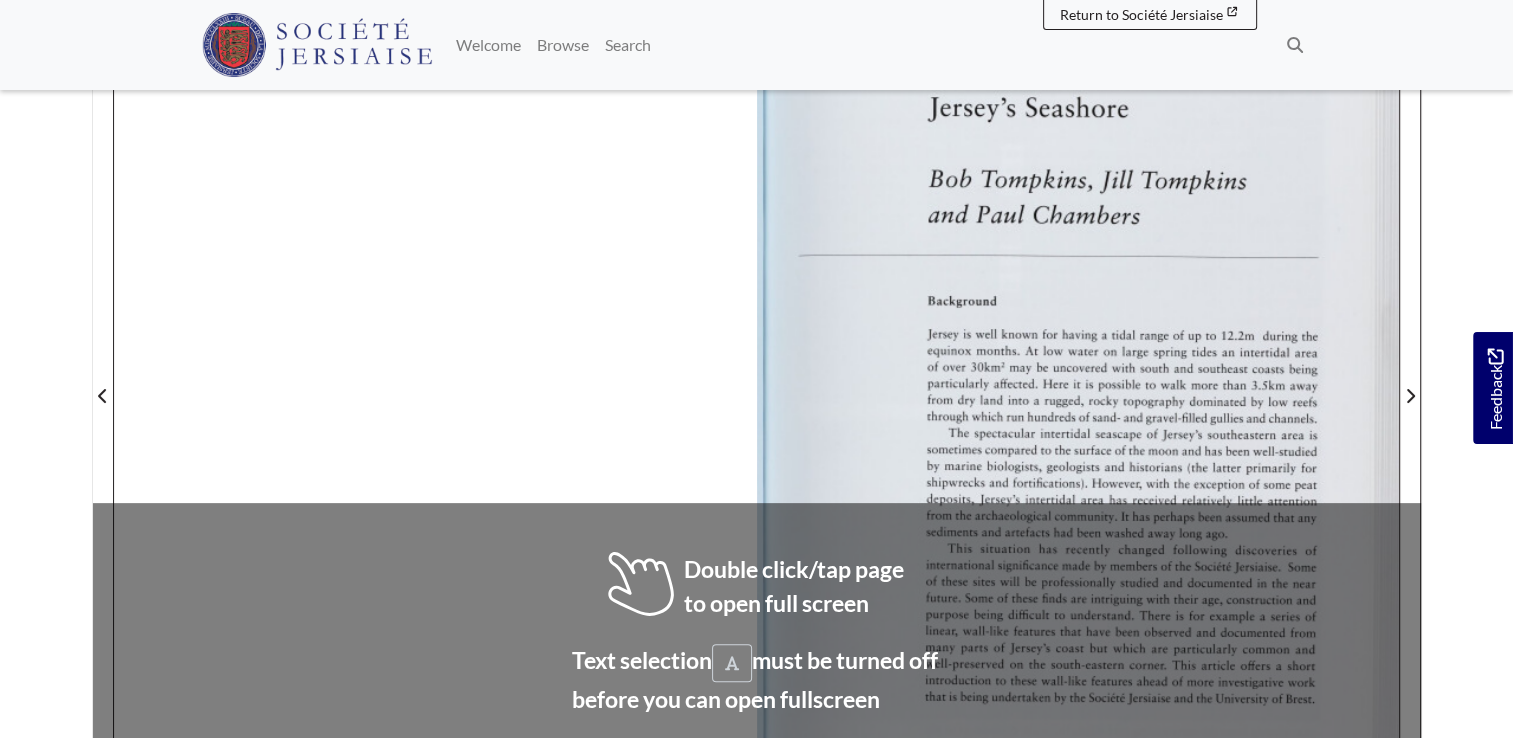 scroll, scrollTop: 500, scrollLeft: 0, axis: vertical 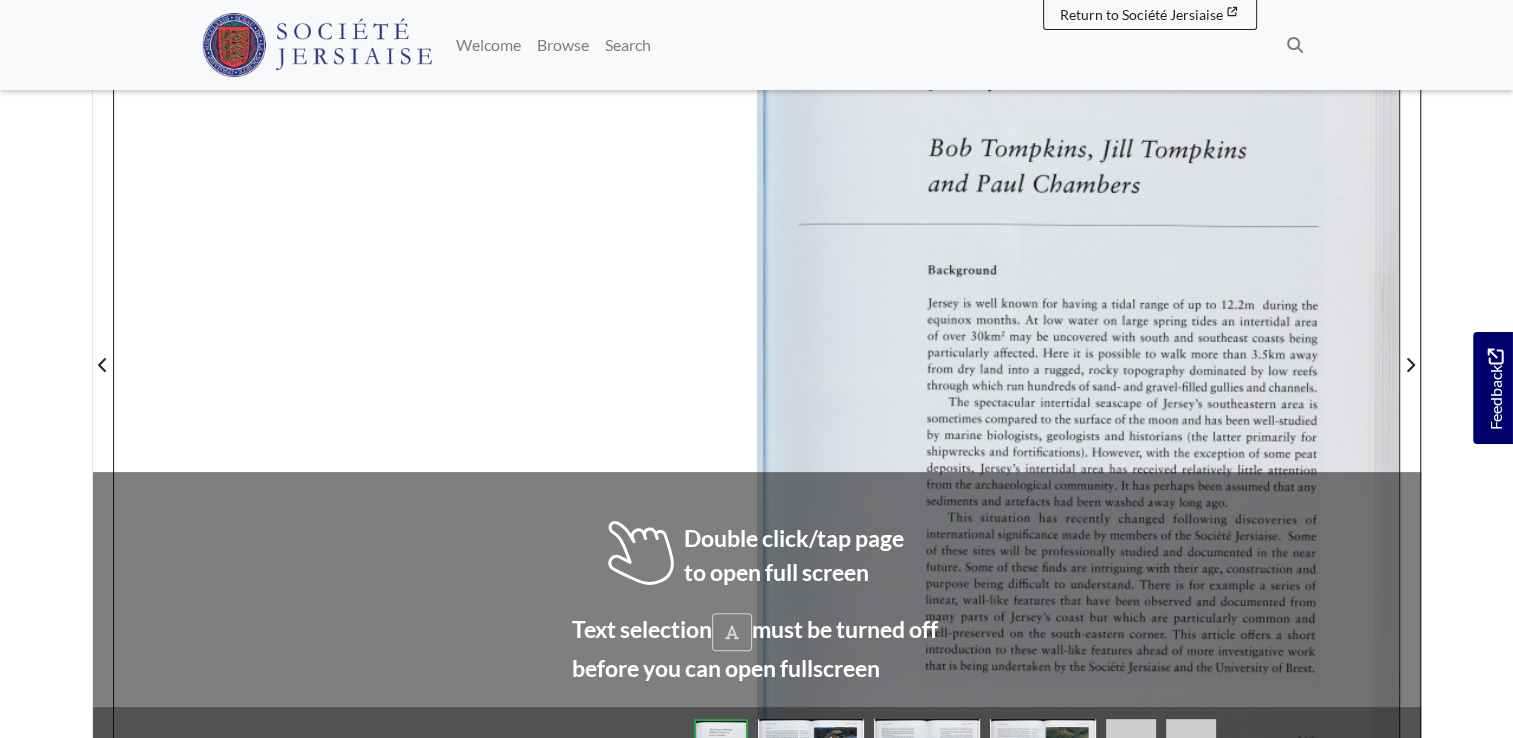 click at bounding box center (1078, 352) 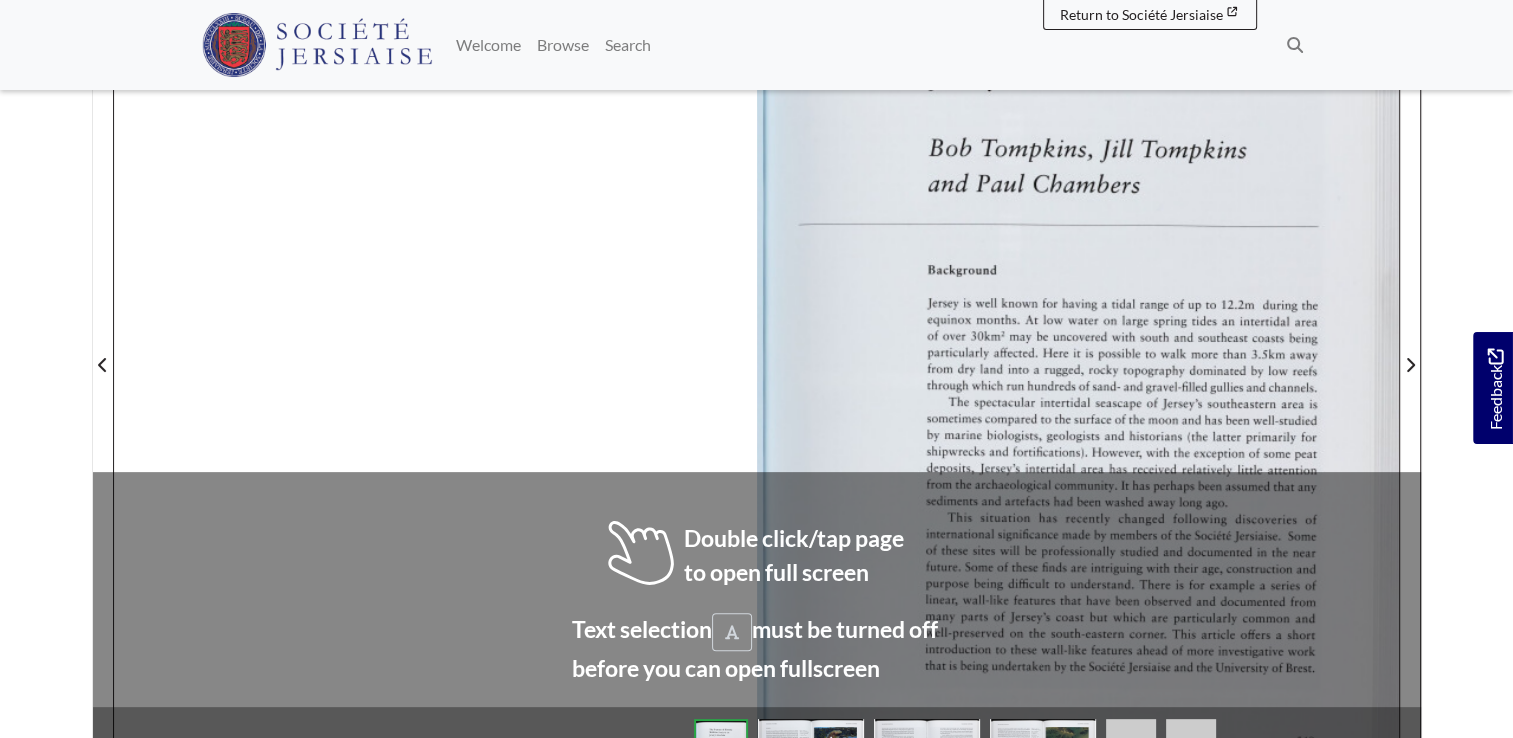 click at bounding box center [1078, 352] 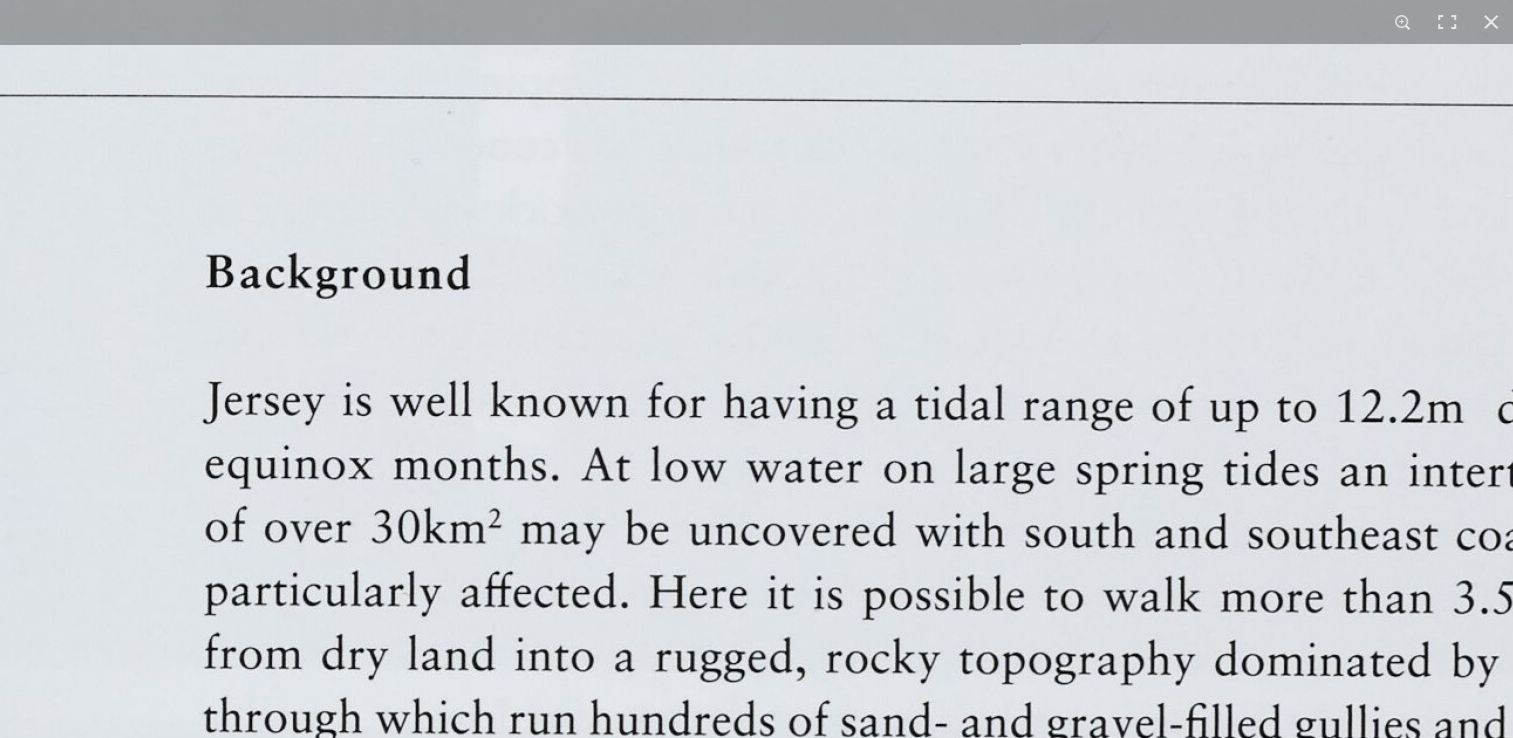 click at bounding box center (785, 590) 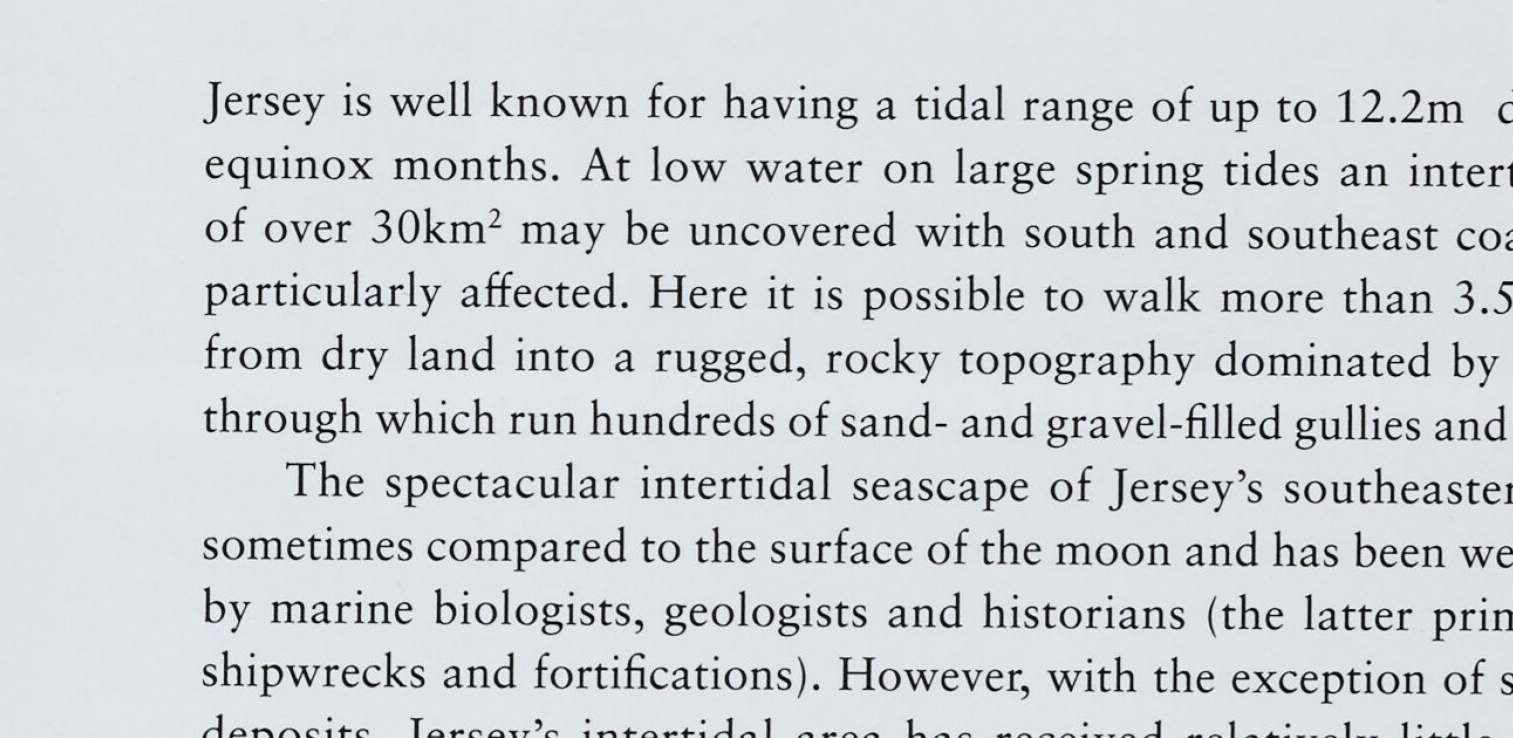 click at bounding box center [785, 290] 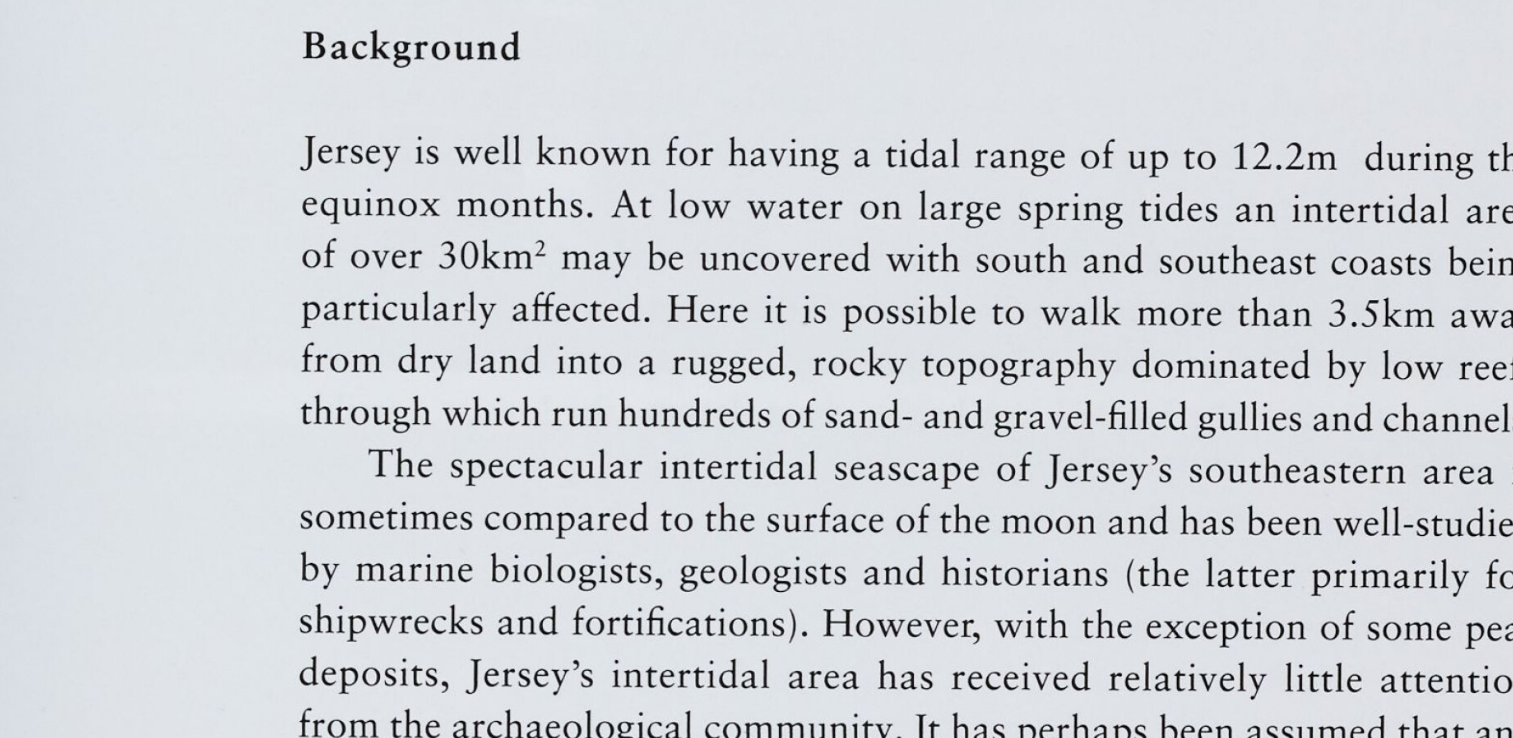 click at bounding box center (778, 307) 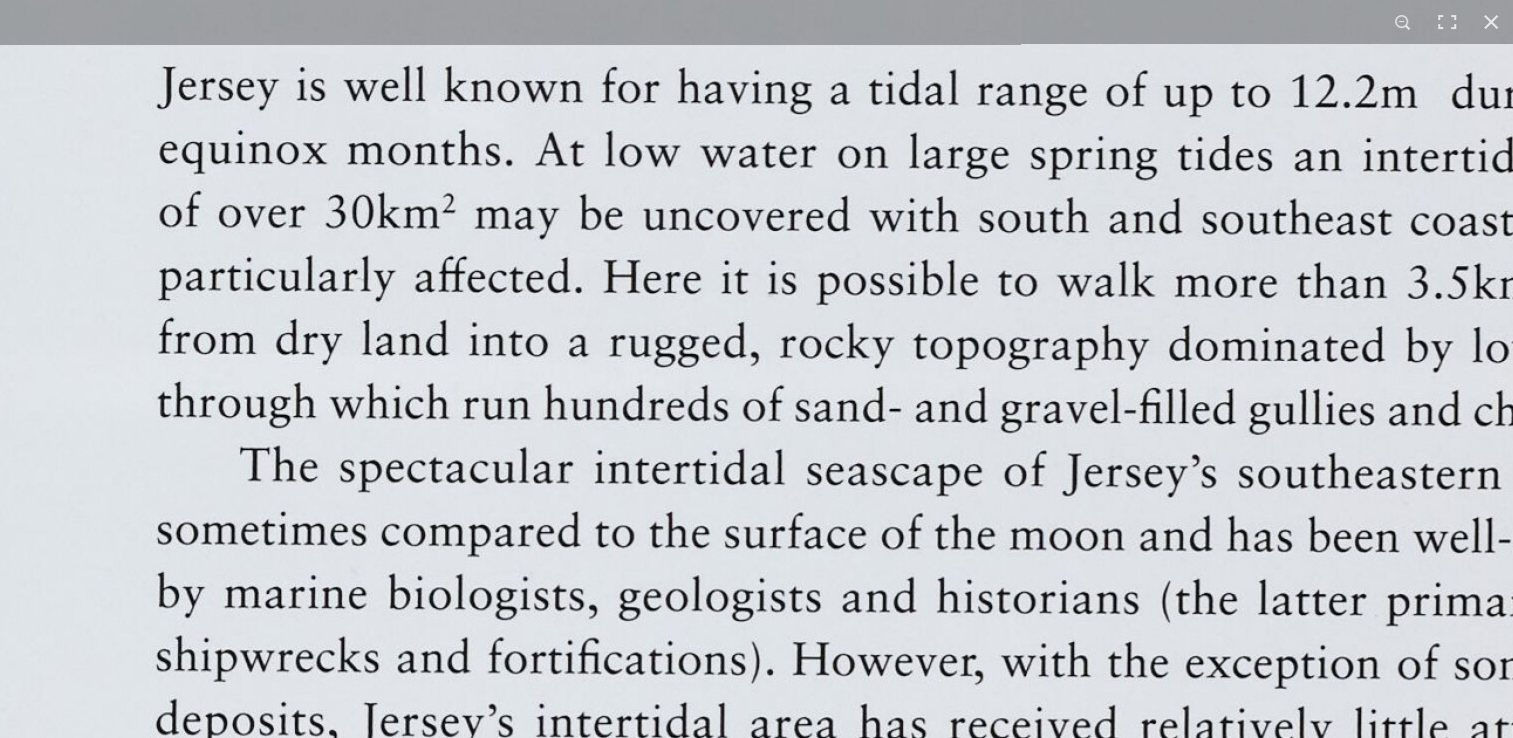 click at bounding box center (739, 275) 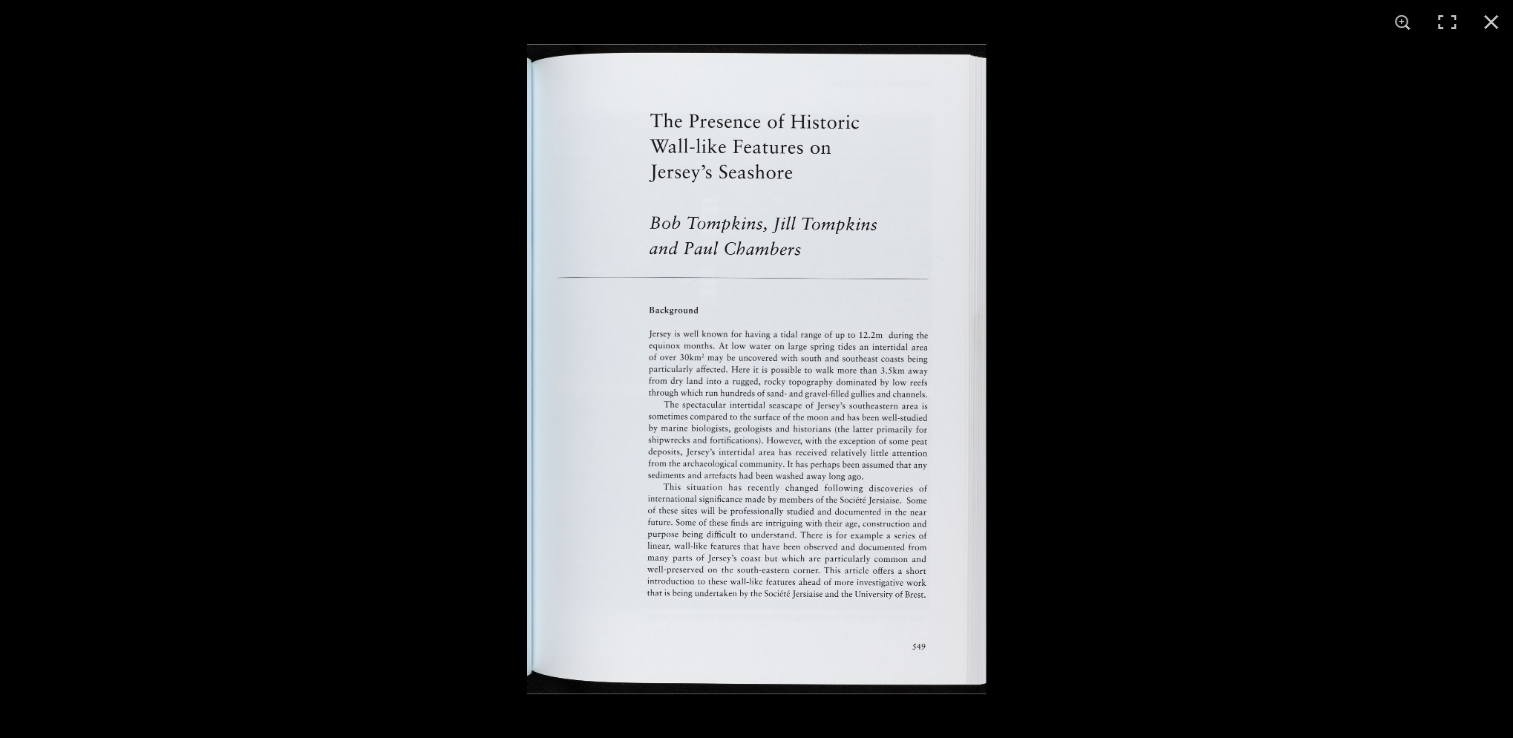 click at bounding box center [756, 369] 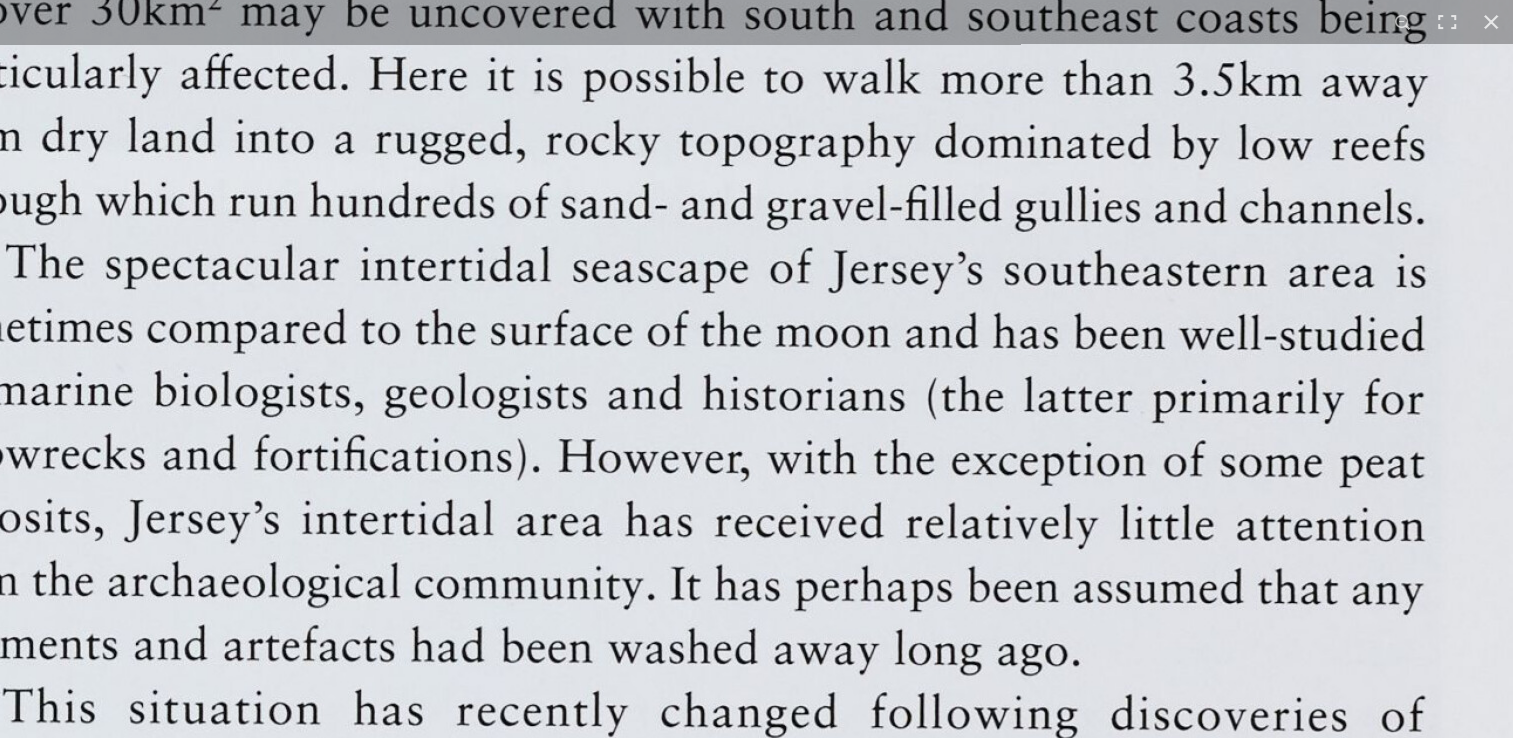 click at bounding box center (505, 72) 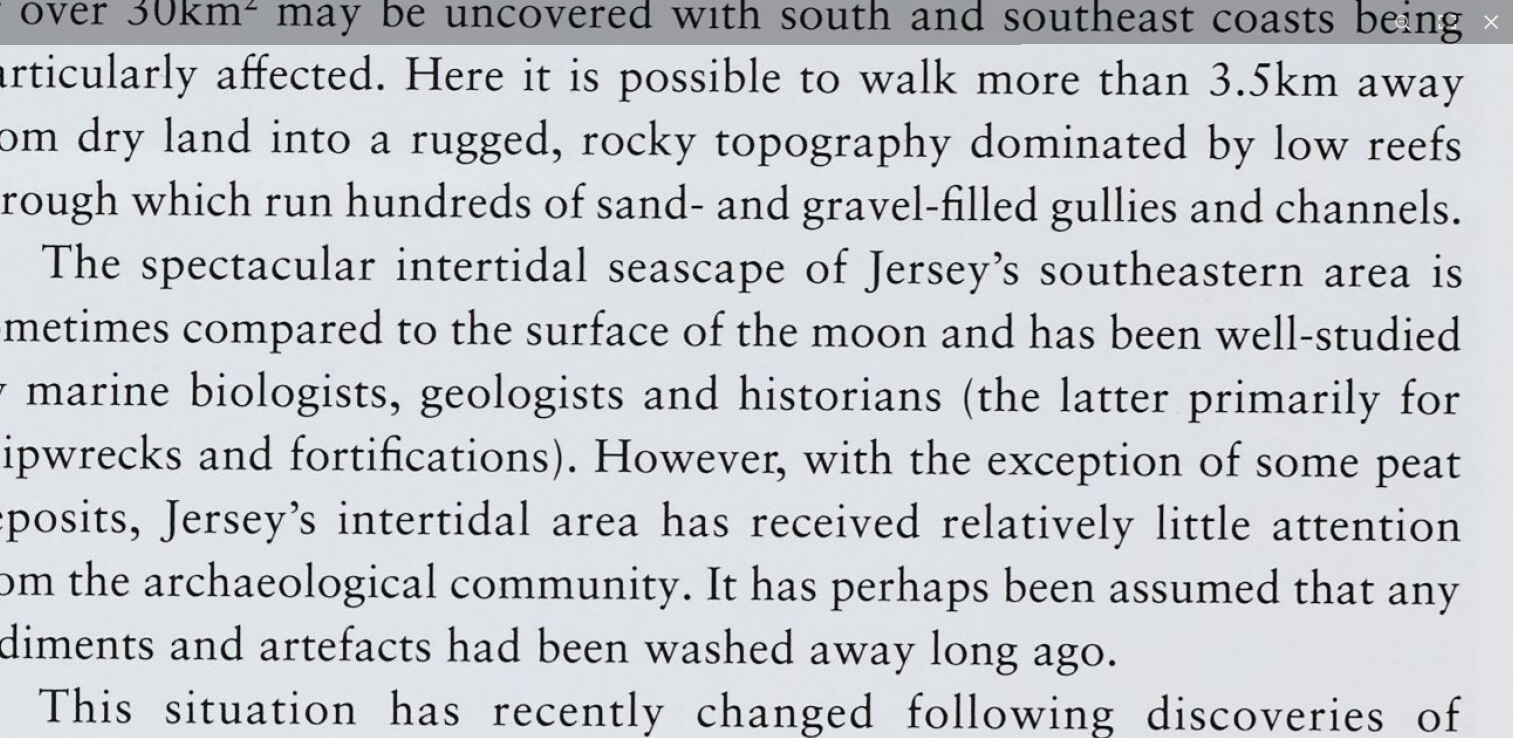 click at bounding box center (541, 72) 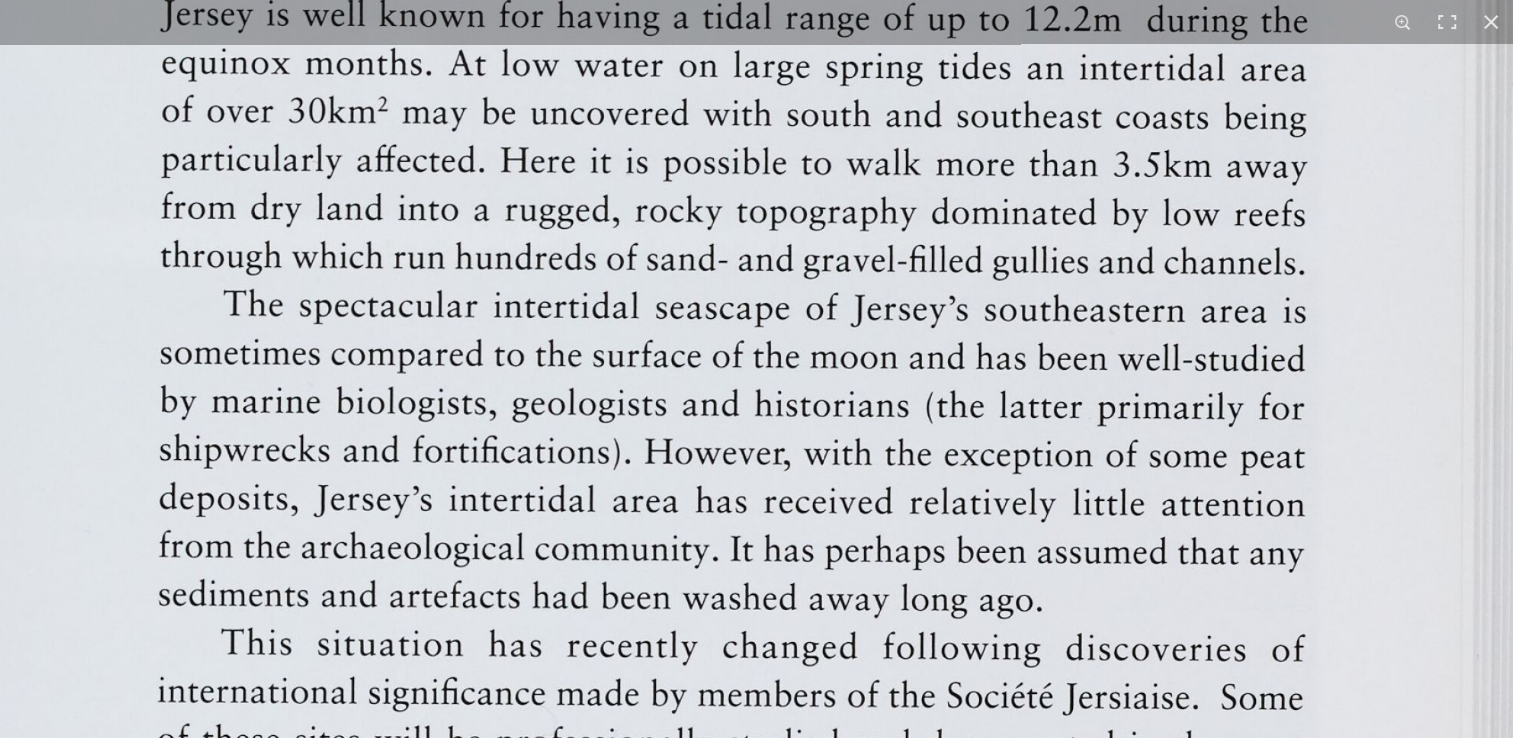 click at bounding box center (604, 159) 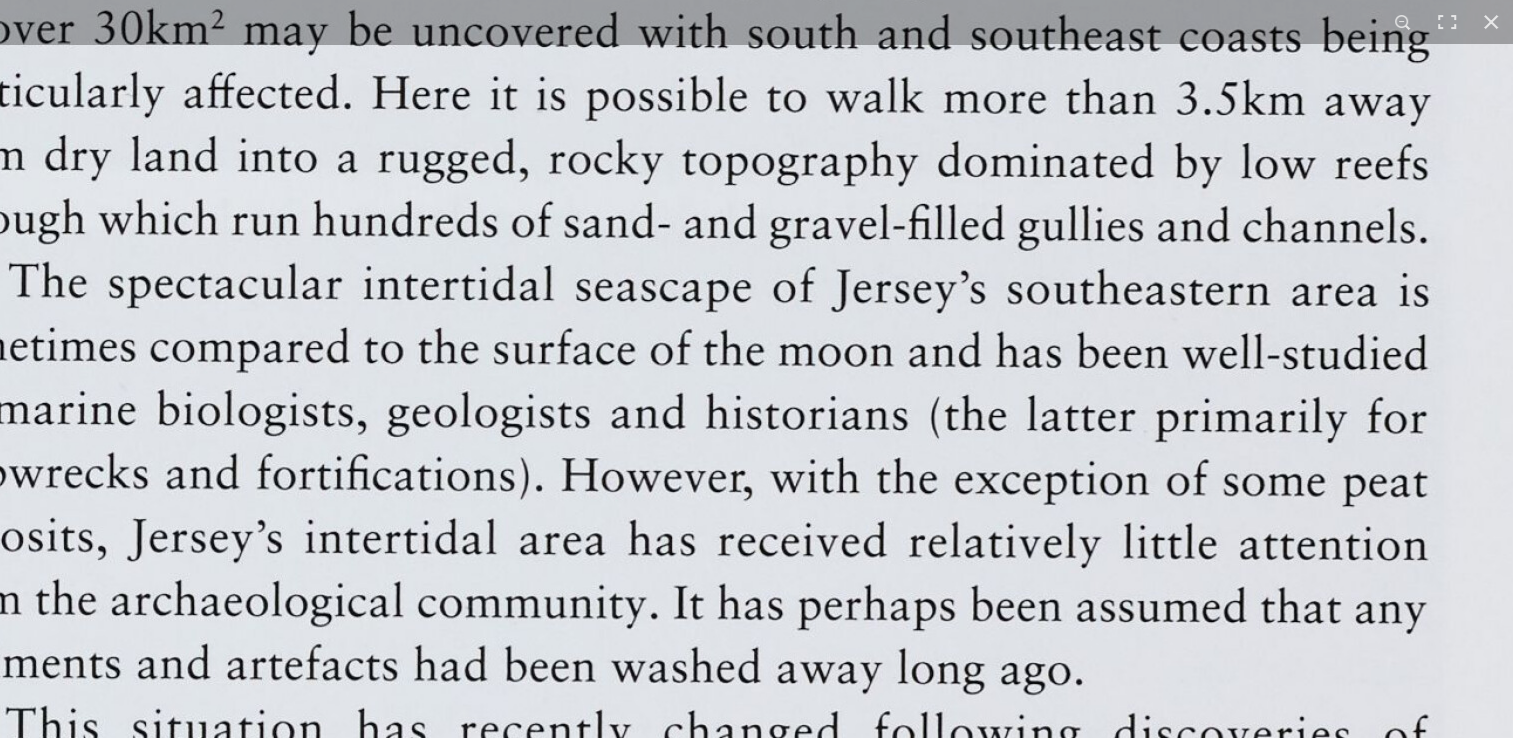 click at bounding box center [508, 91] 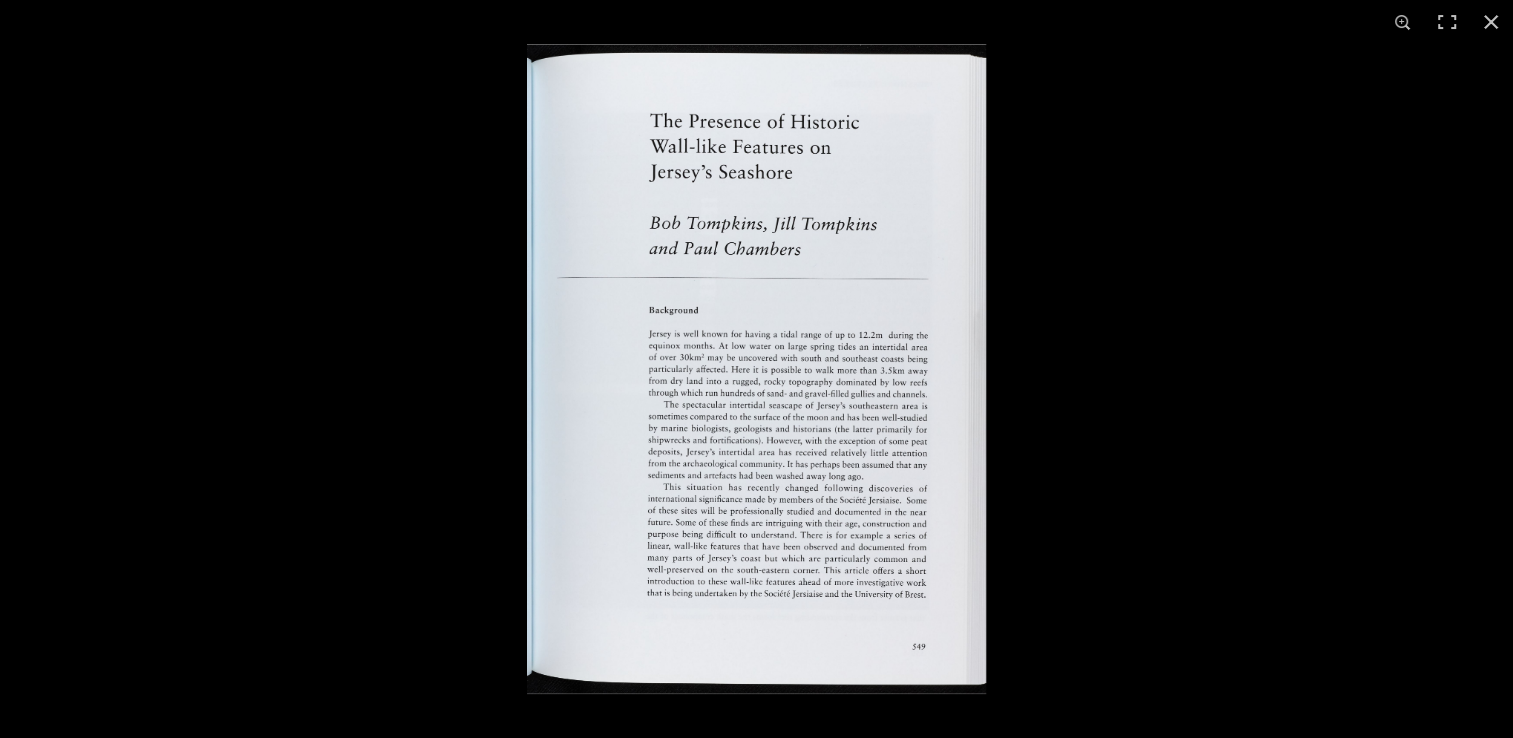 click at bounding box center [756, 369] 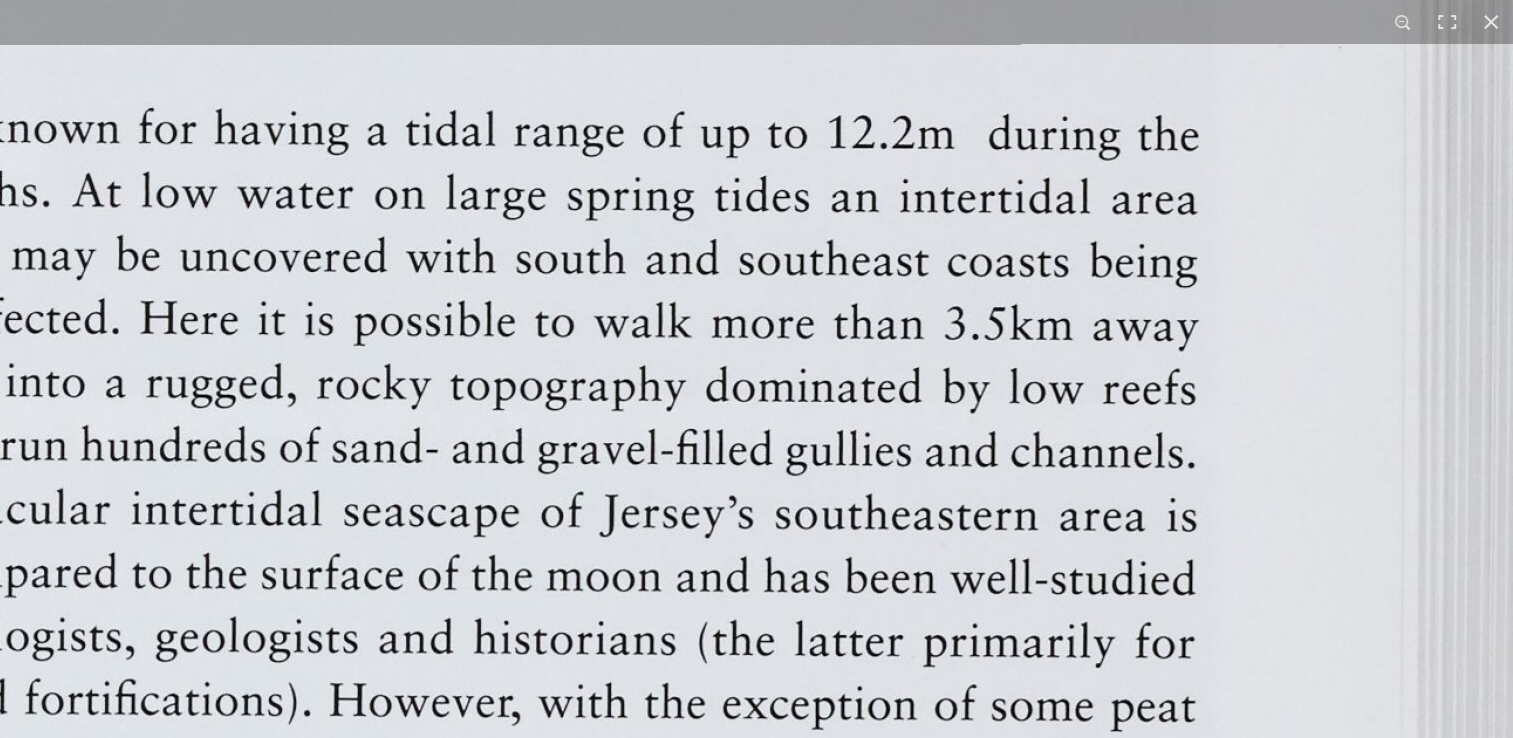 click at bounding box center (276, 316) 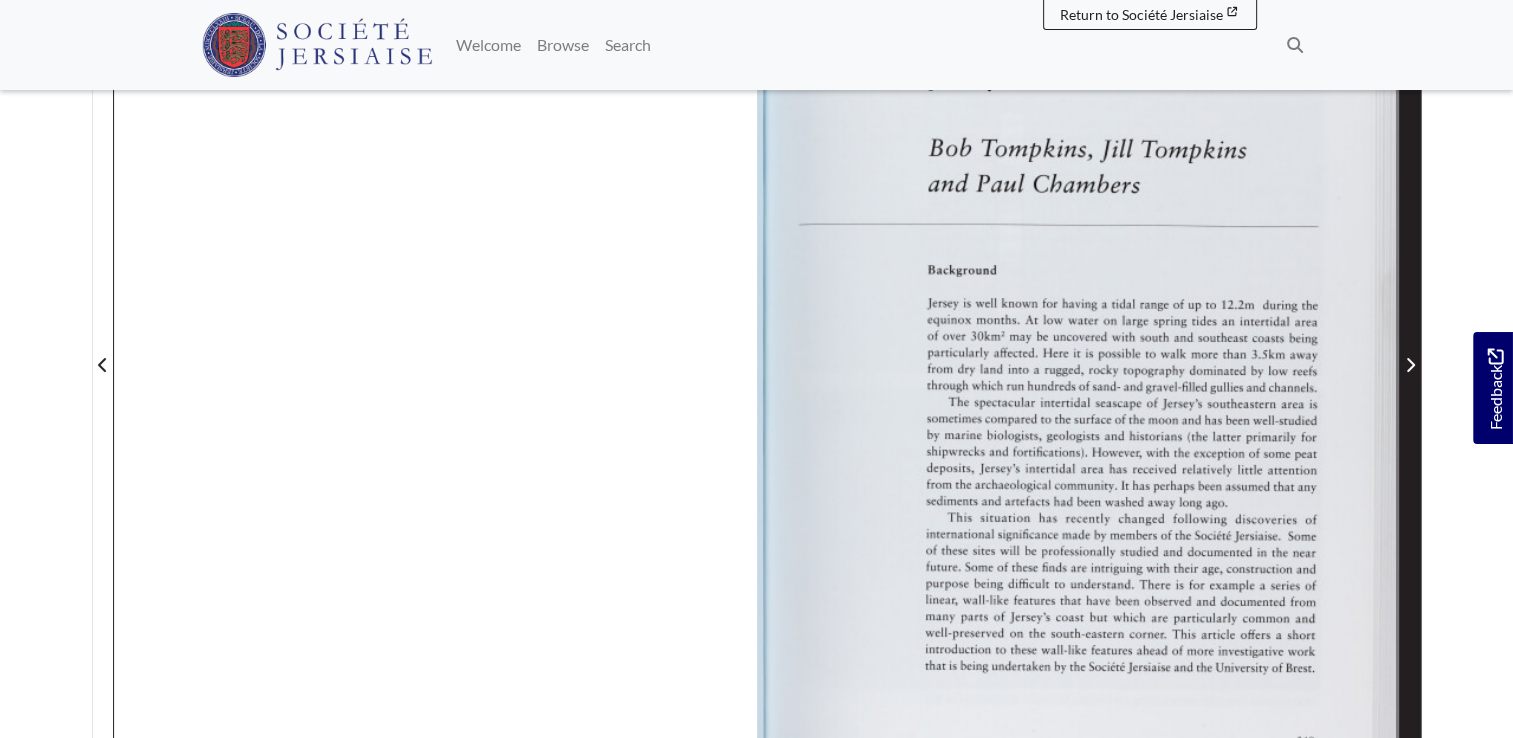 click 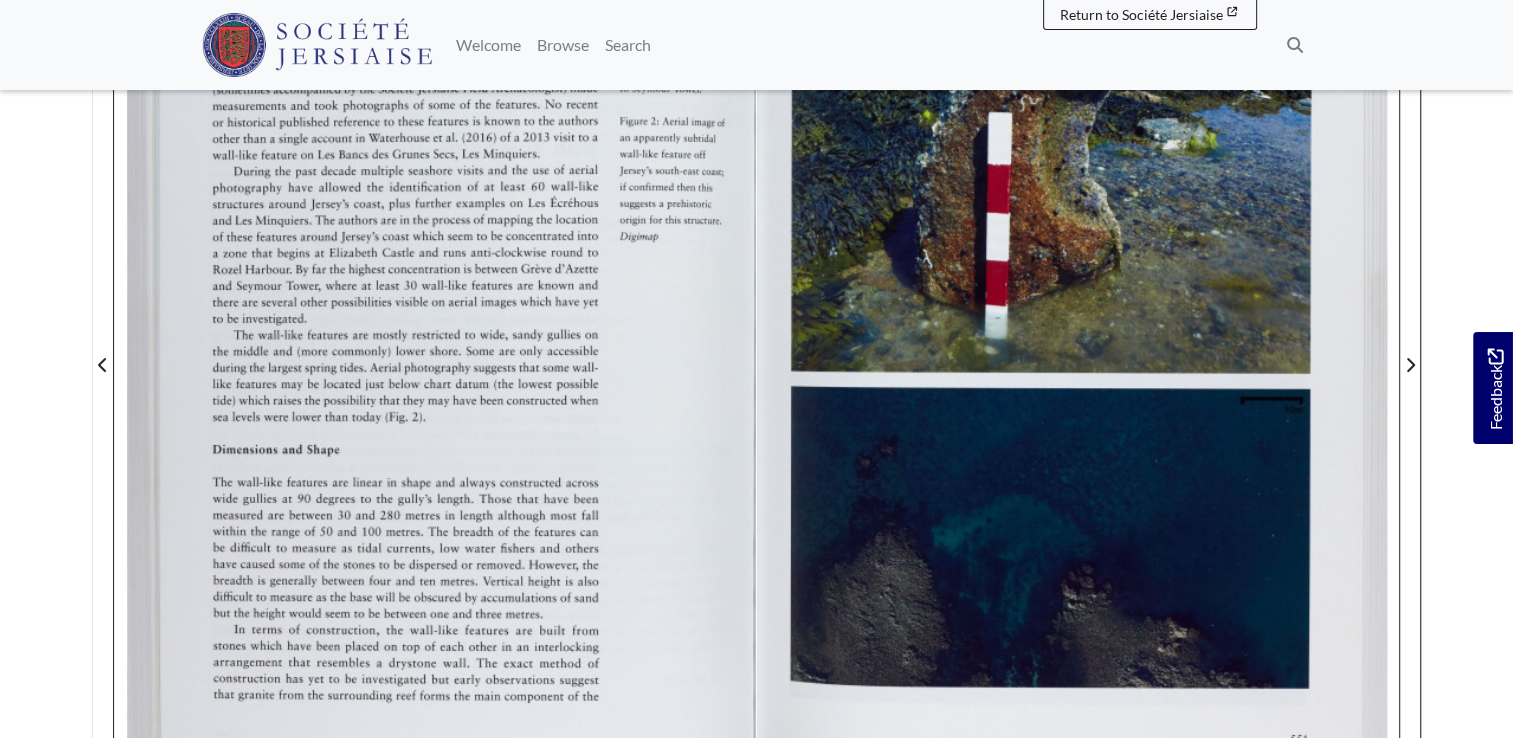 click at bounding box center [1078, 352] 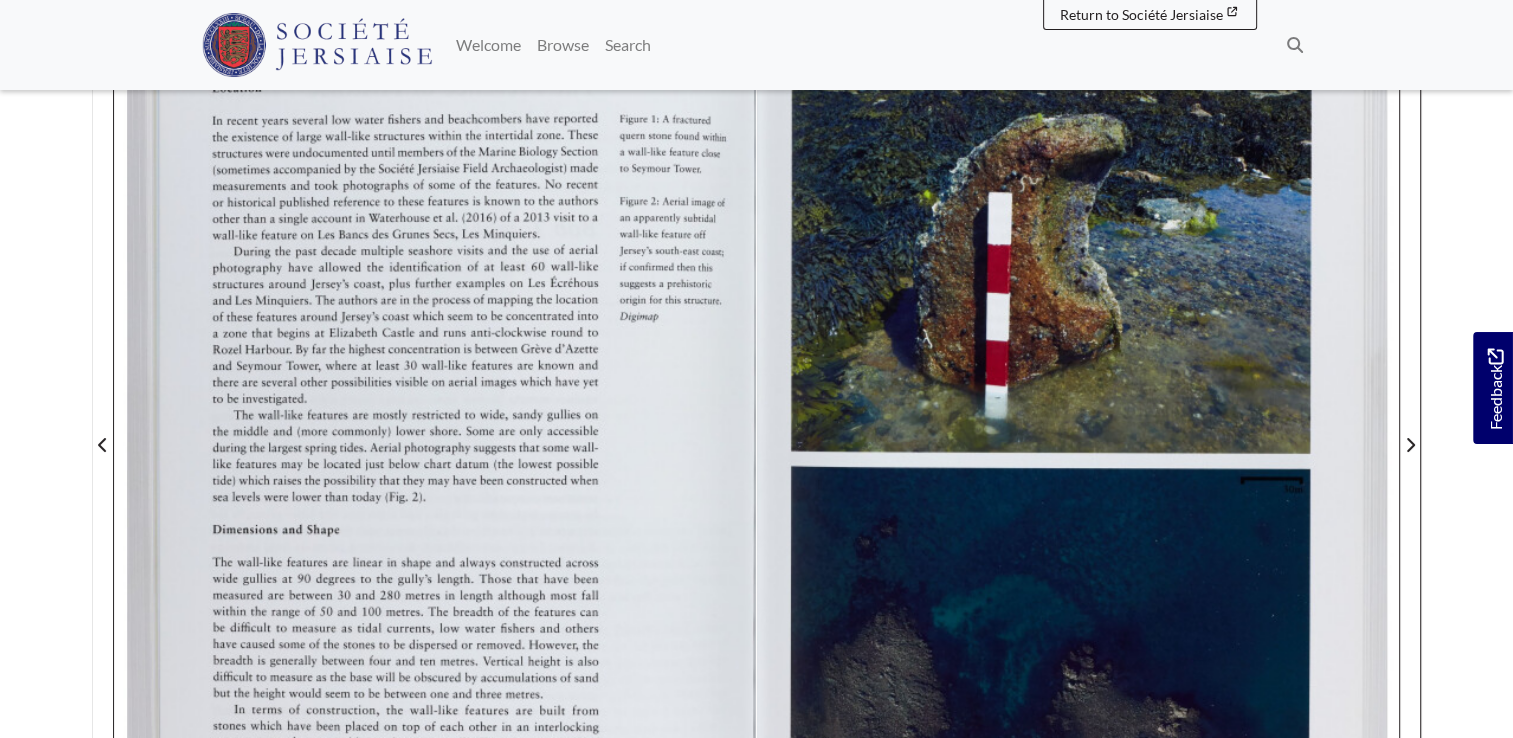 scroll, scrollTop: 381, scrollLeft: 0, axis: vertical 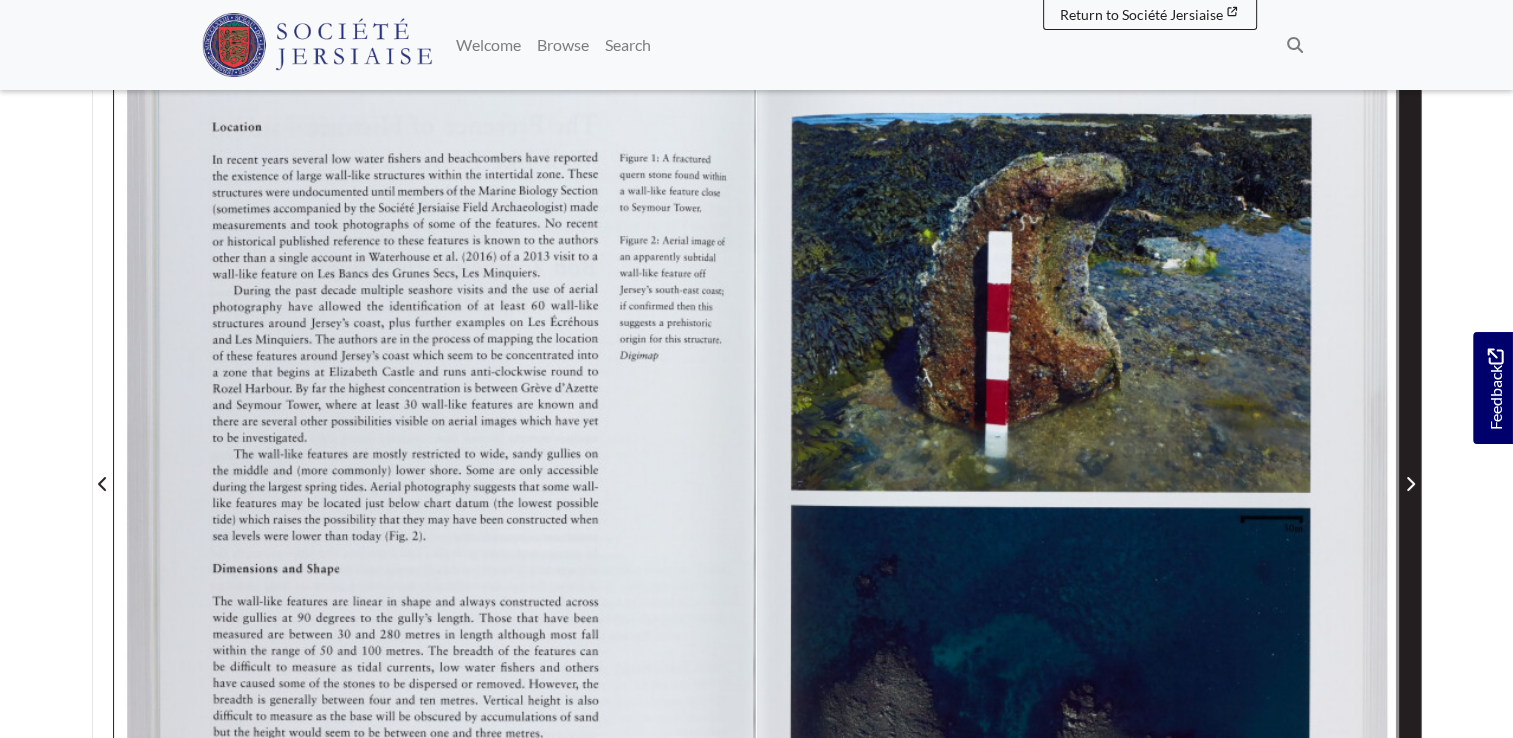 click 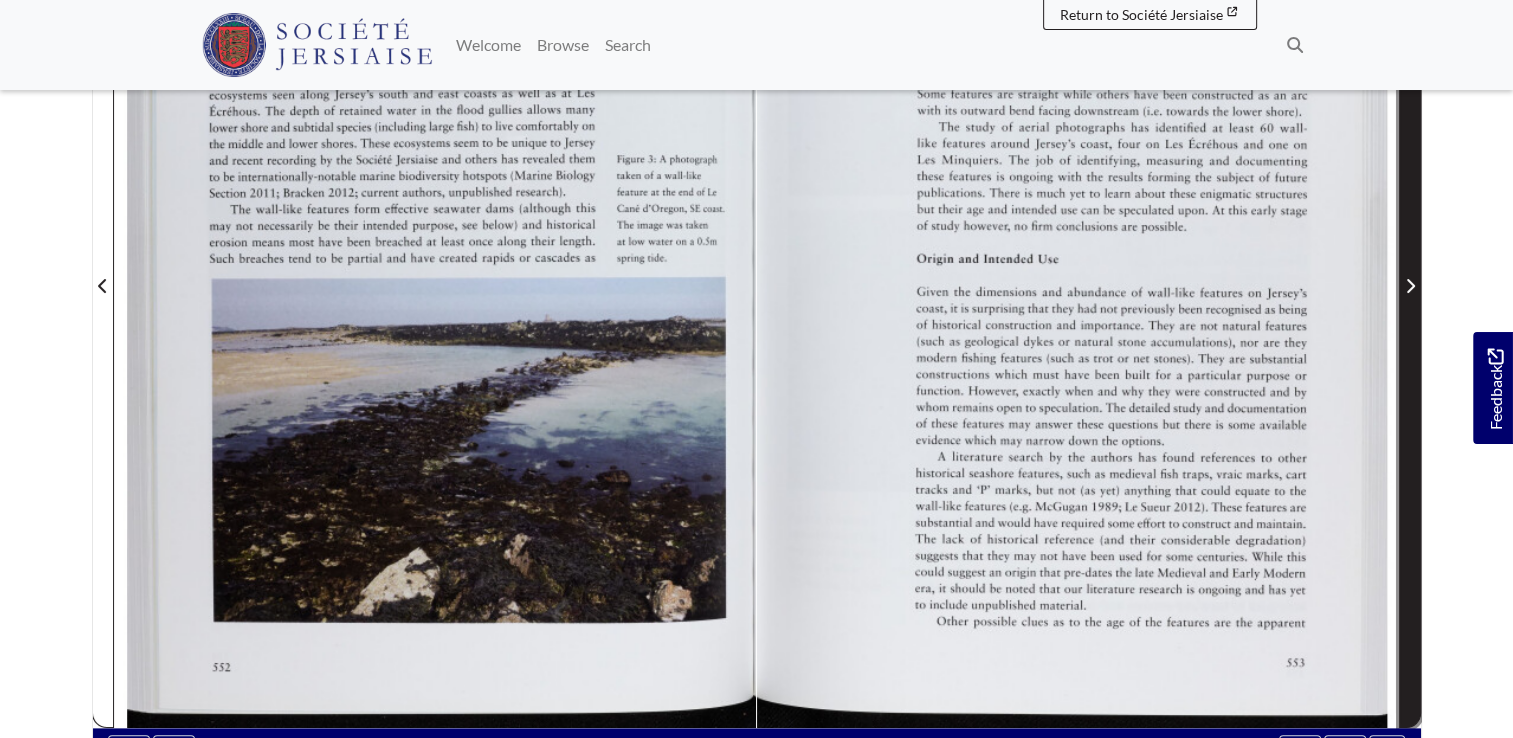 scroll, scrollTop: 581, scrollLeft: 0, axis: vertical 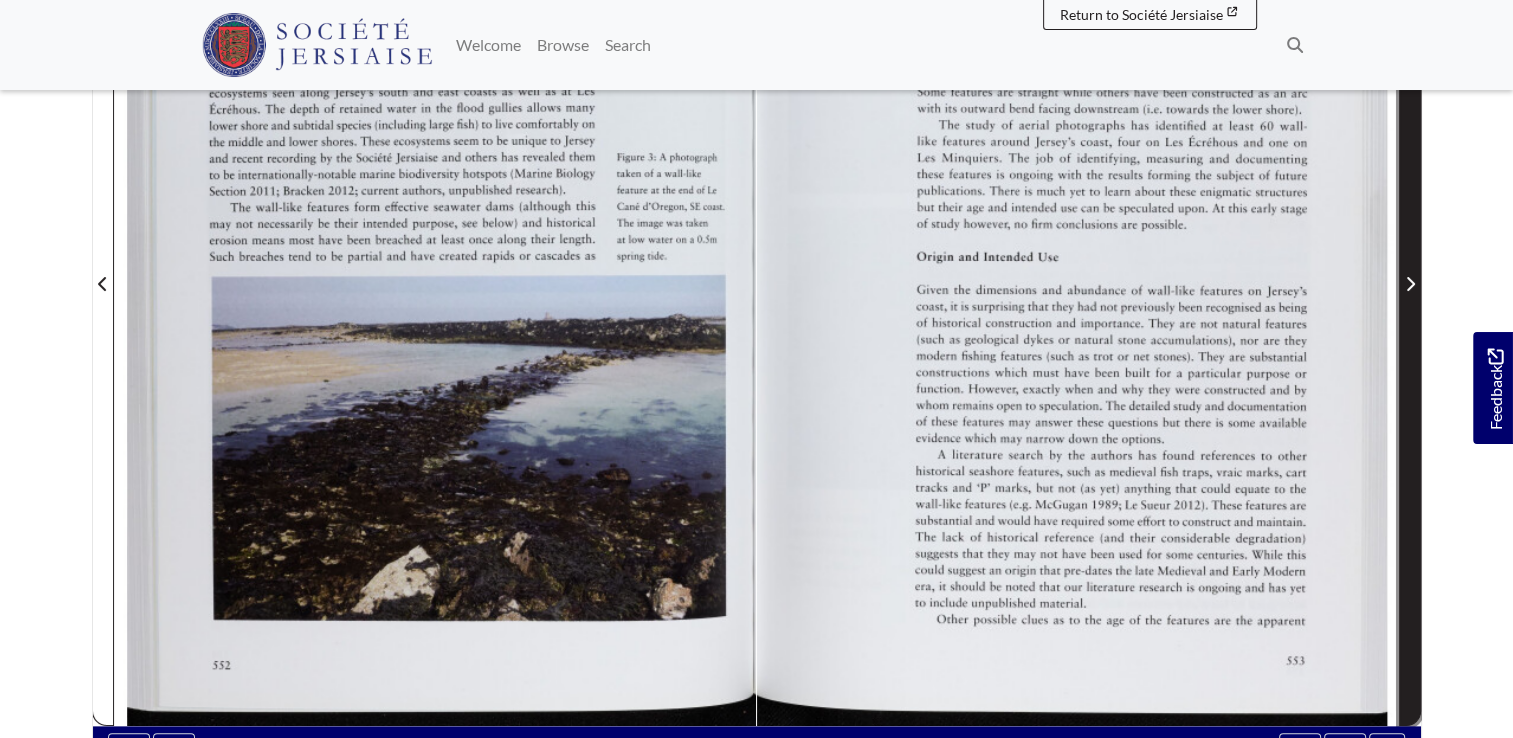 click 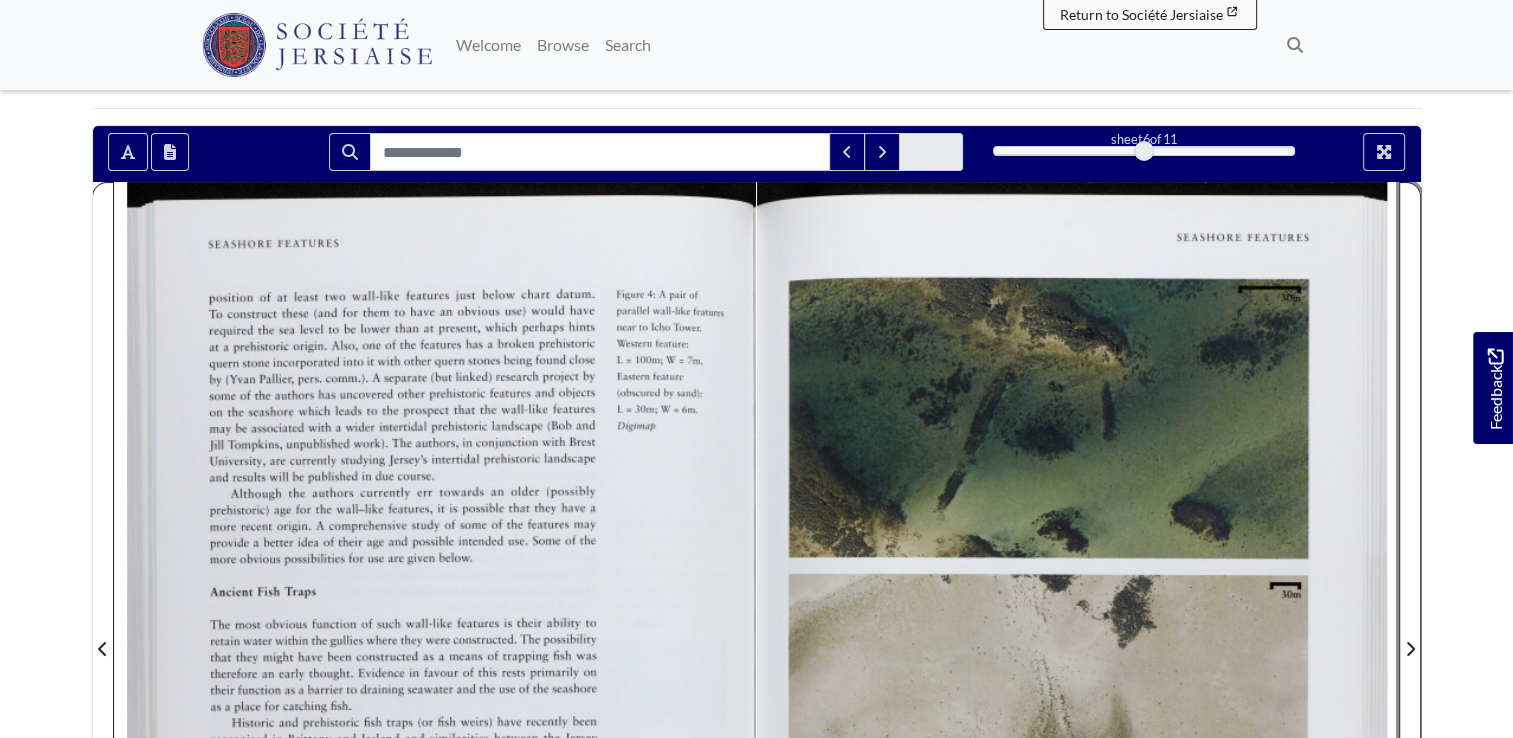 scroll, scrollTop: 181, scrollLeft: 0, axis: vertical 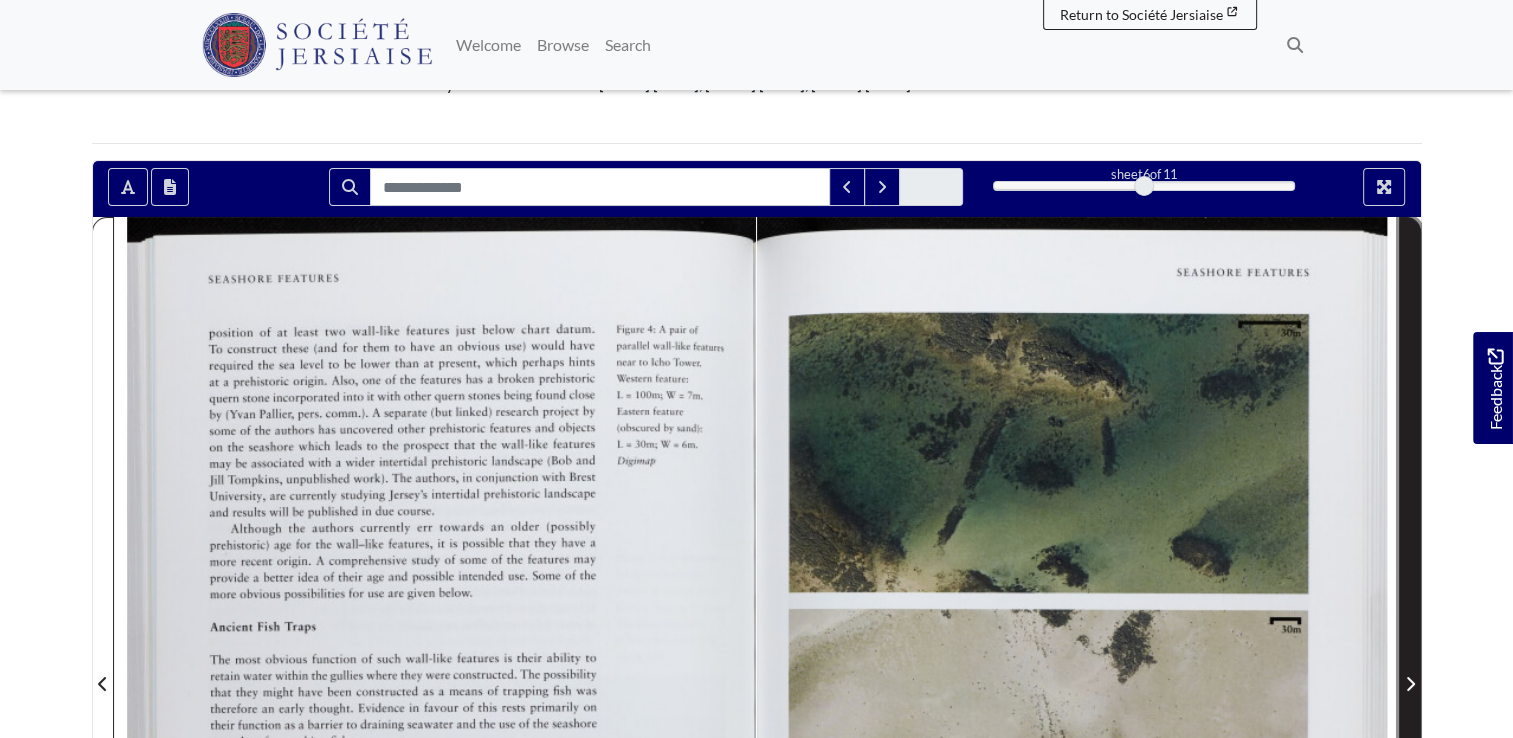 click 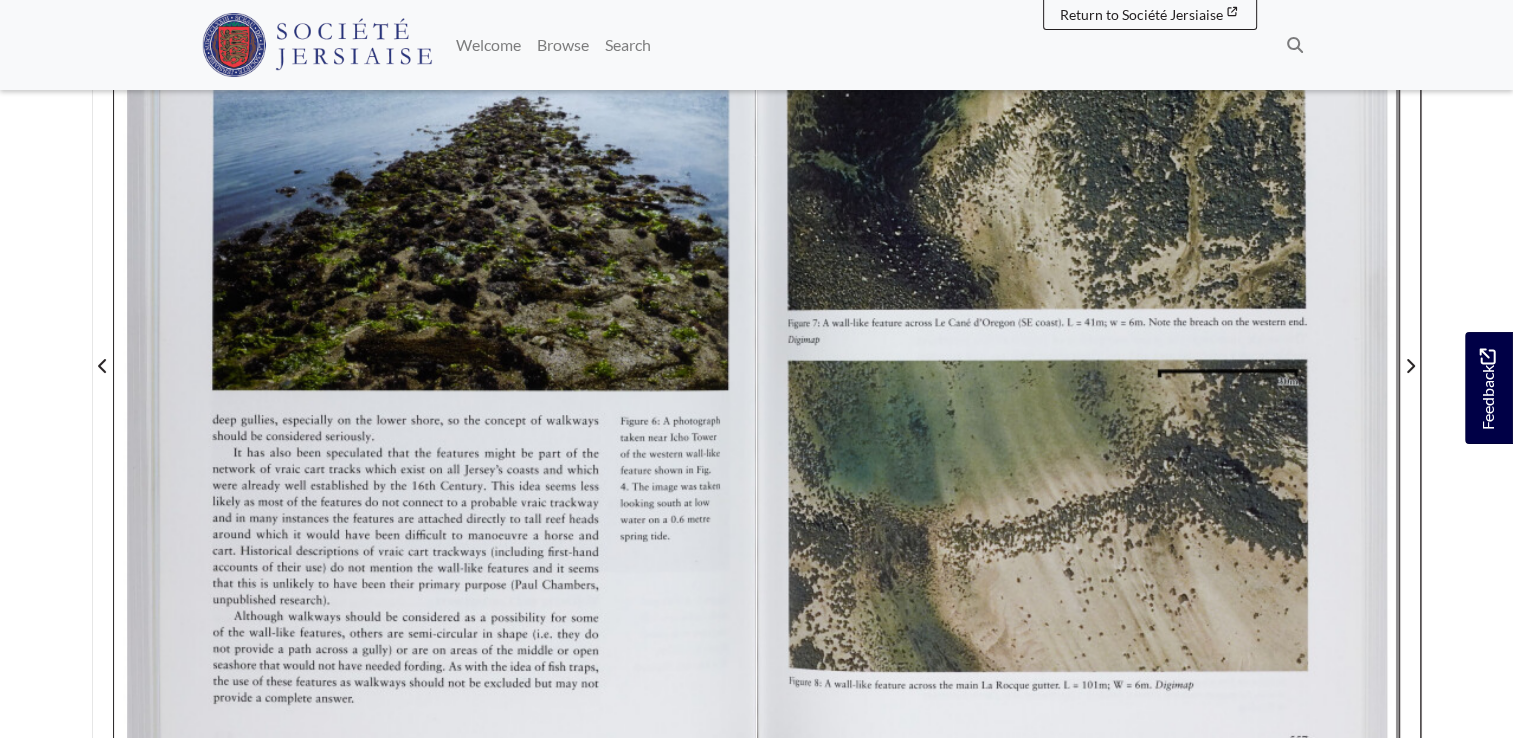 scroll, scrollTop: 481, scrollLeft: 0, axis: vertical 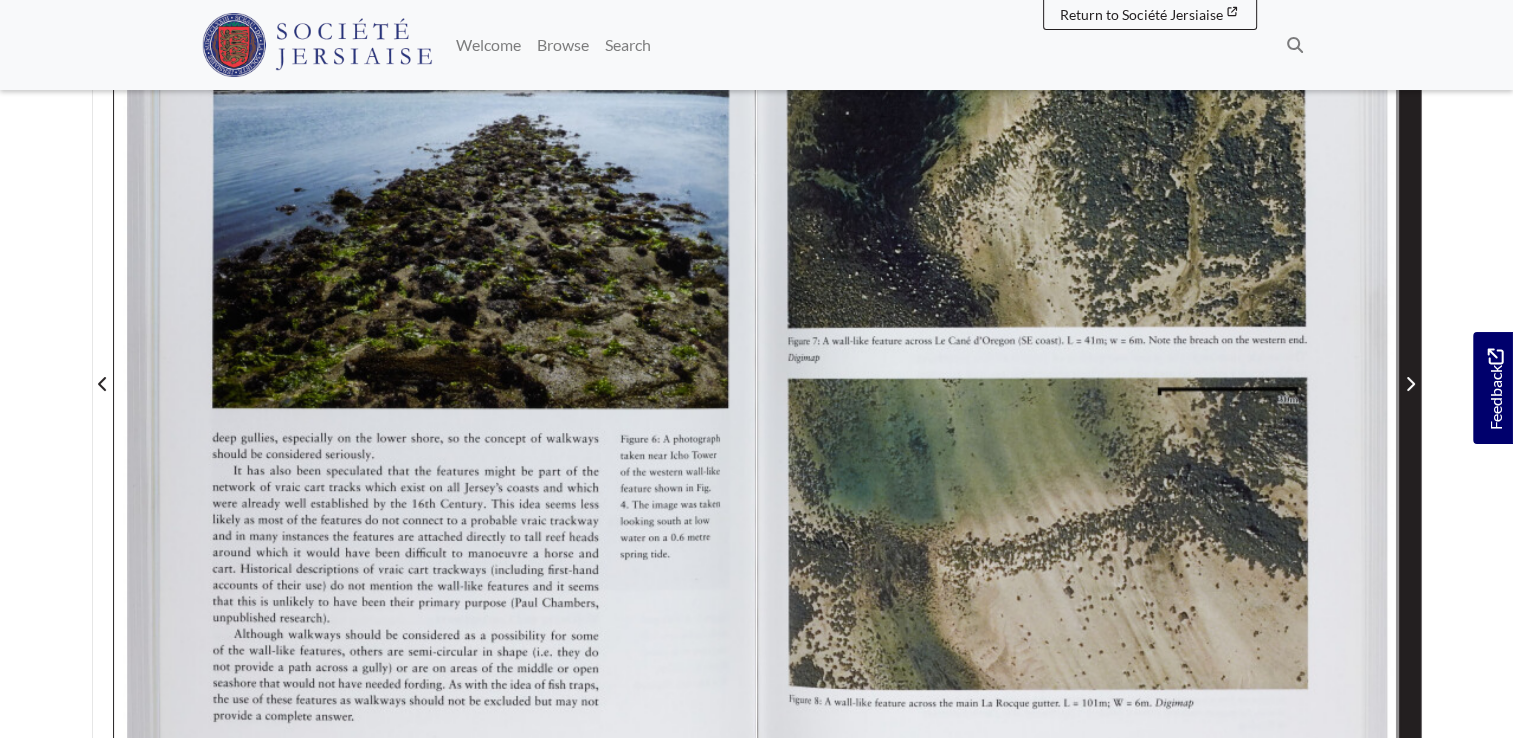 click 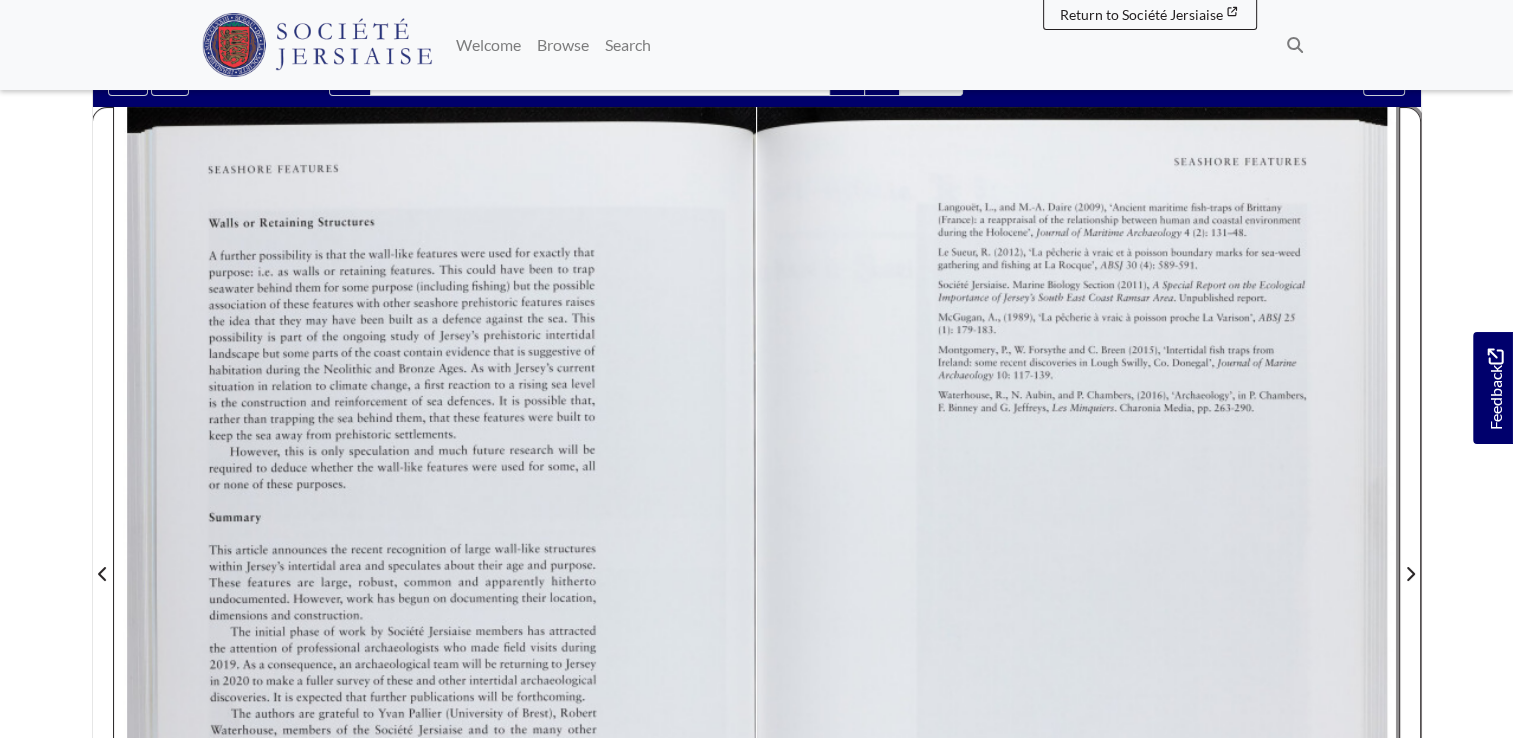 scroll, scrollTop: 281, scrollLeft: 0, axis: vertical 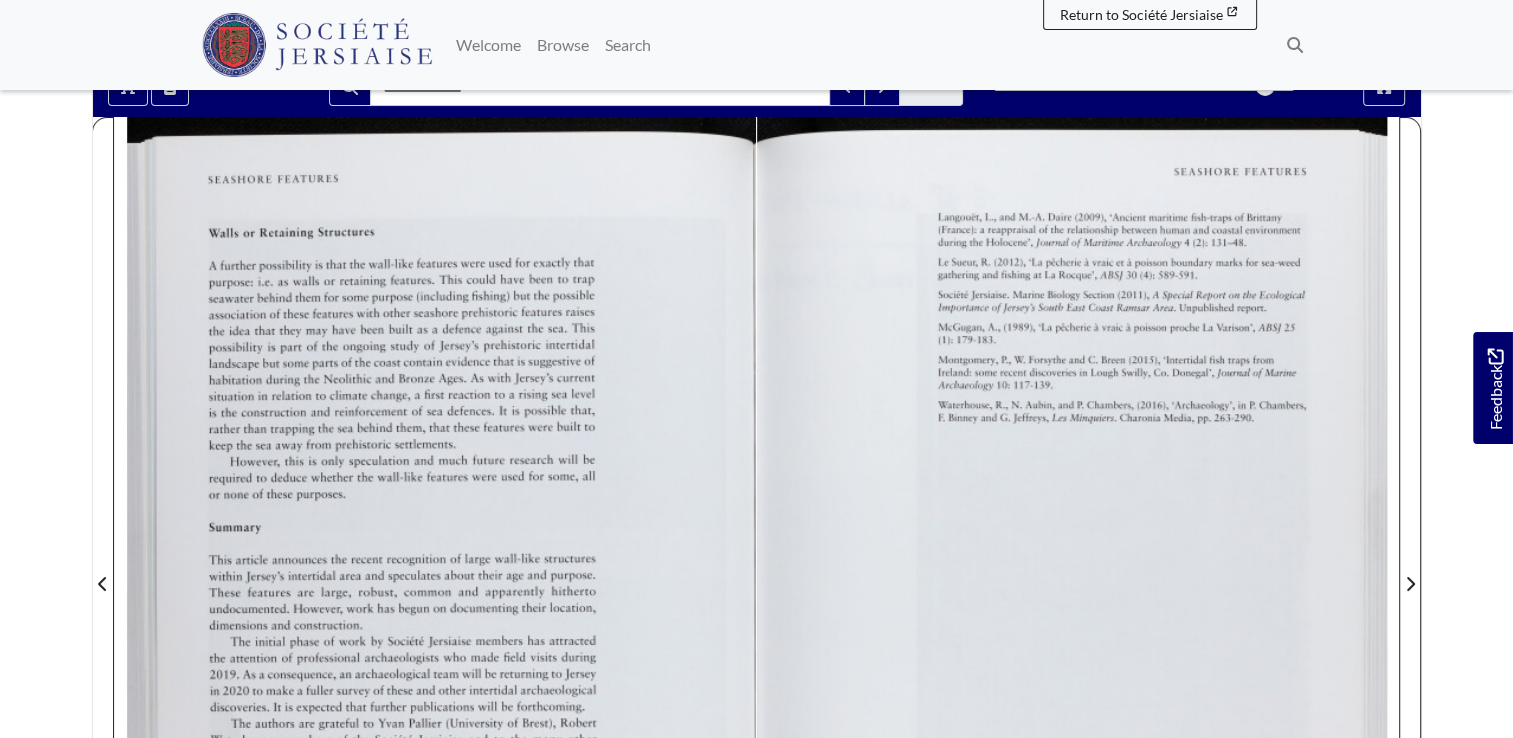 click at bounding box center (1078, 571) 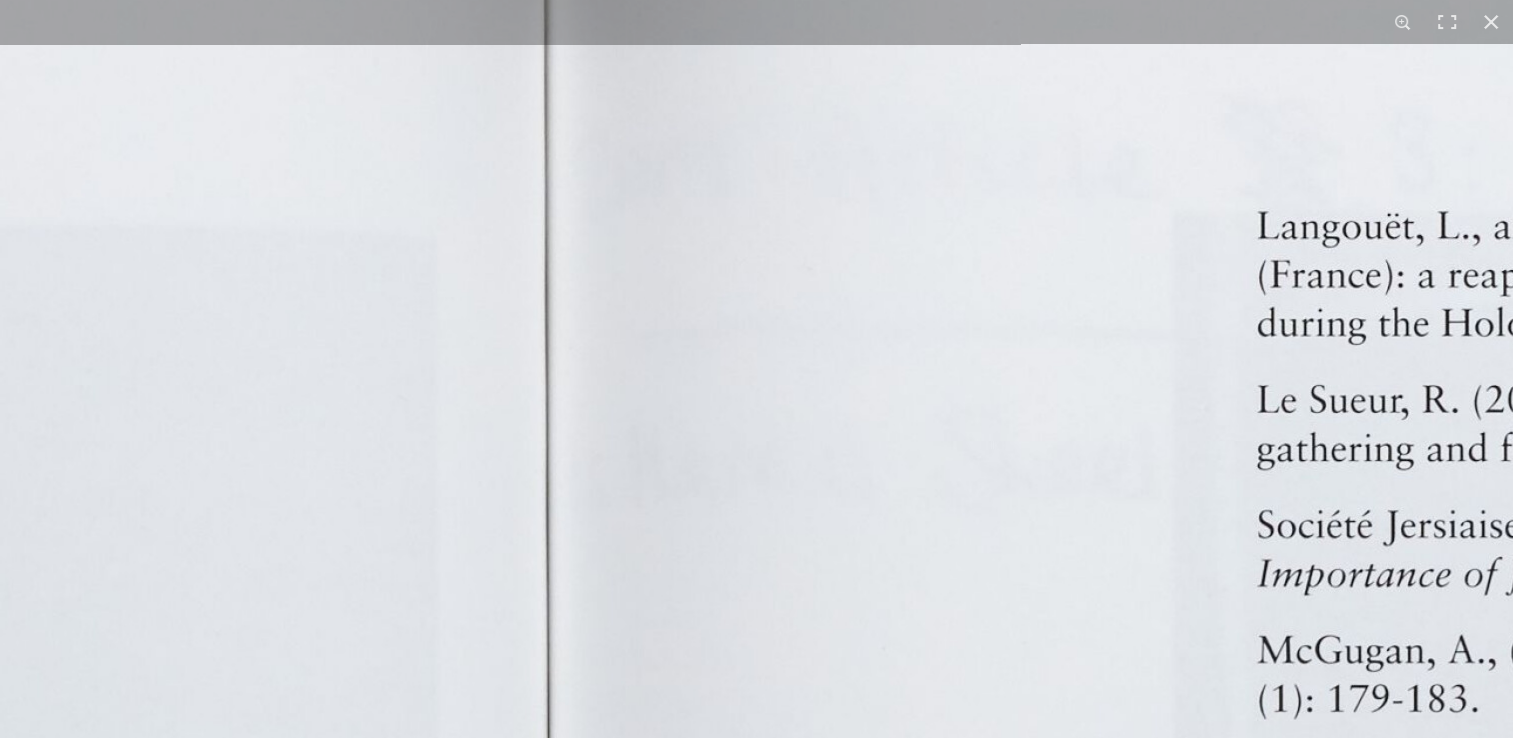 click at bounding box center (559, 1591) 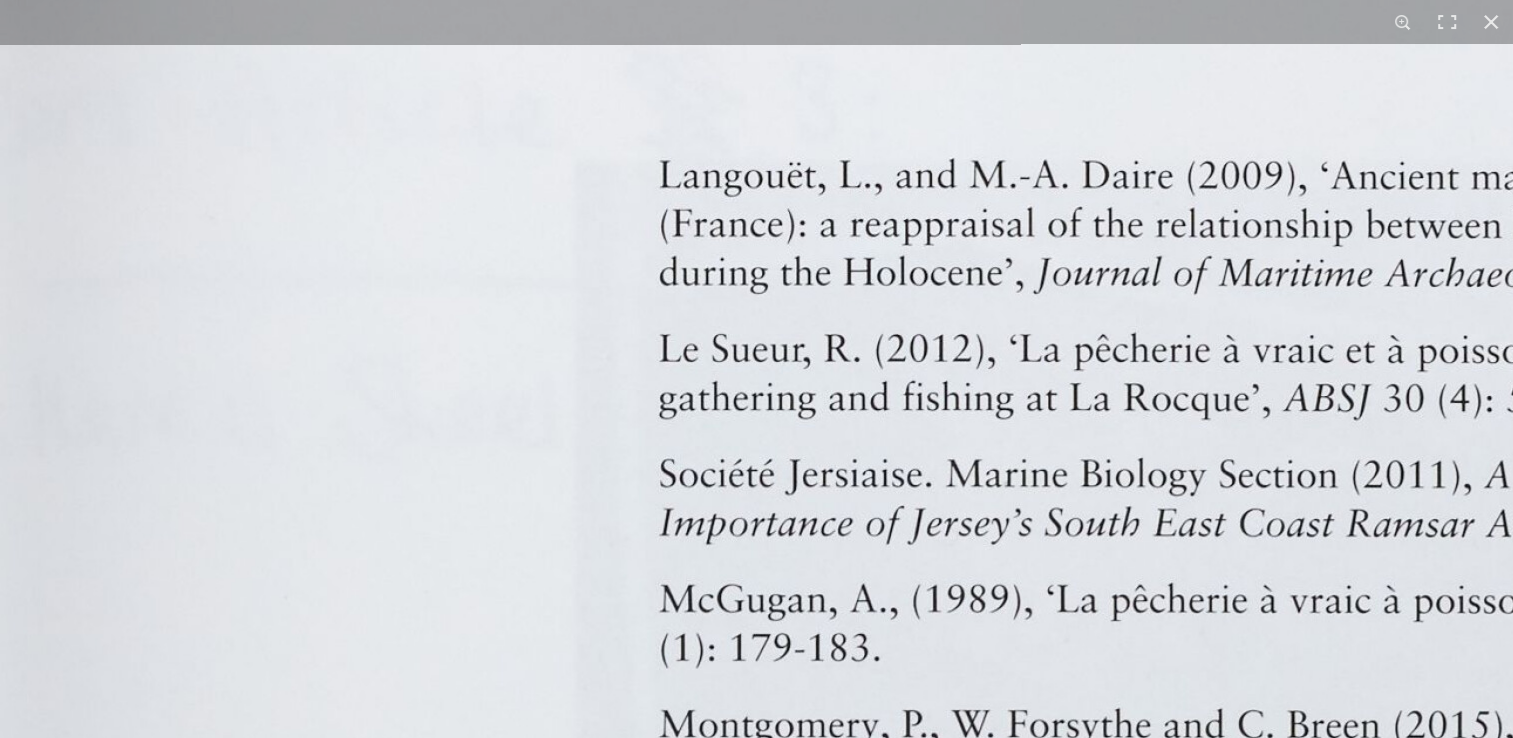 click at bounding box center (-39, 1540) 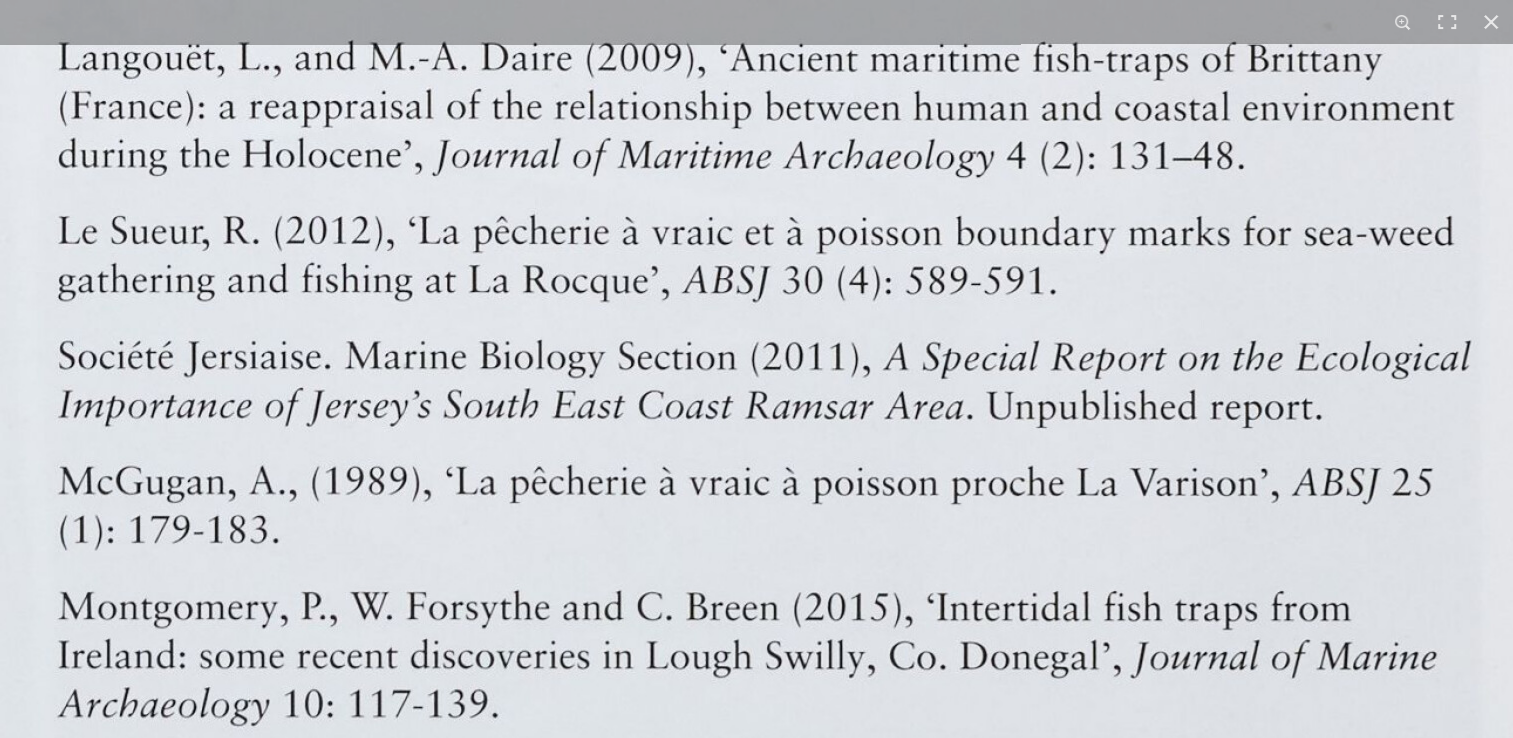 click at bounding box center (-640, 1422) 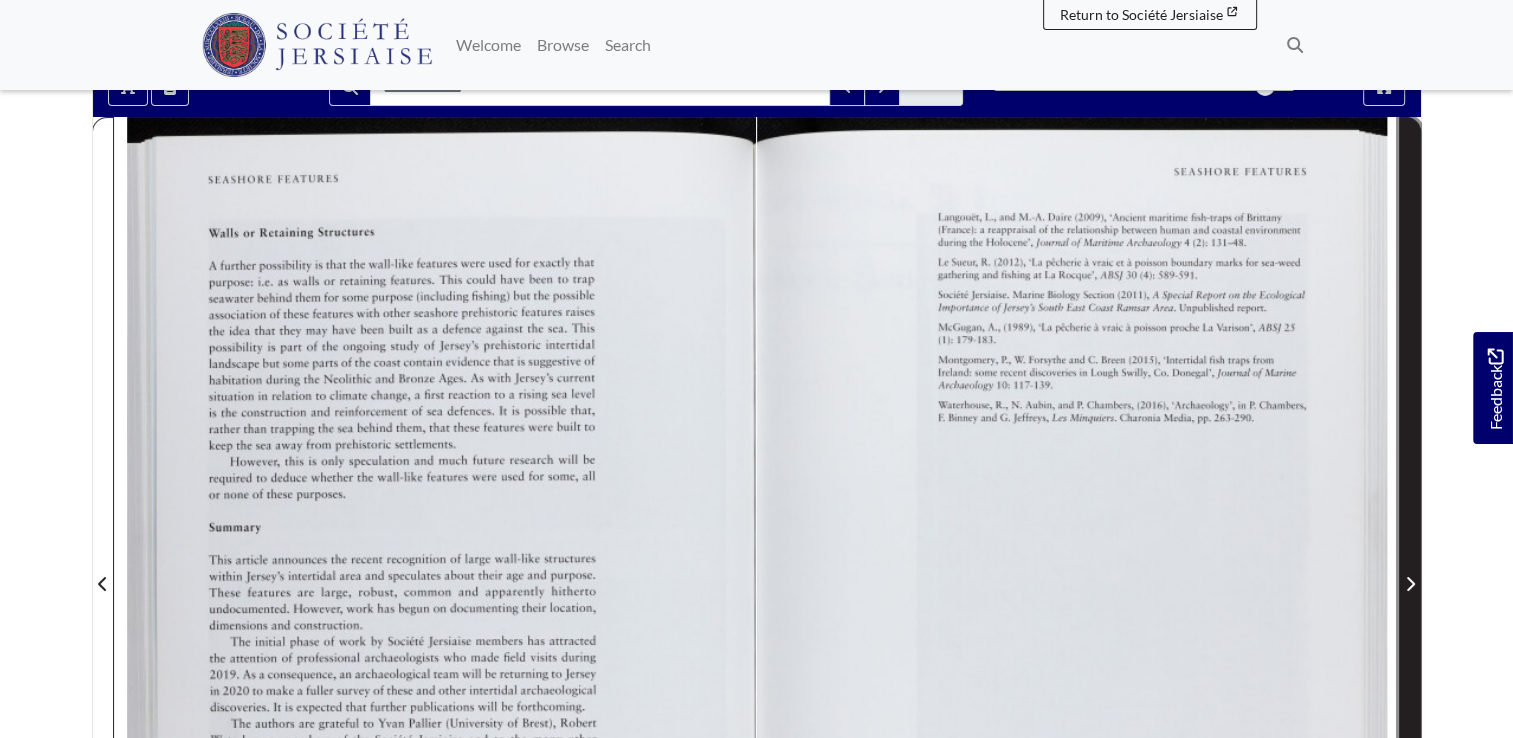 click 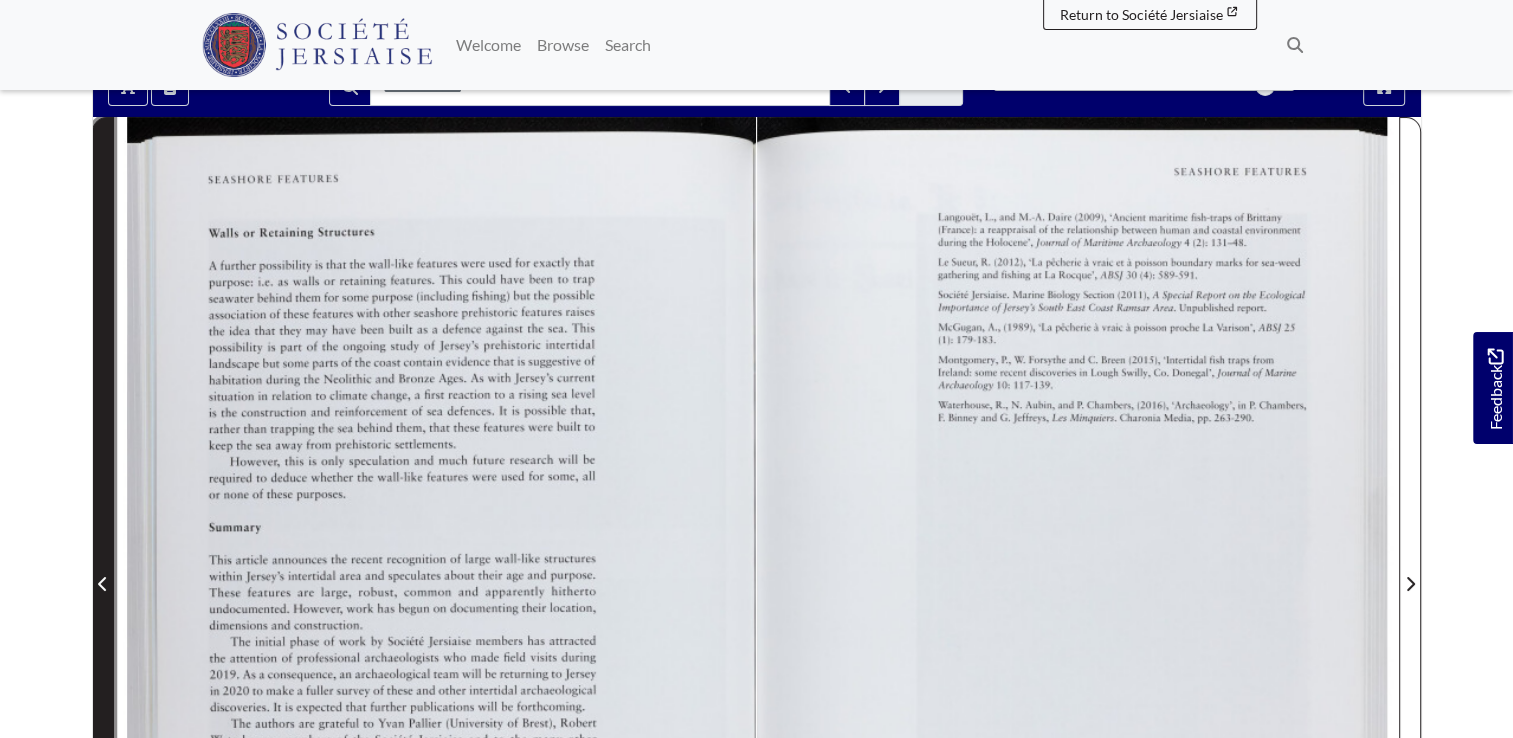 click 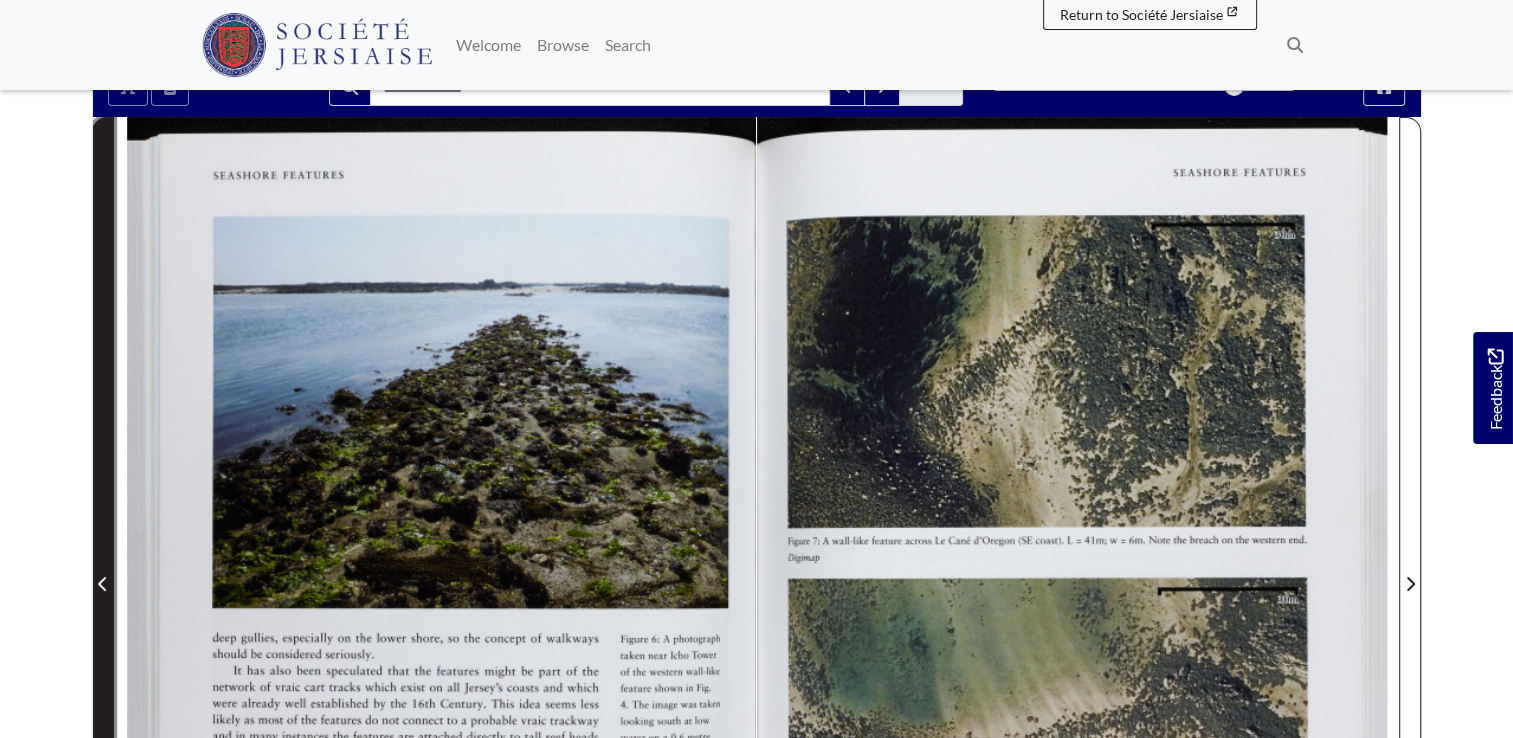 click 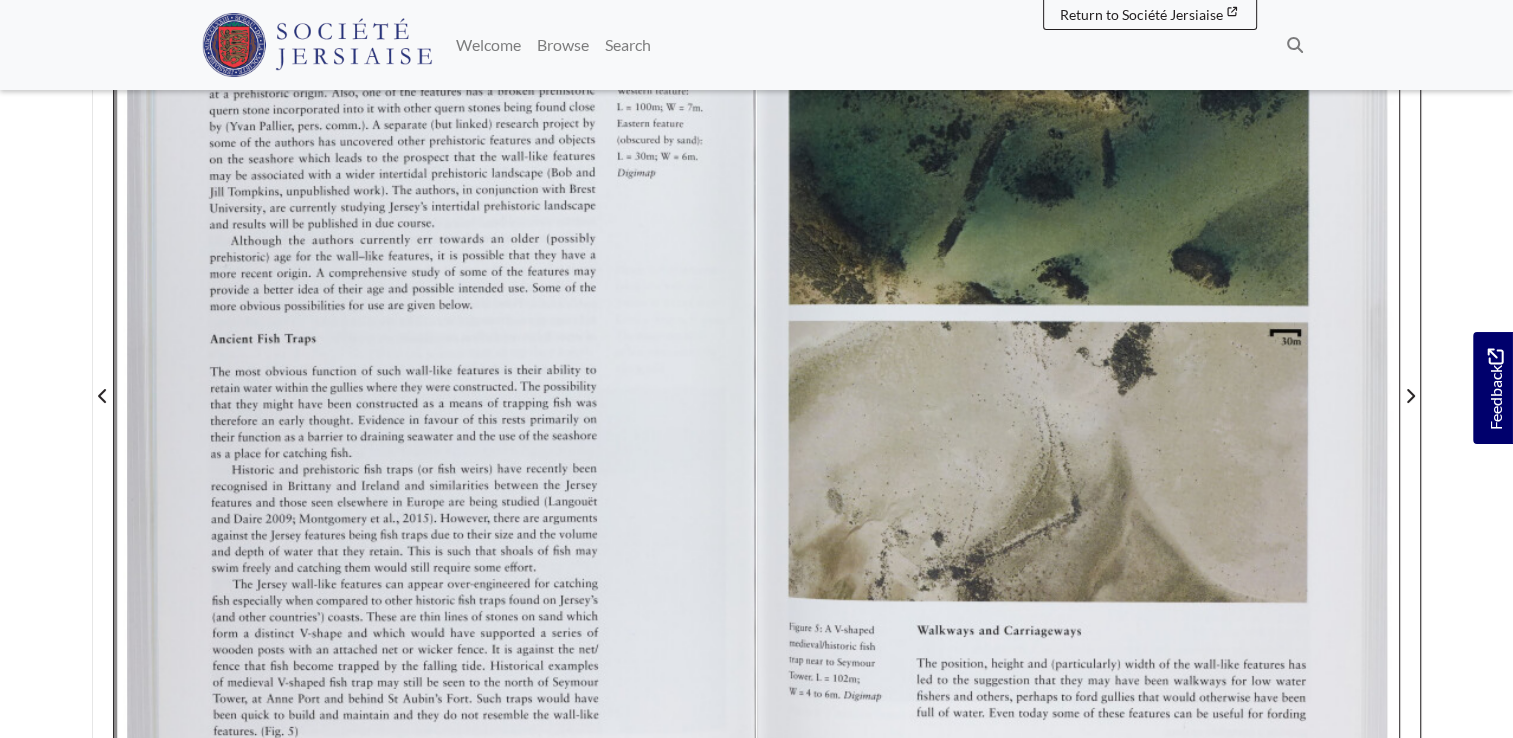 scroll, scrollTop: 481, scrollLeft: 0, axis: vertical 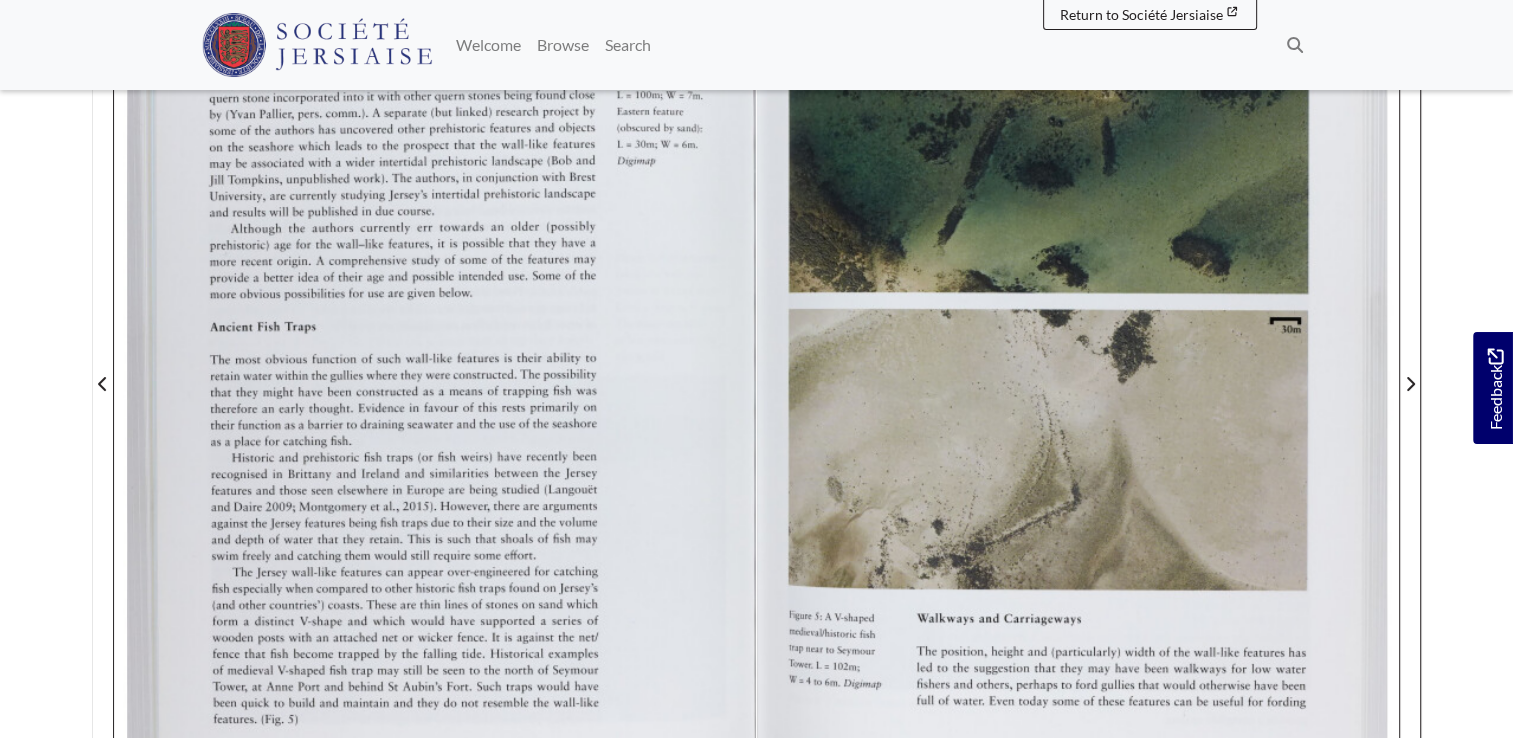 click at bounding box center (1078, 371) 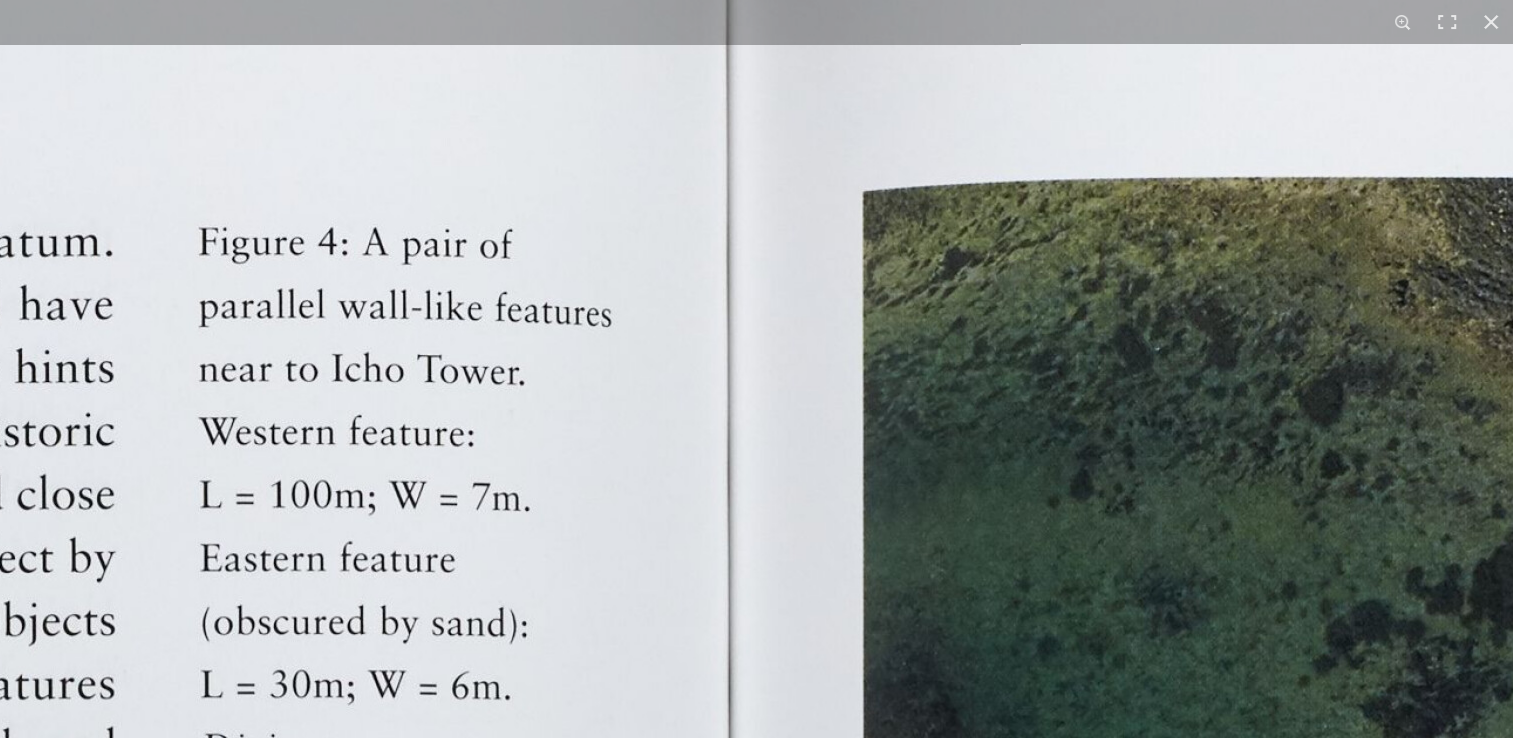 click at bounding box center (740, 1560) 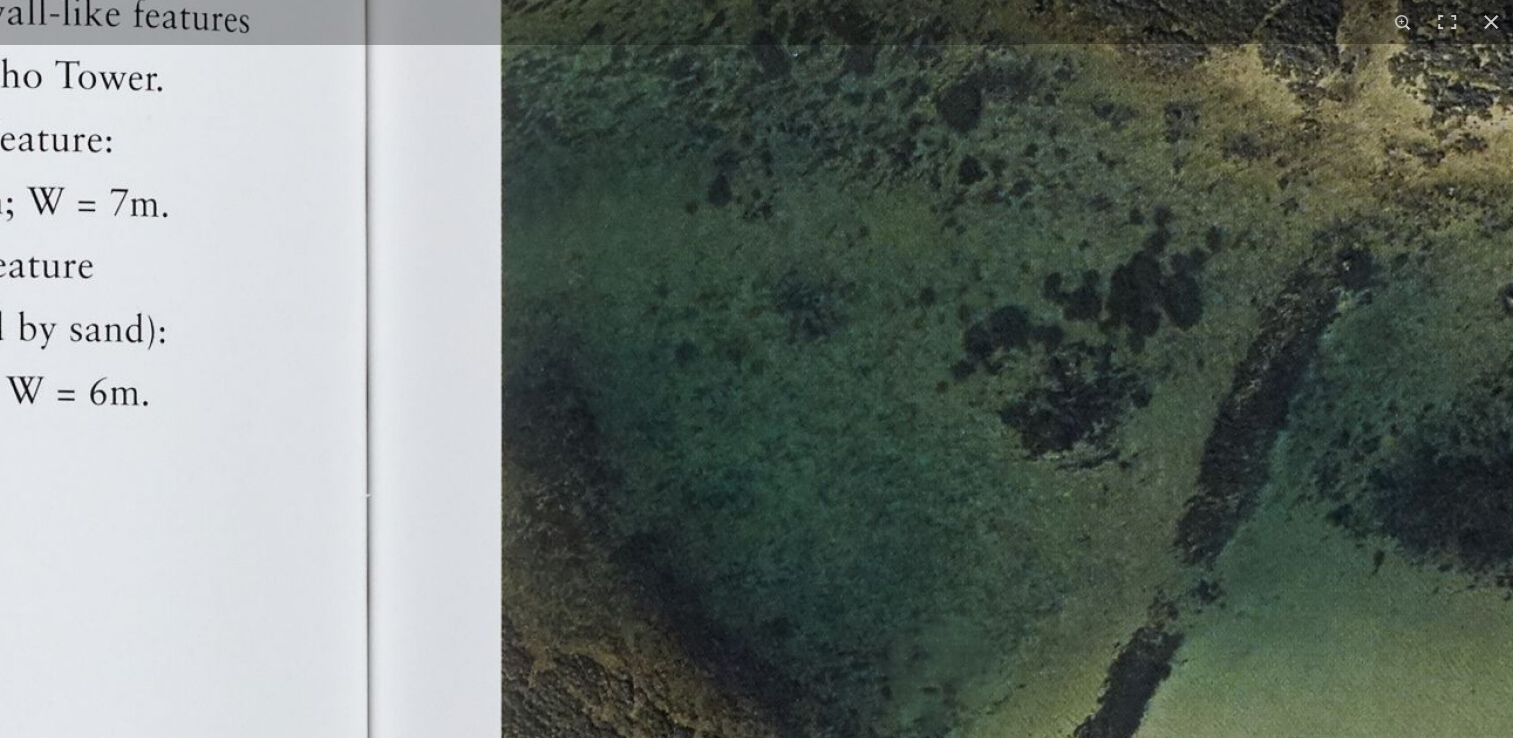 click at bounding box center (378, 1266) 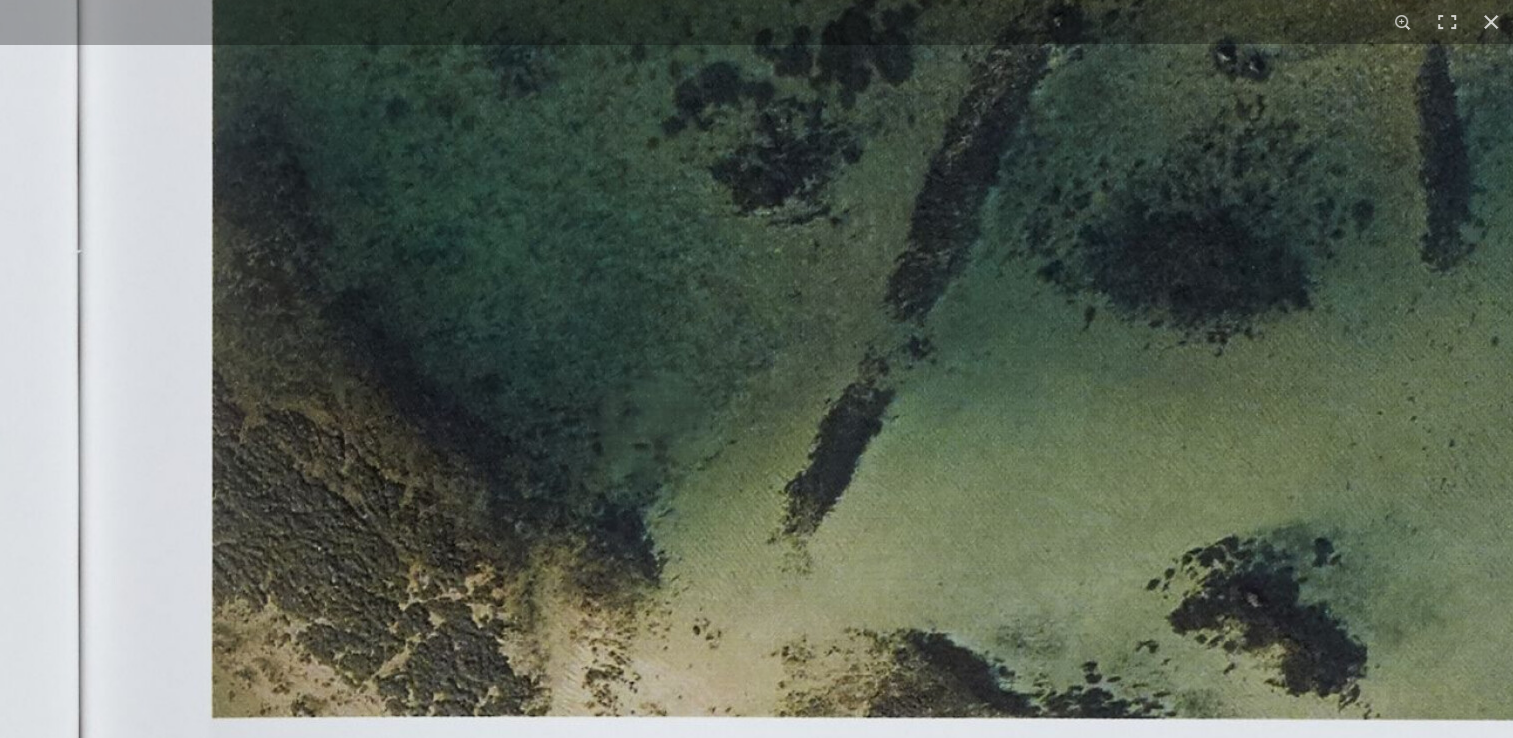 click at bounding box center (89, 1022) 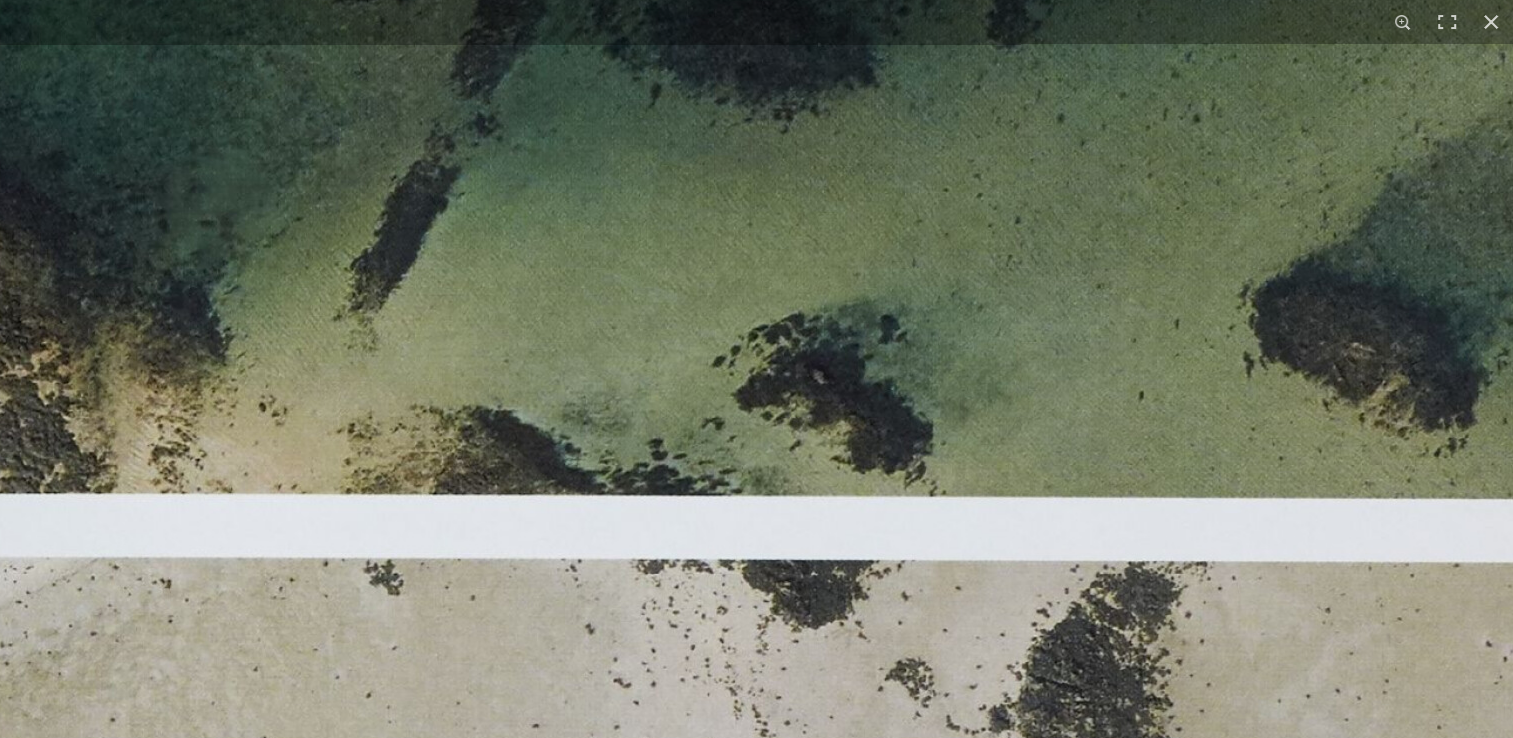 click at bounding box center (-345, 799) 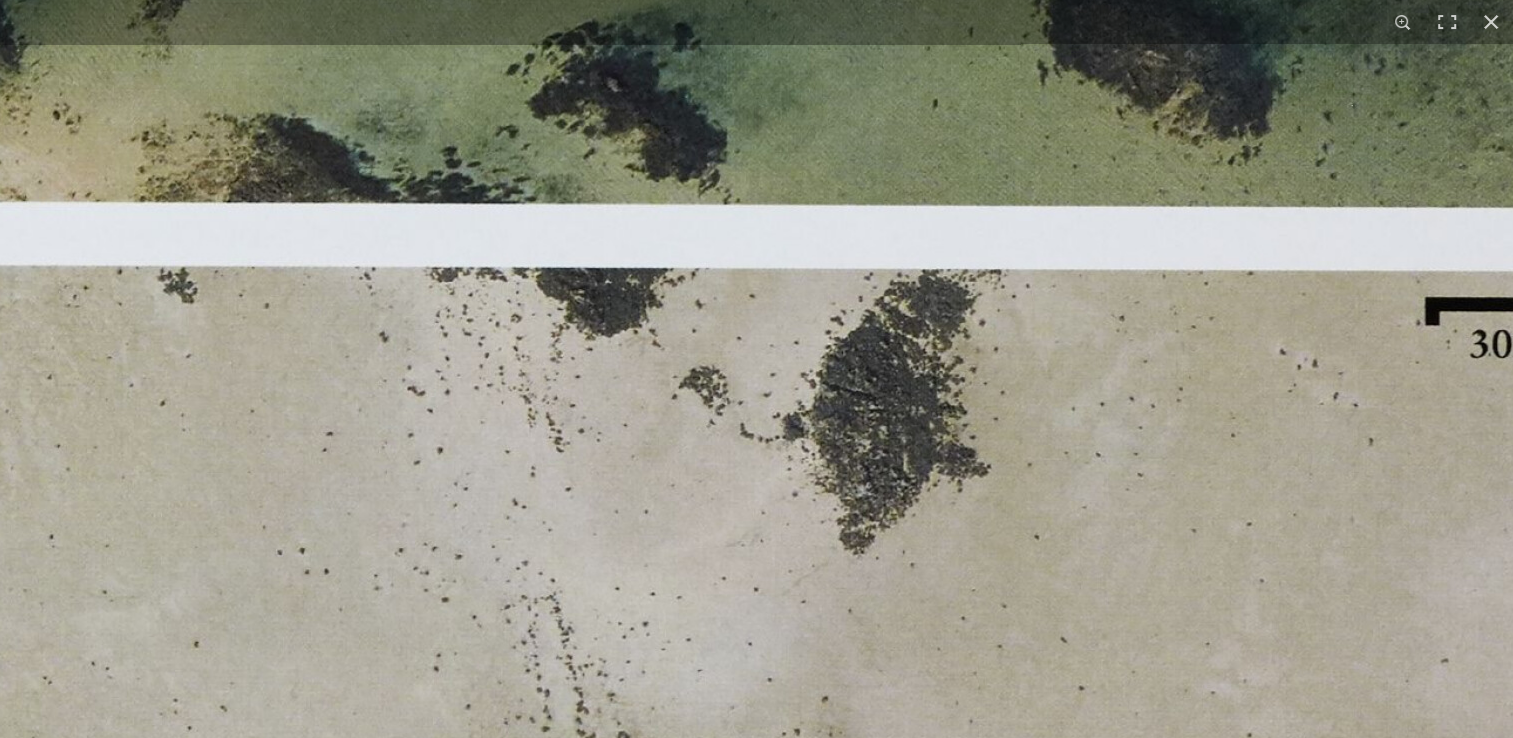 click at bounding box center (-551, 507) 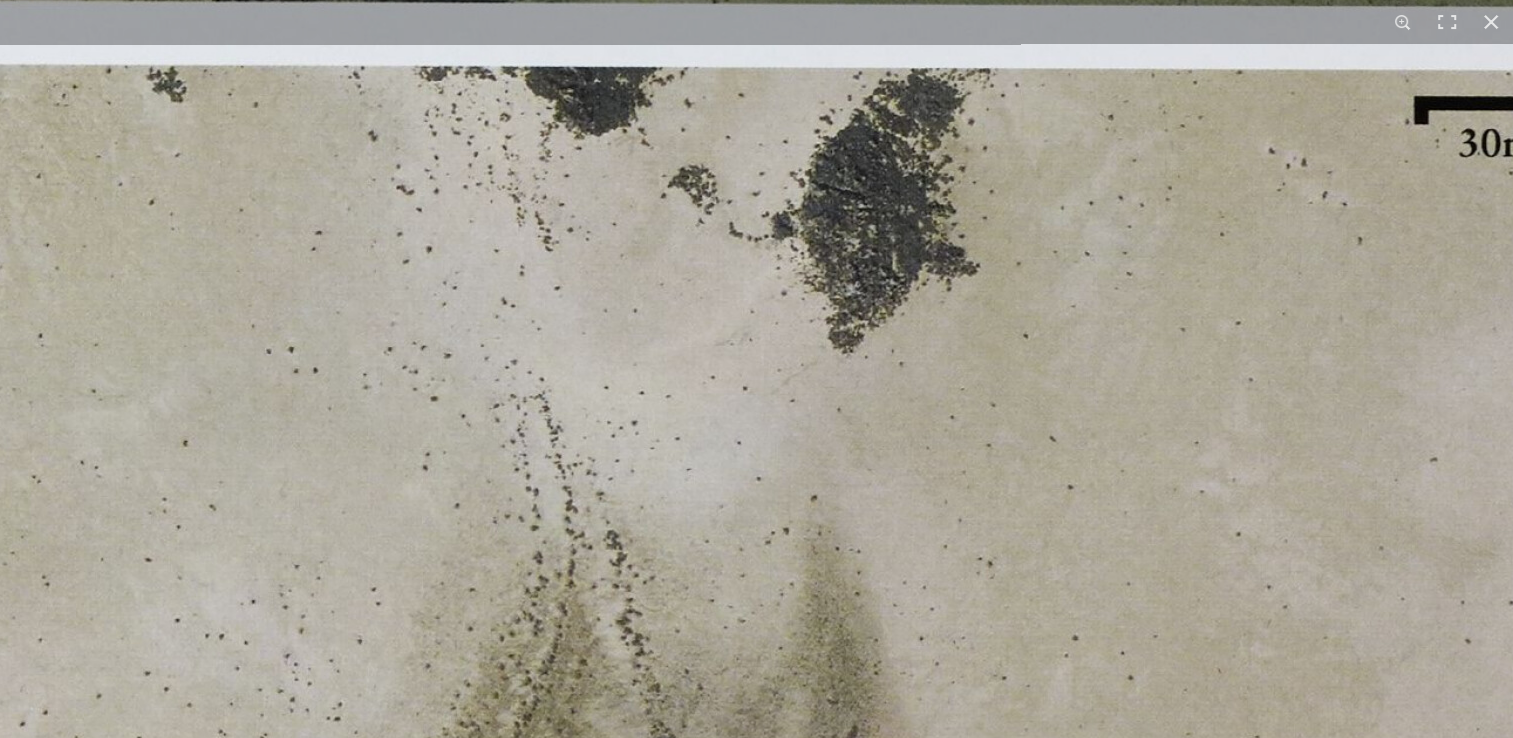 click at bounding box center [-562, 306] 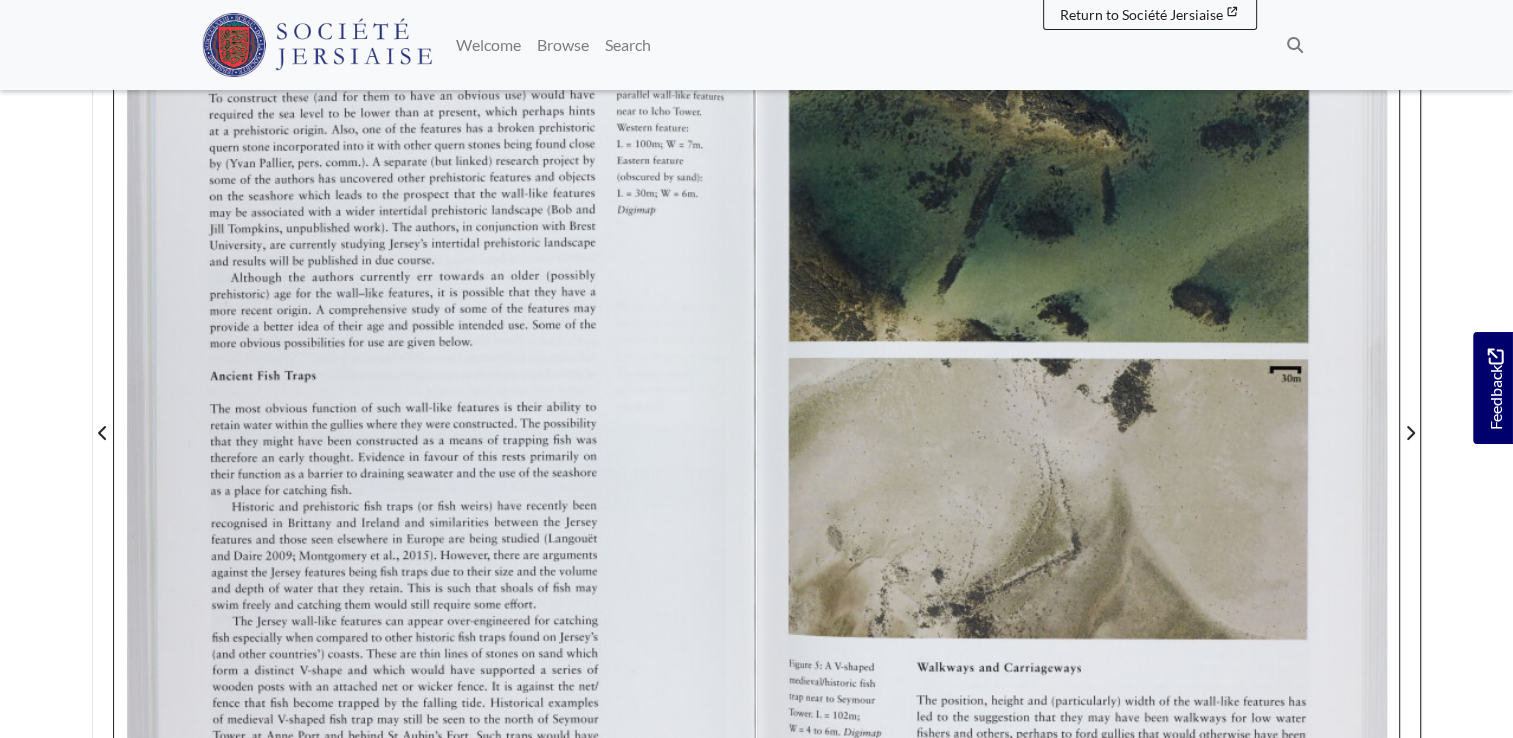 scroll, scrollTop: 81, scrollLeft: 0, axis: vertical 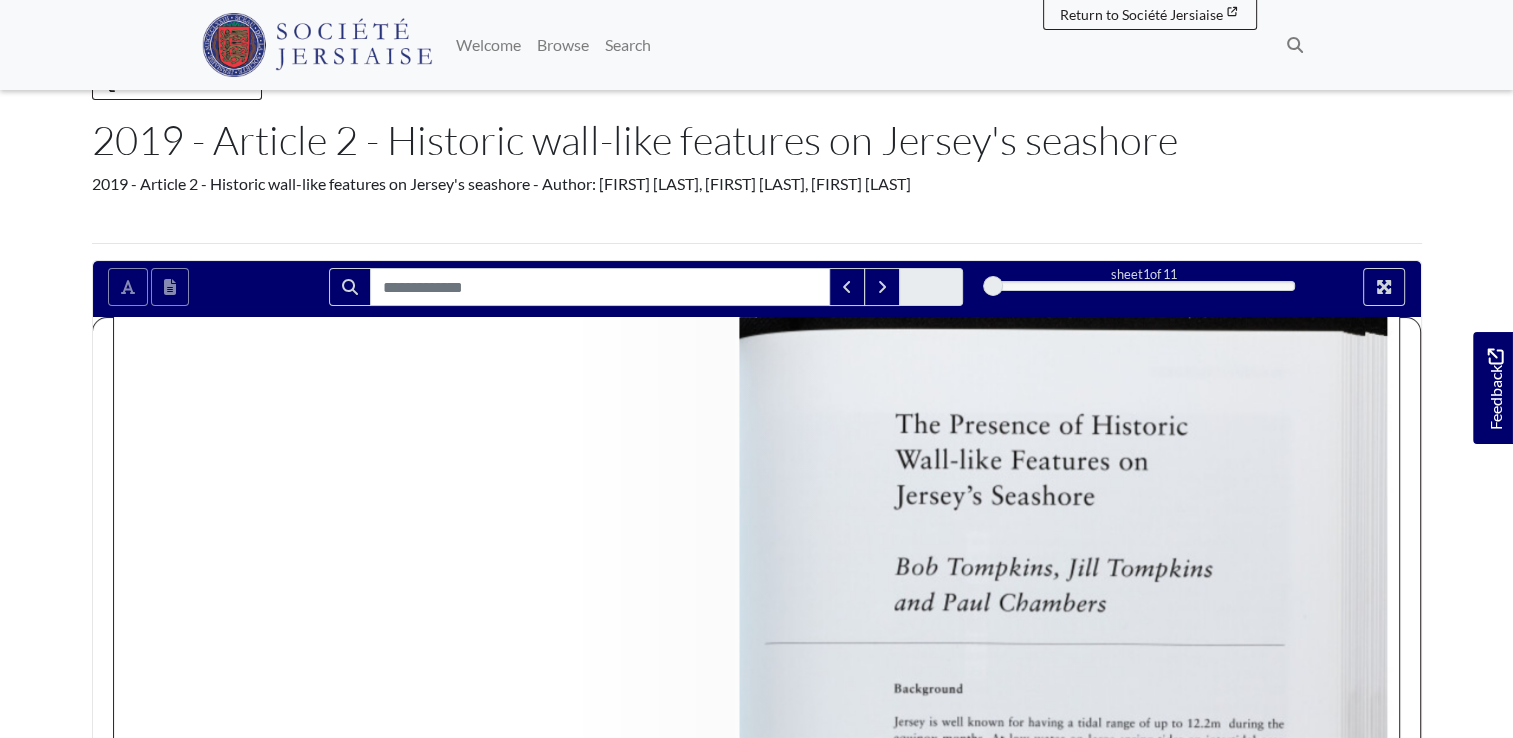 click on "1" at bounding box center (1144, 286) 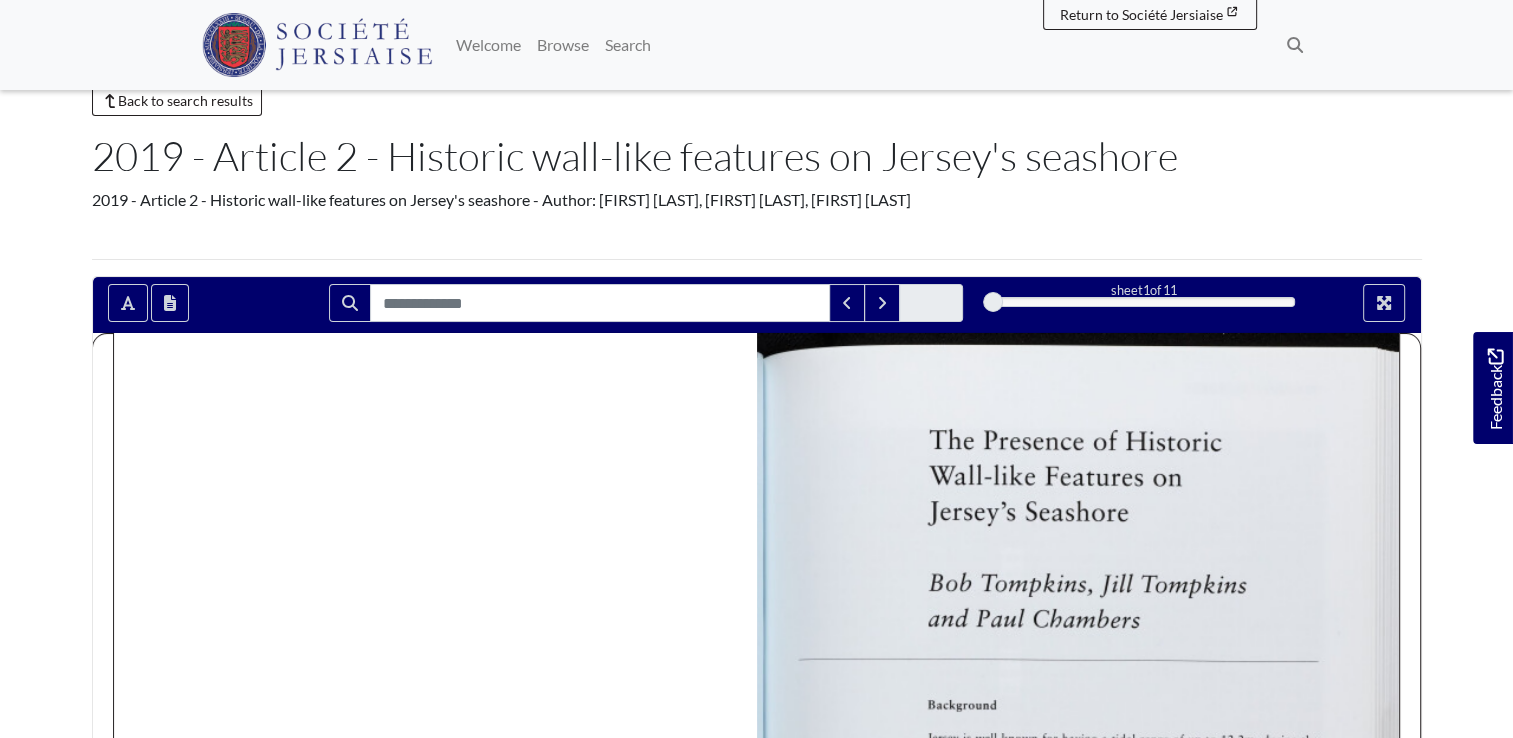 scroll, scrollTop: 200, scrollLeft: 0, axis: vertical 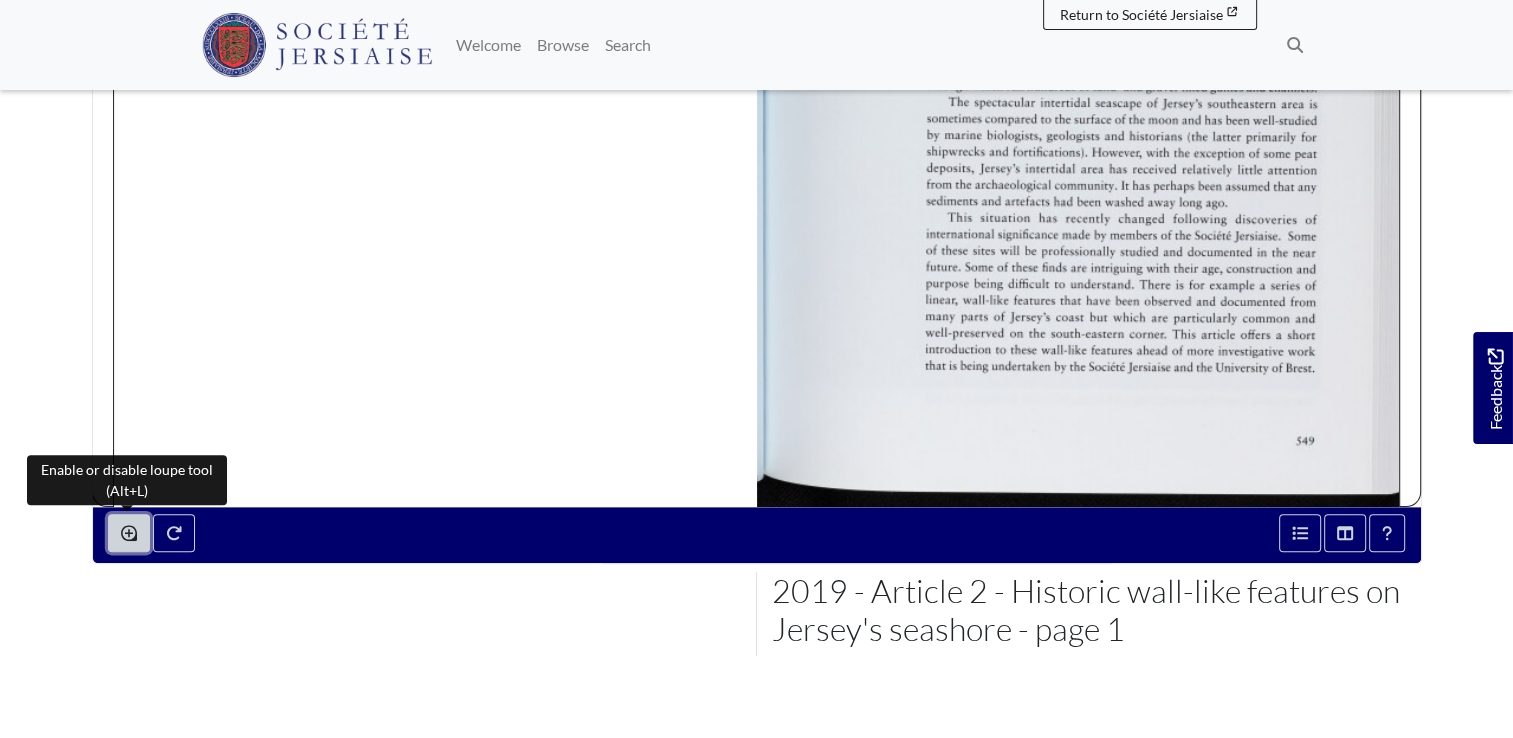 click at bounding box center [129, 533] 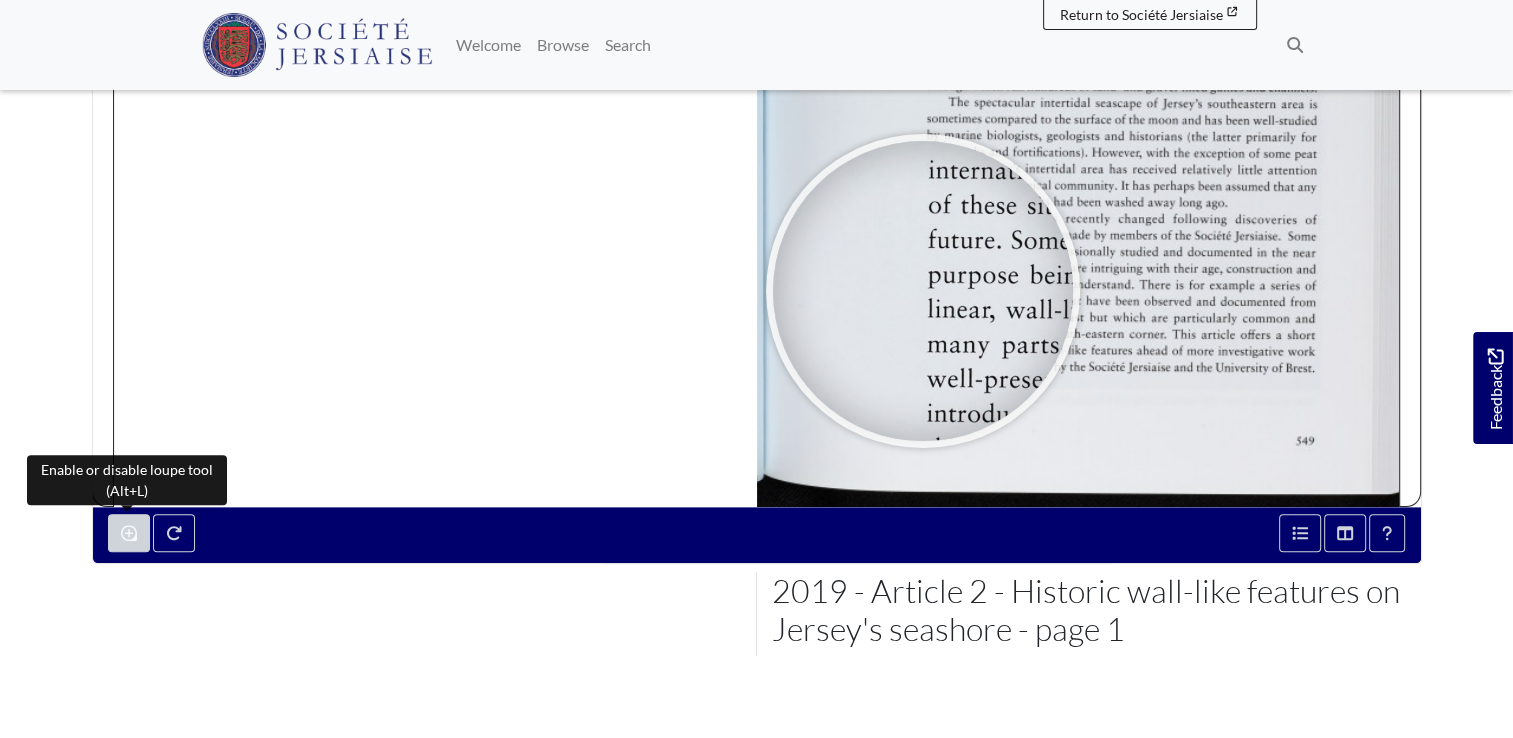 click at bounding box center [923, 291] 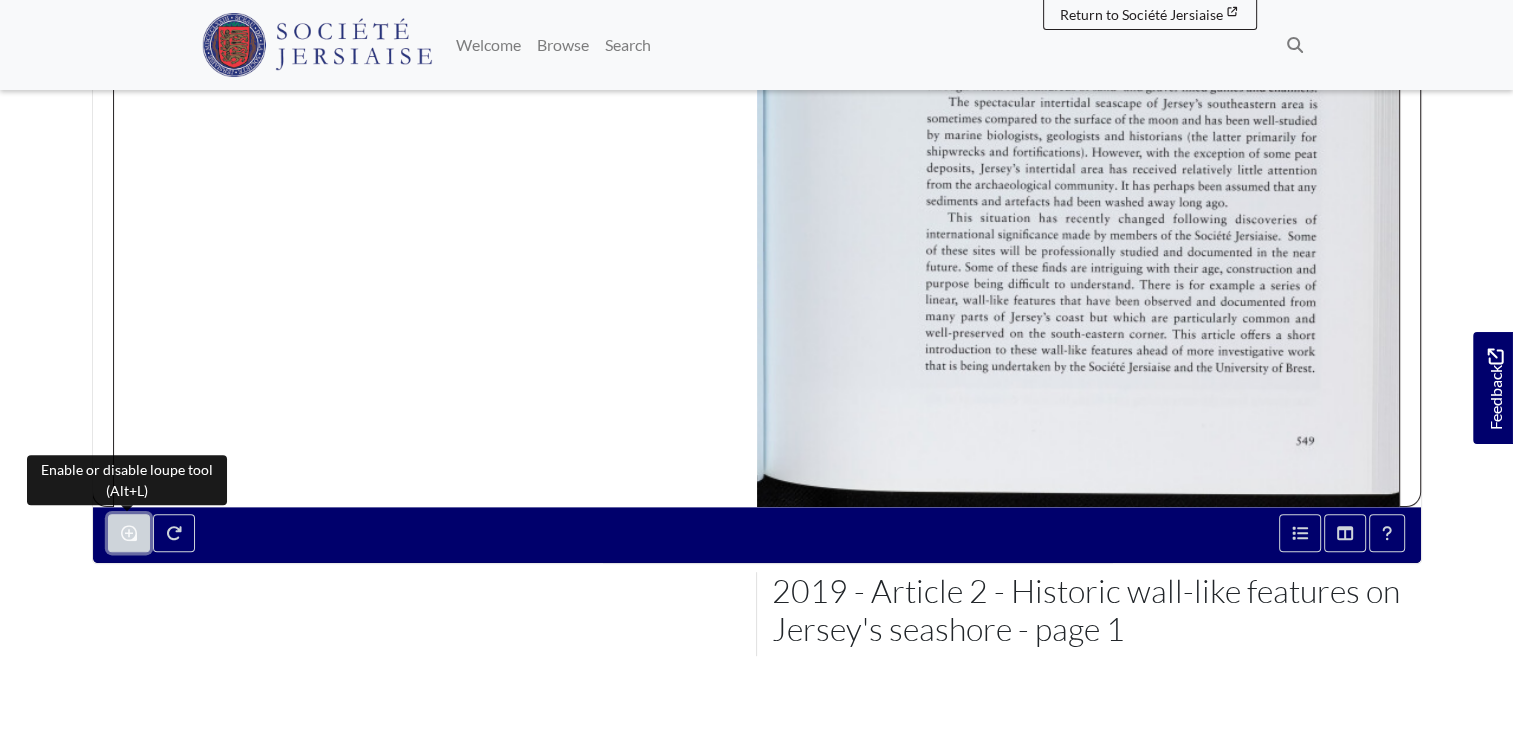 click 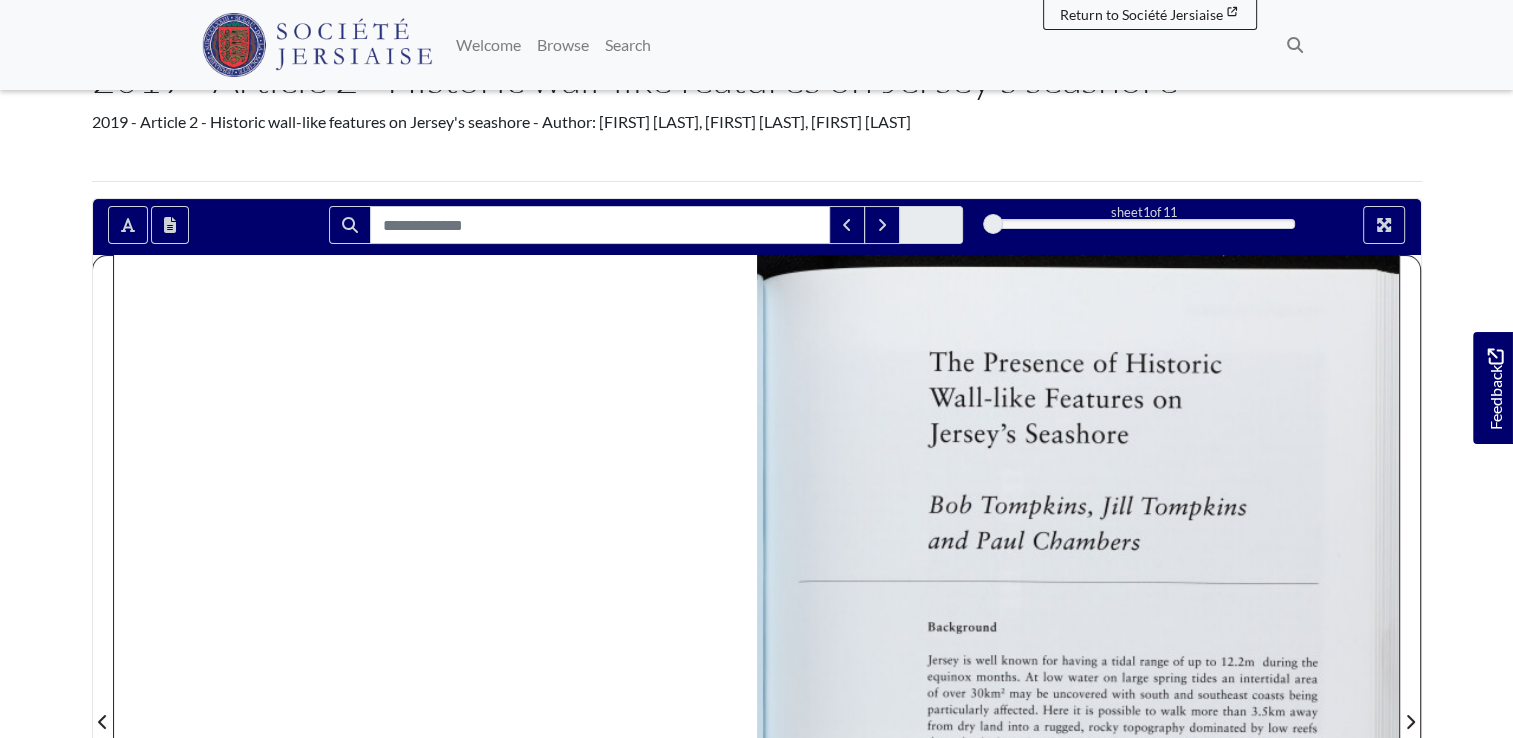 scroll, scrollTop: 300, scrollLeft: 0, axis: vertical 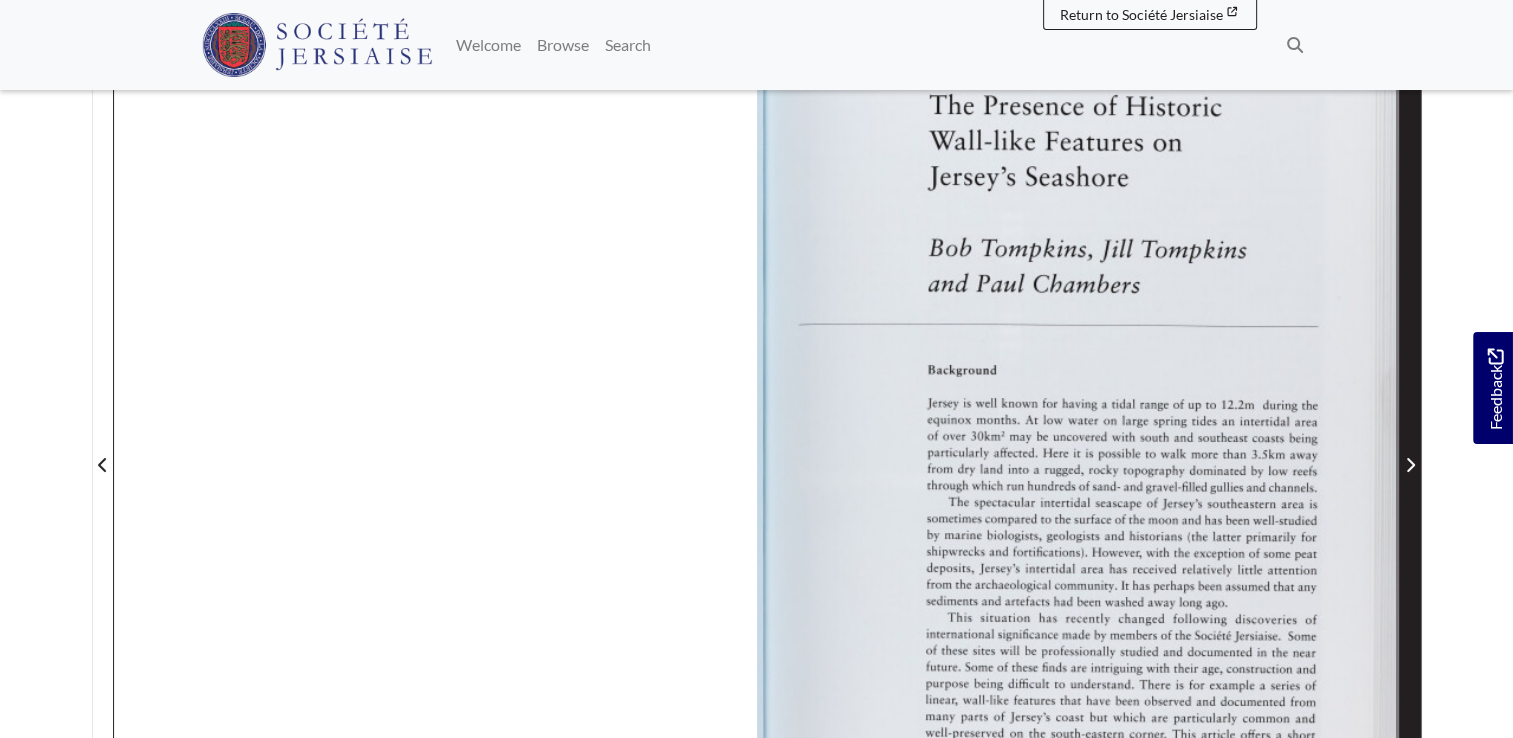 click 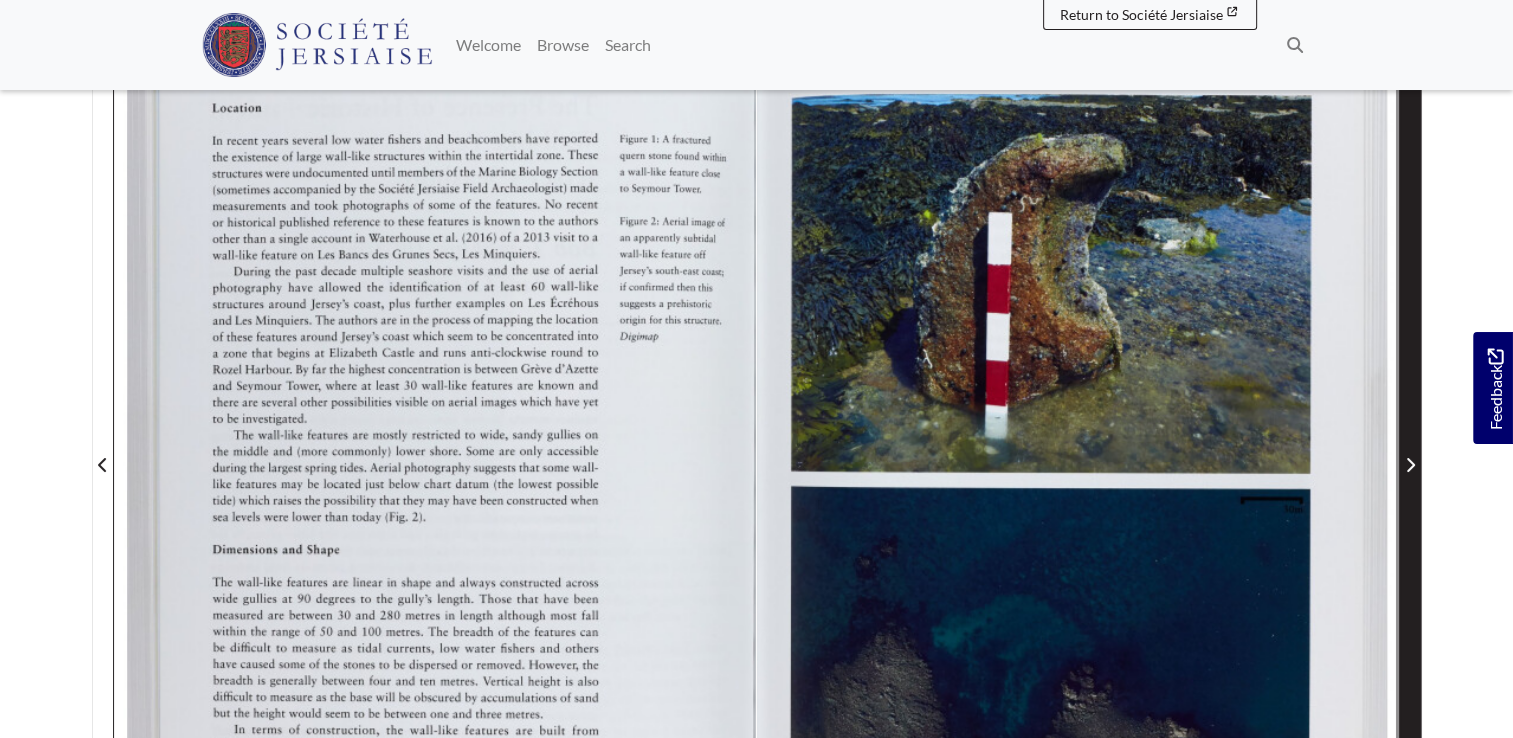 click 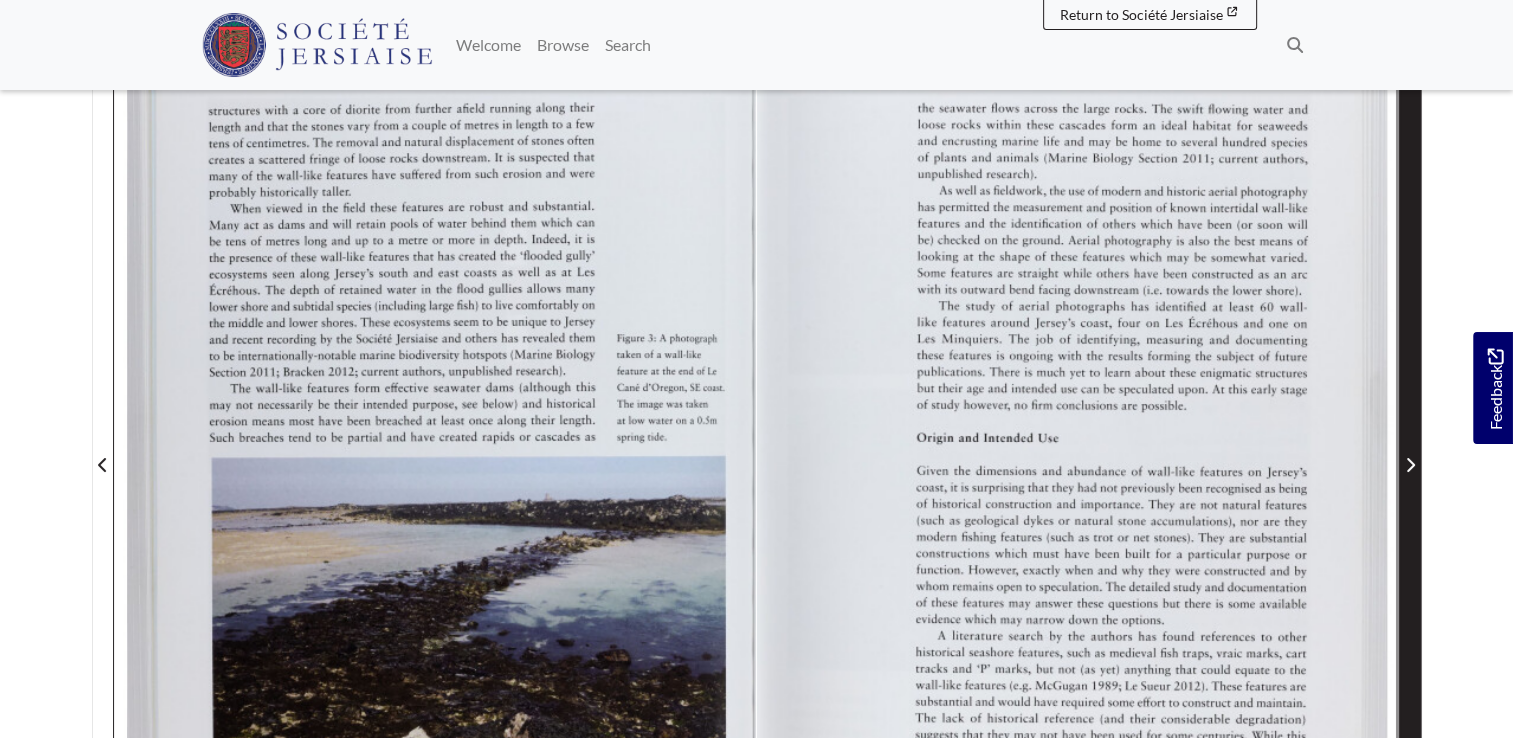 click 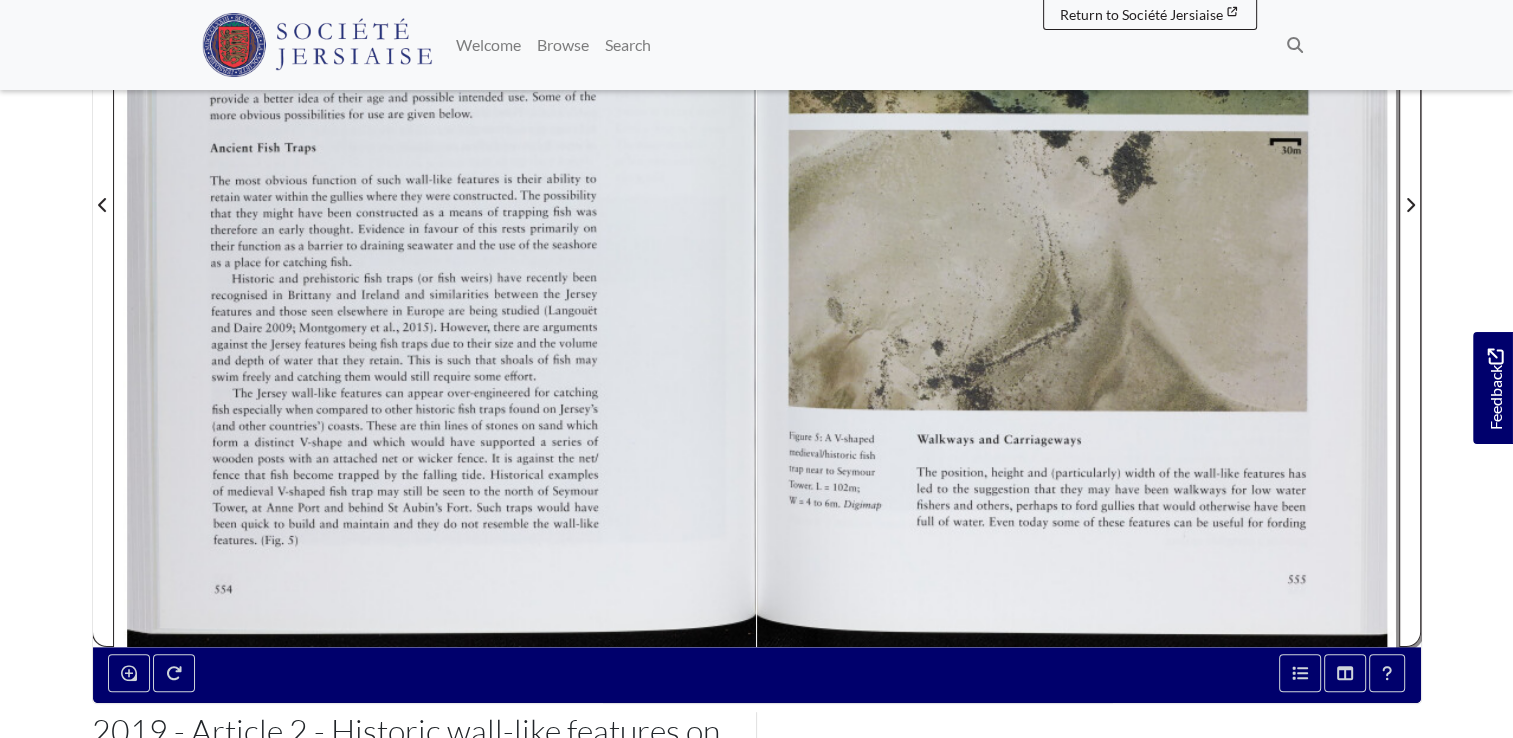 scroll, scrollTop: 700, scrollLeft: 0, axis: vertical 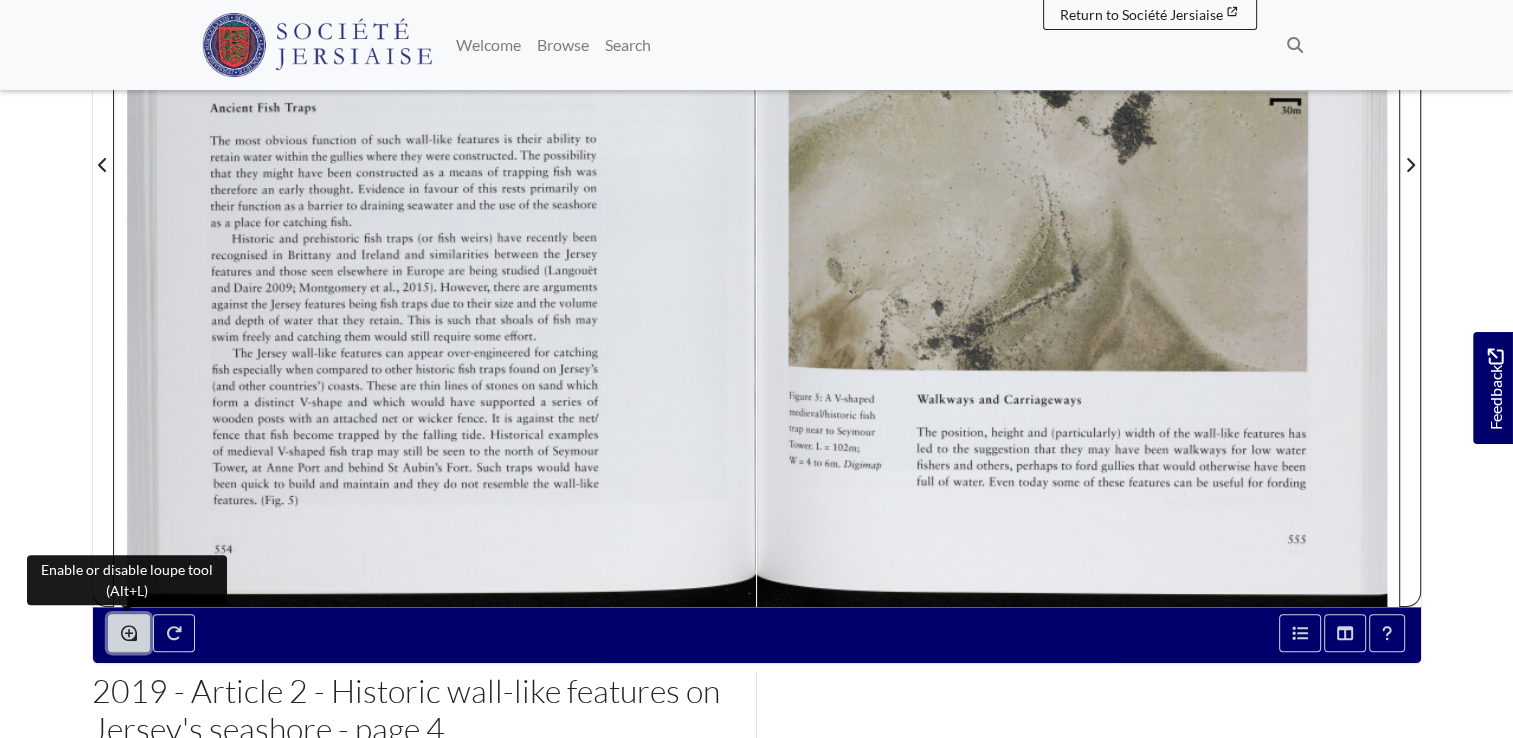 click 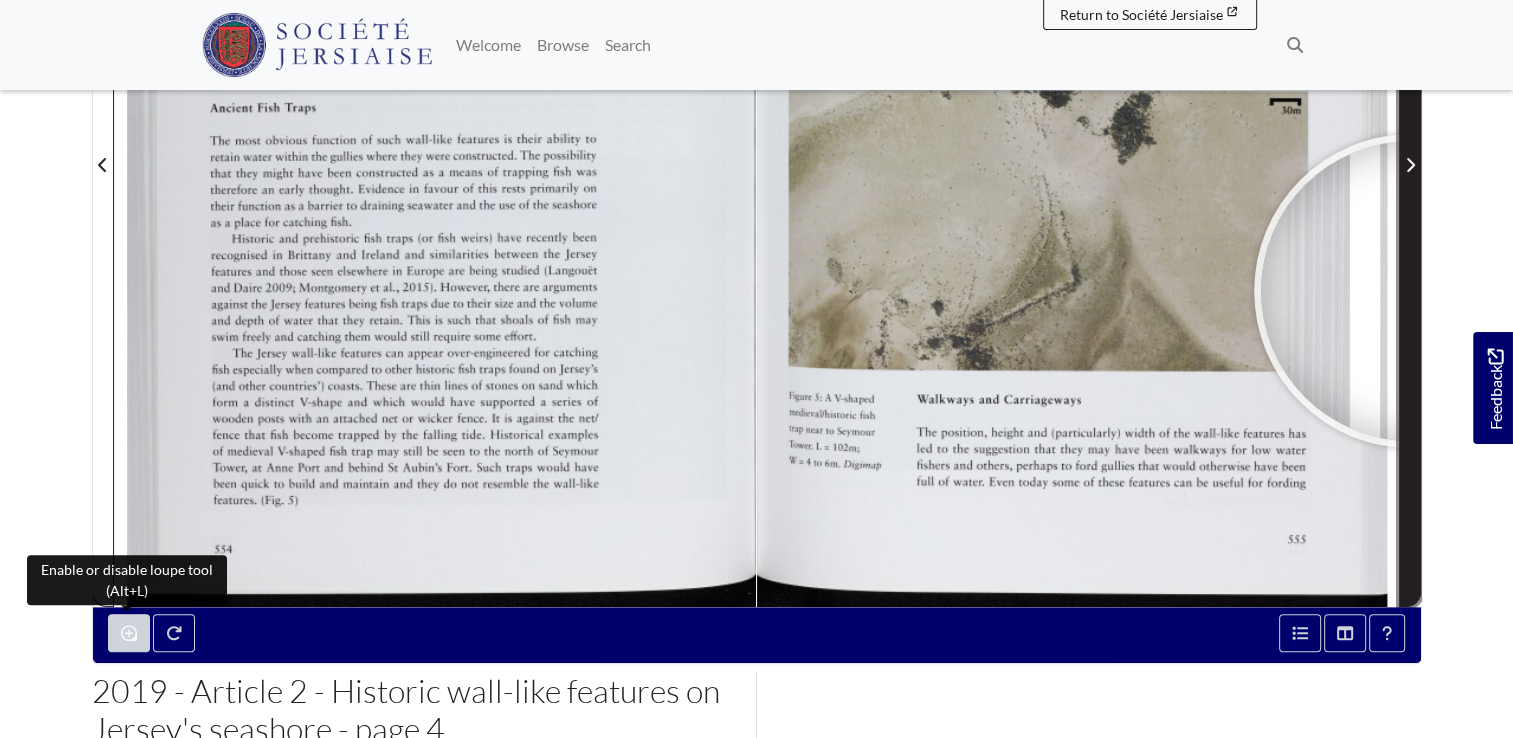 click at bounding box center (1410, 152) 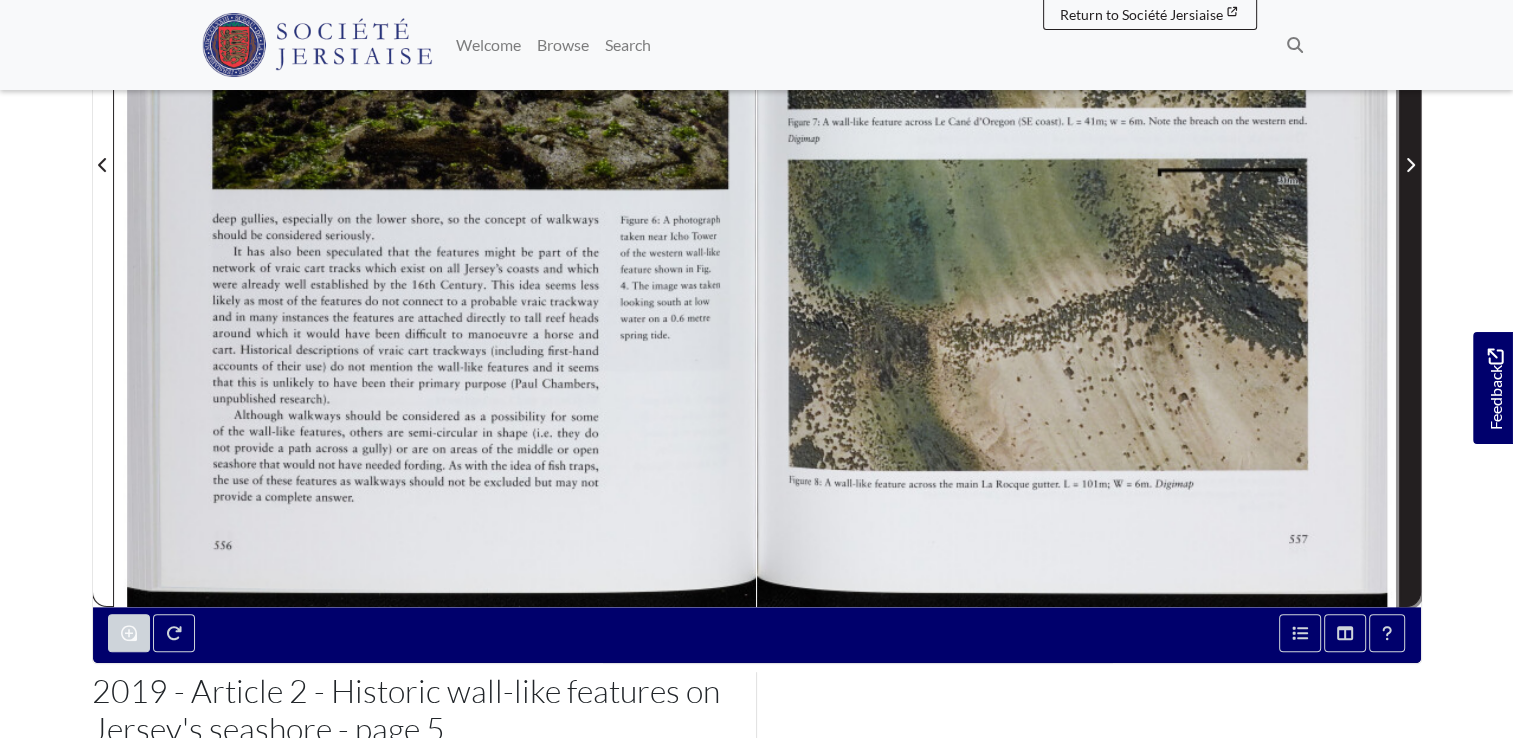 click at bounding box center (1410, 152) 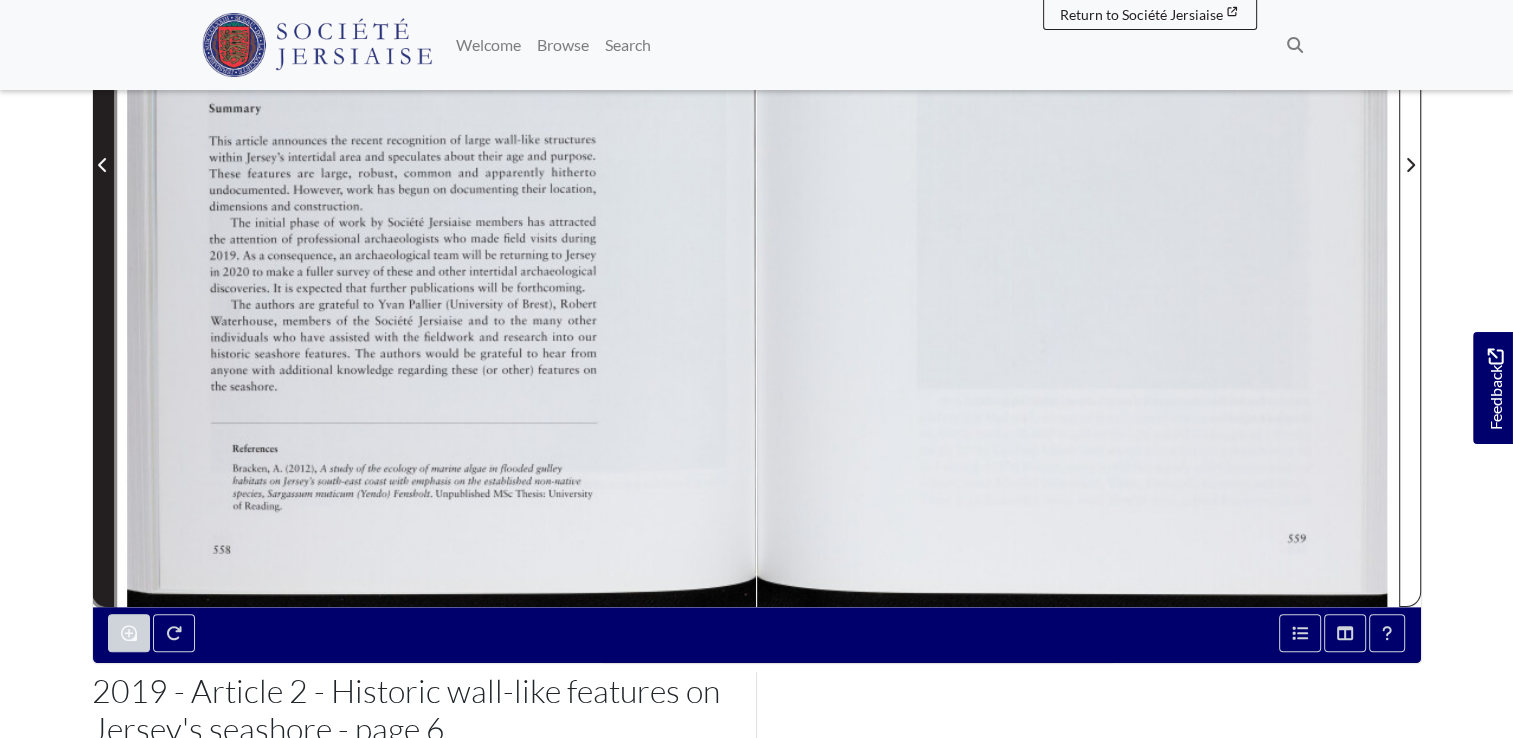 click 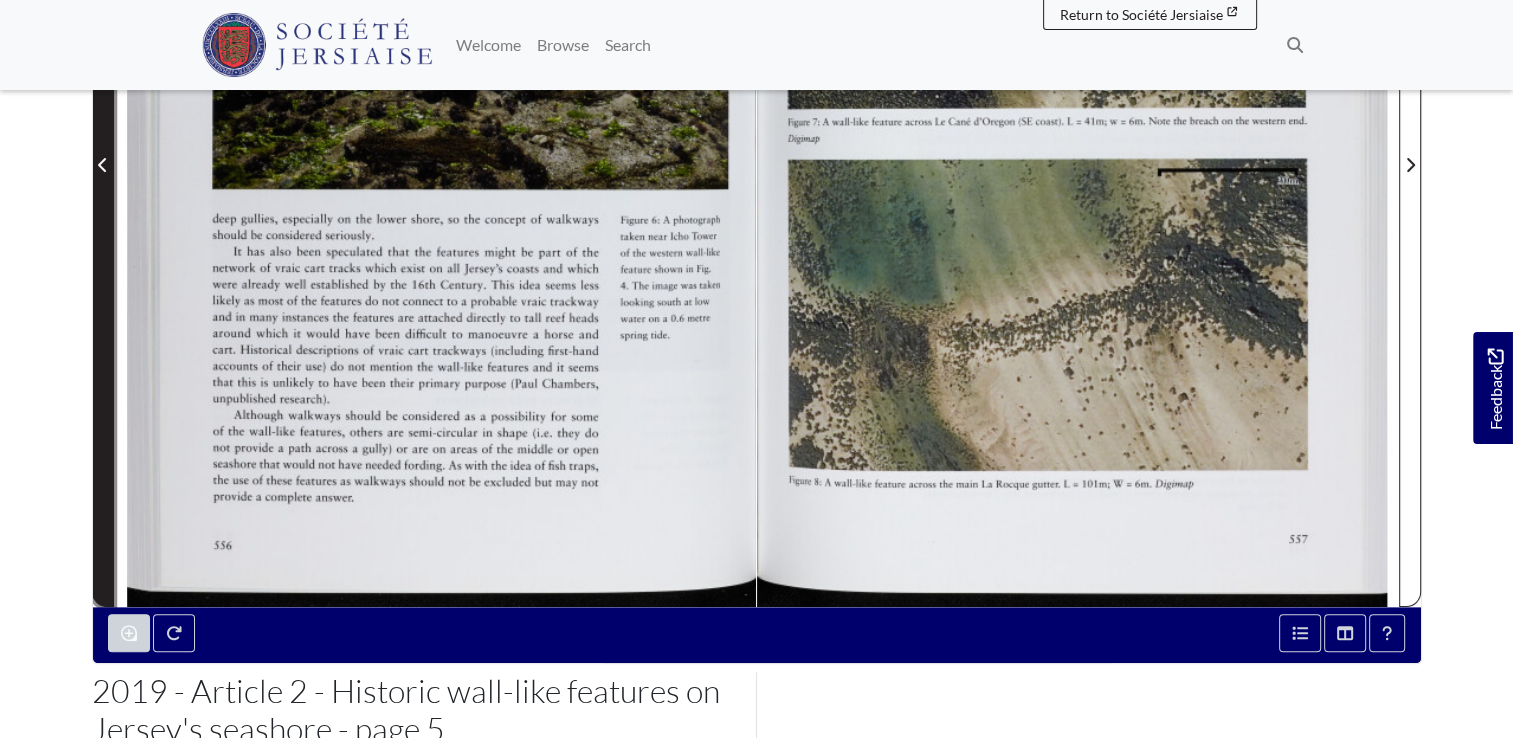 click 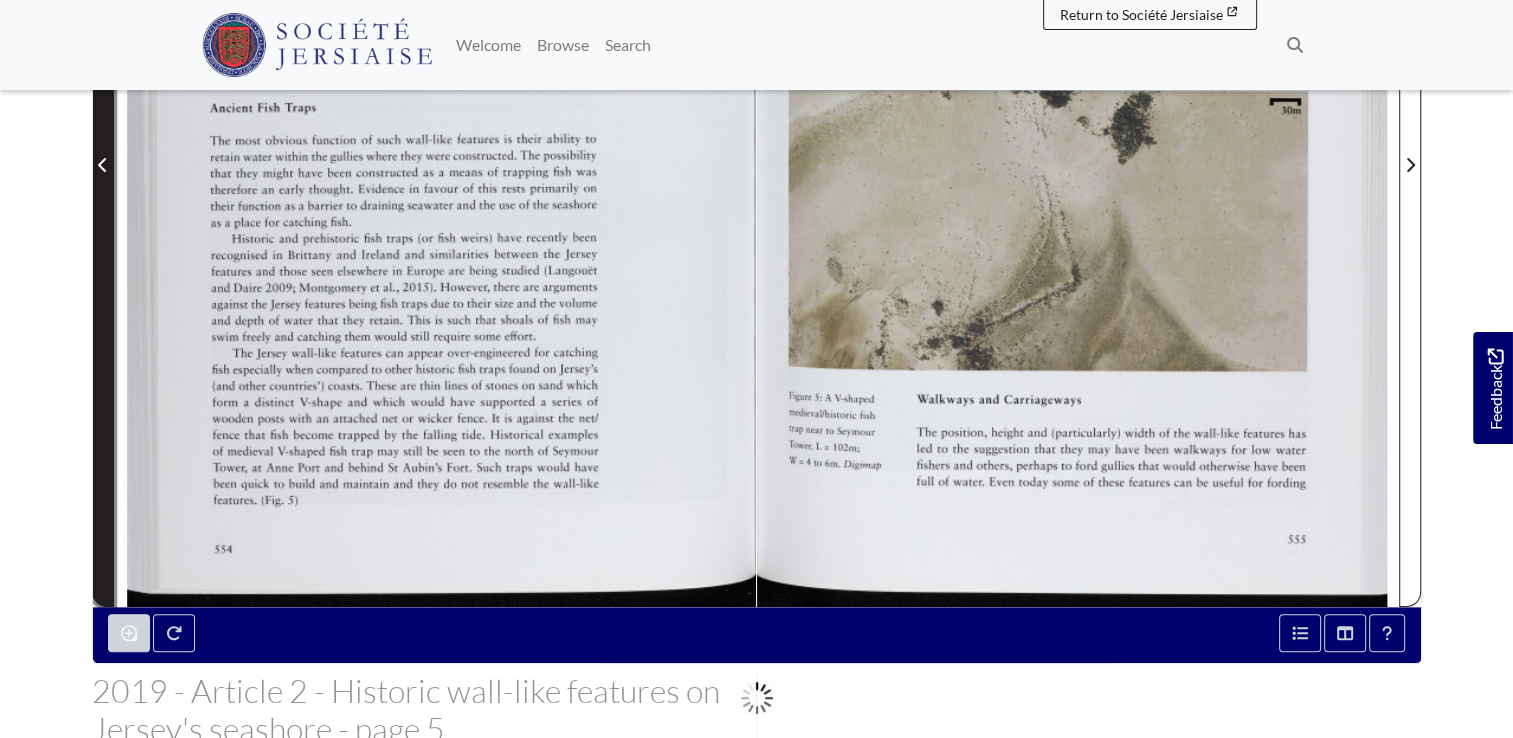 click 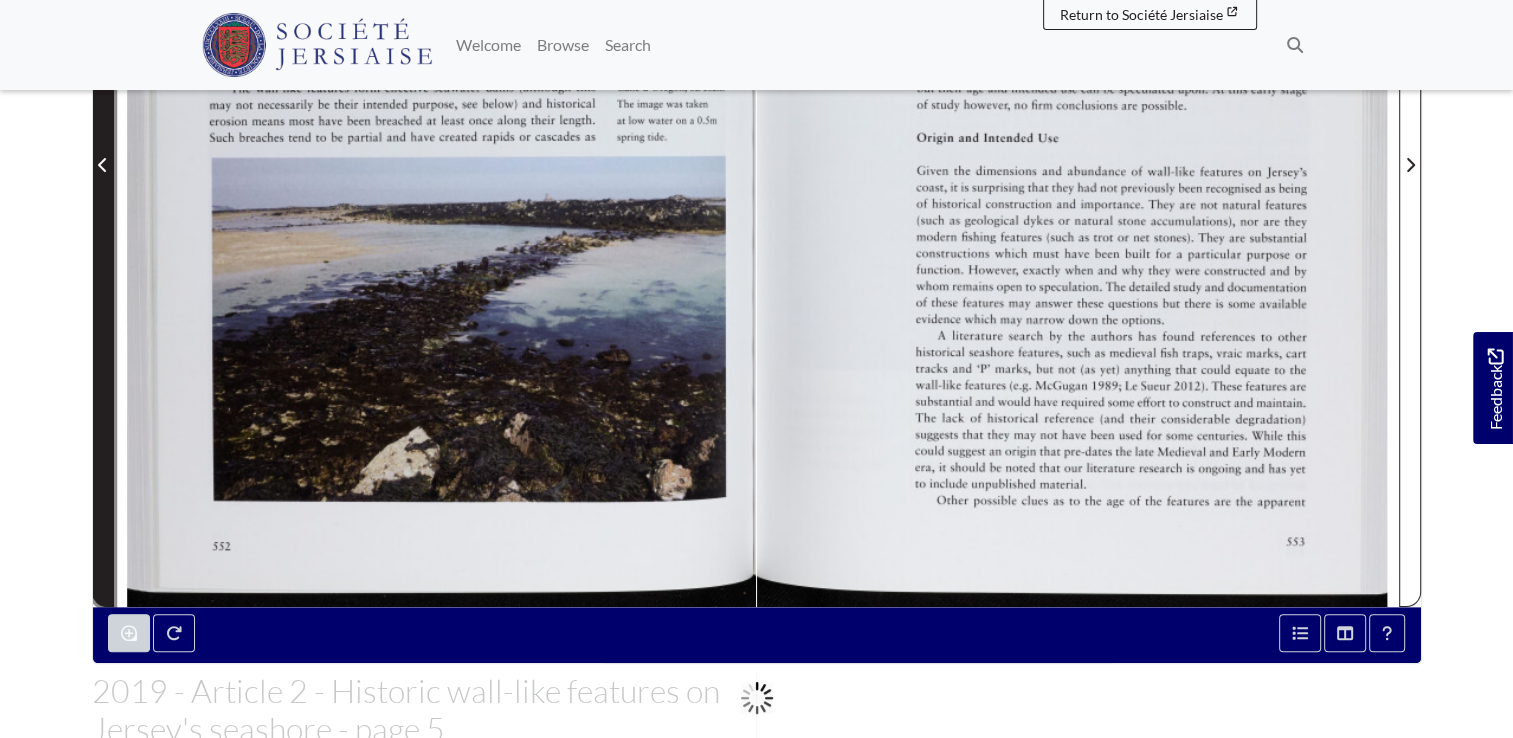 click 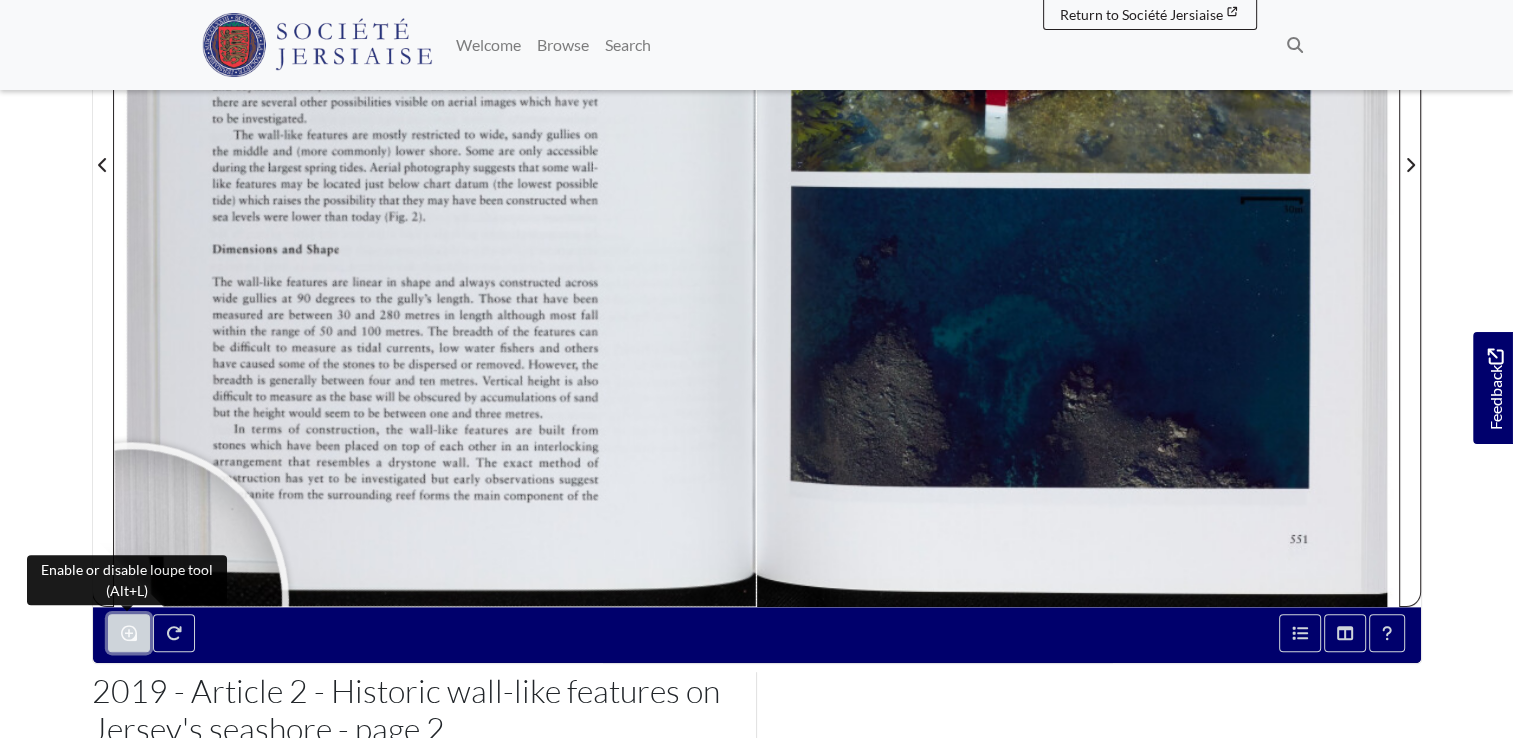 click at bounding box center [129, 633] 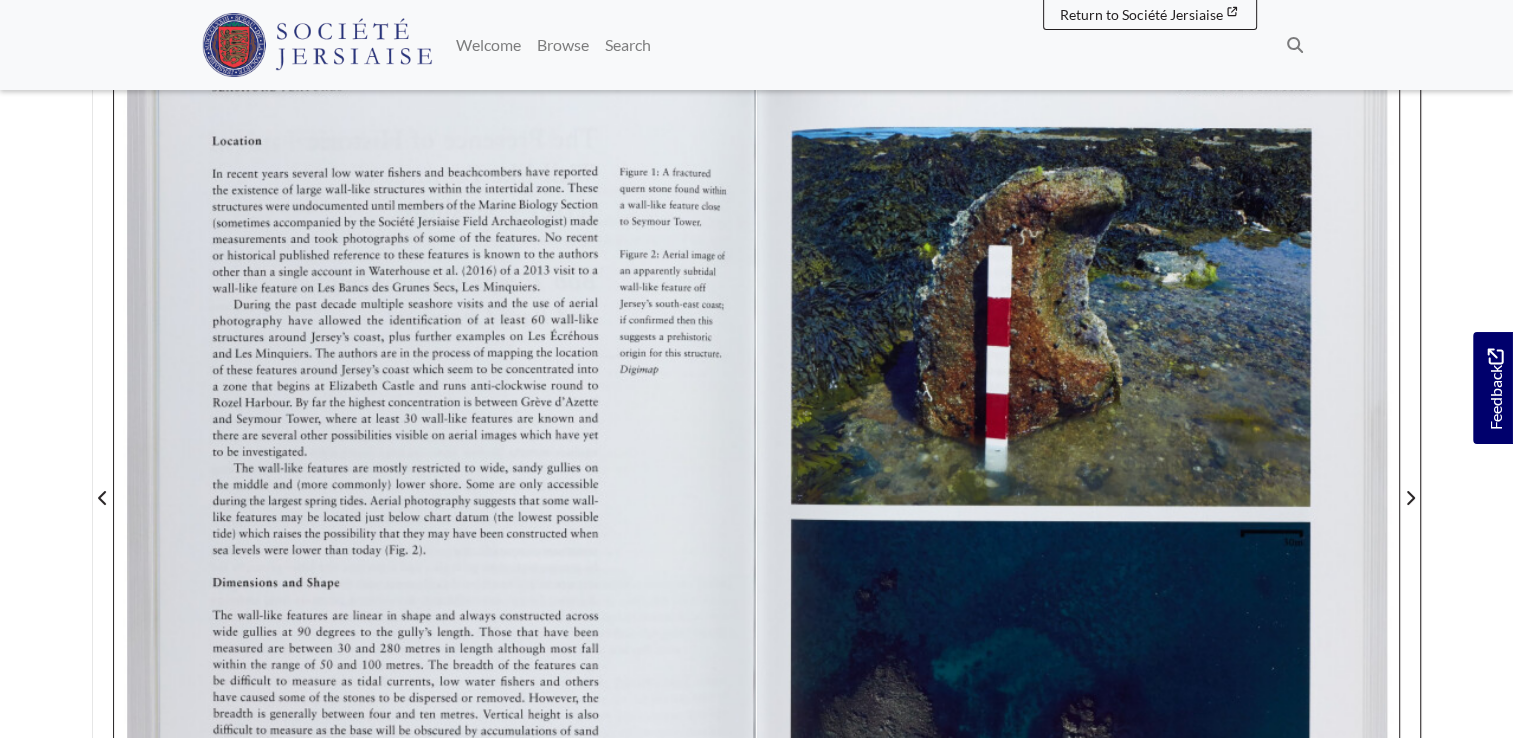 scroll, scrollTop: 300, scrollLeft: 0, axis: vertical 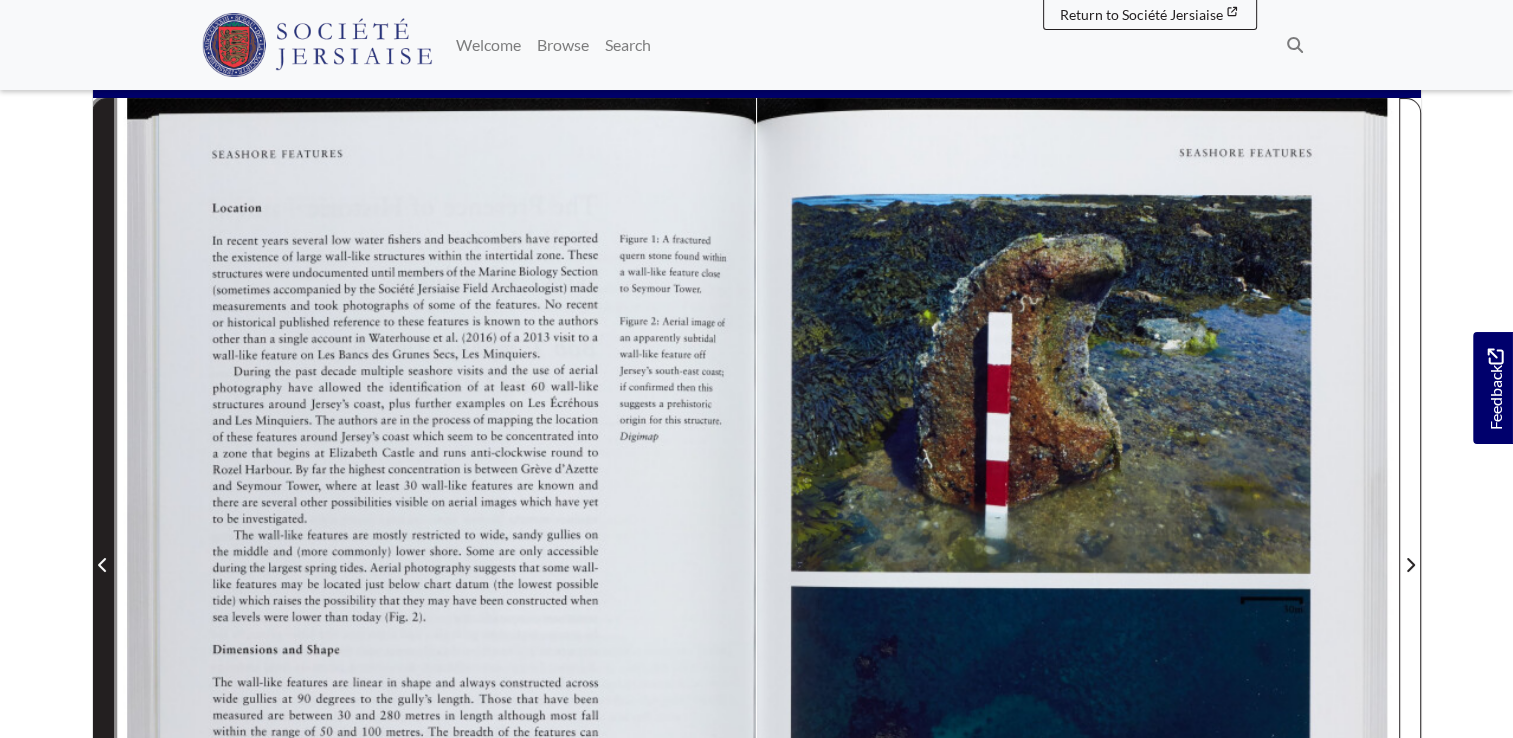 click 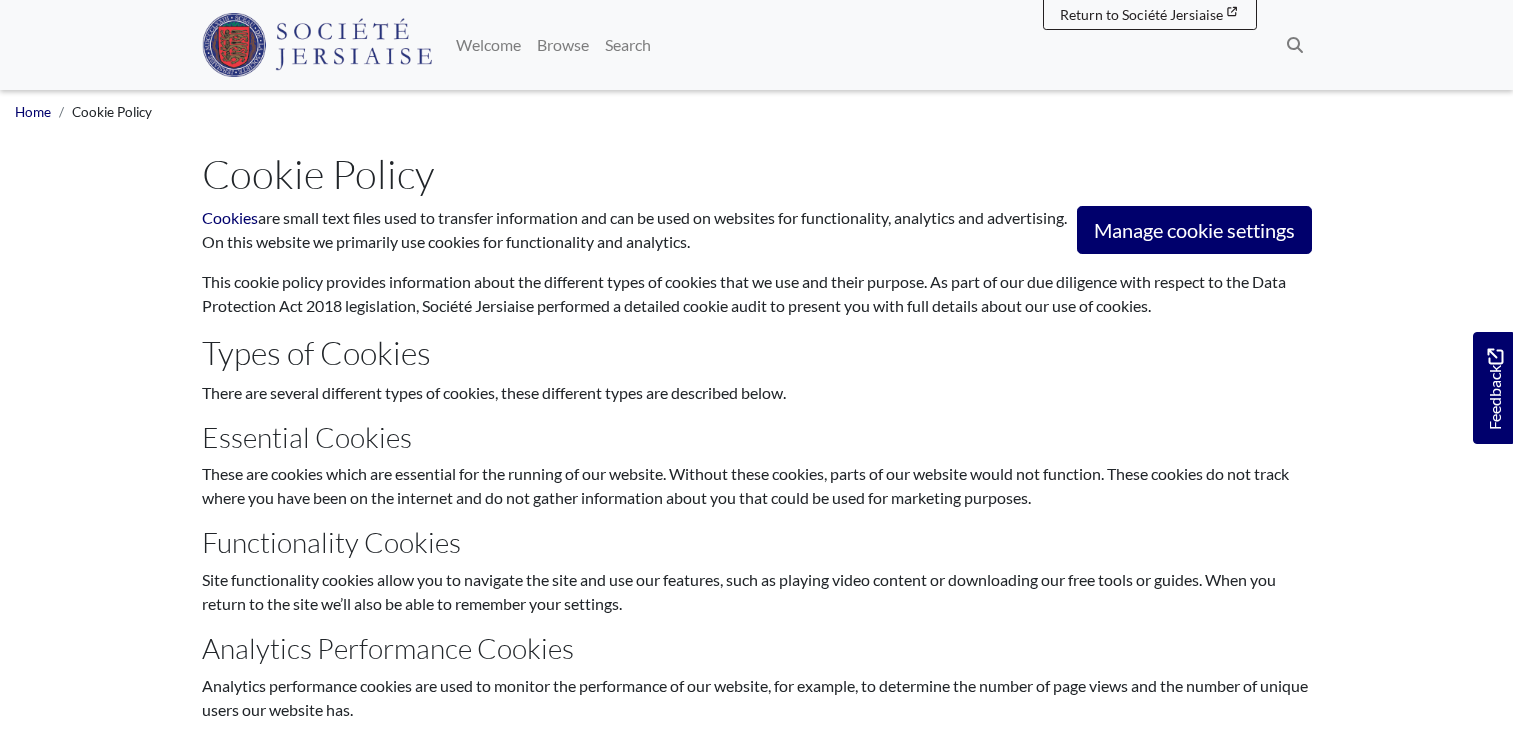 scroll, scrollTop: 0, scrollLeft: 0, axis: both 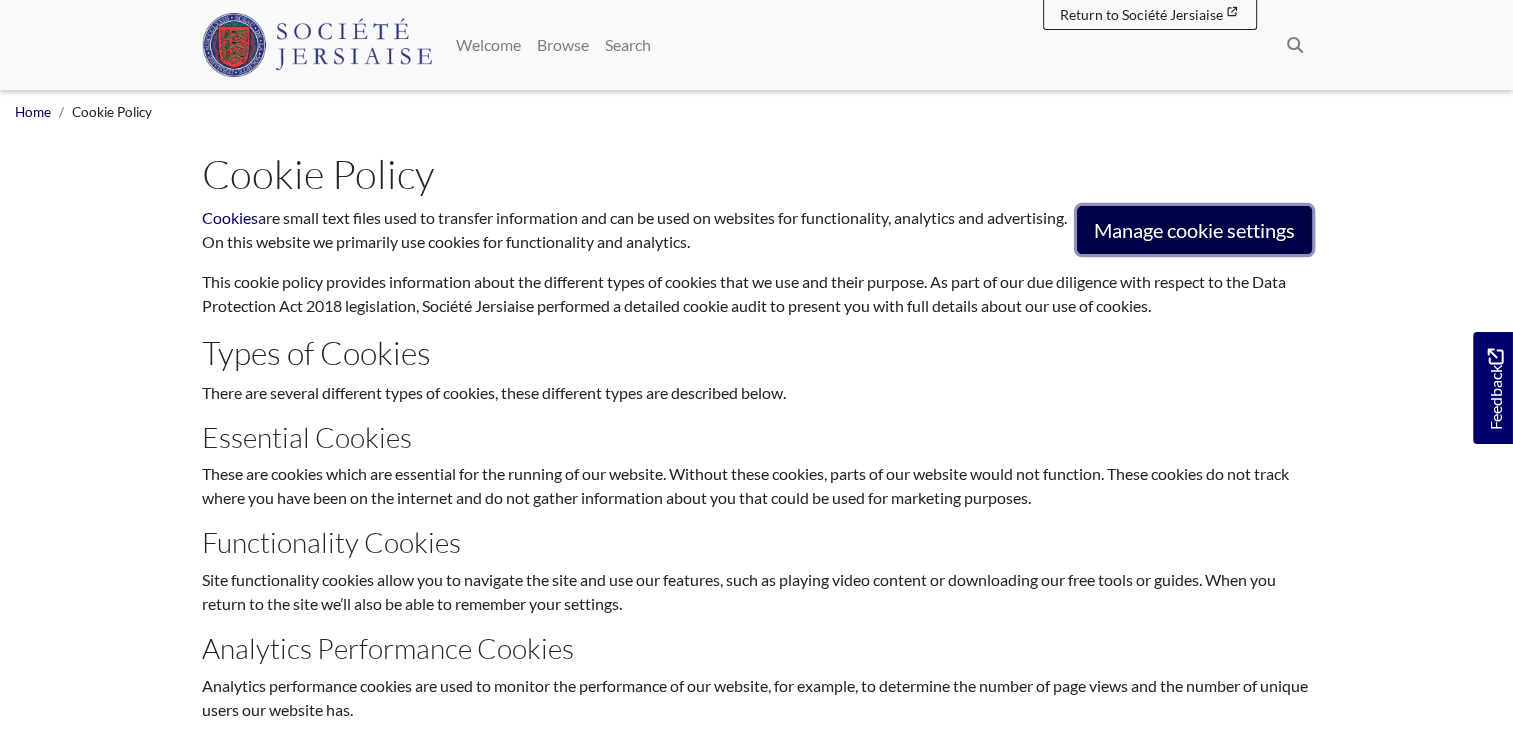 click on "Manage cookie settings" at bounding box center [1194, 230] 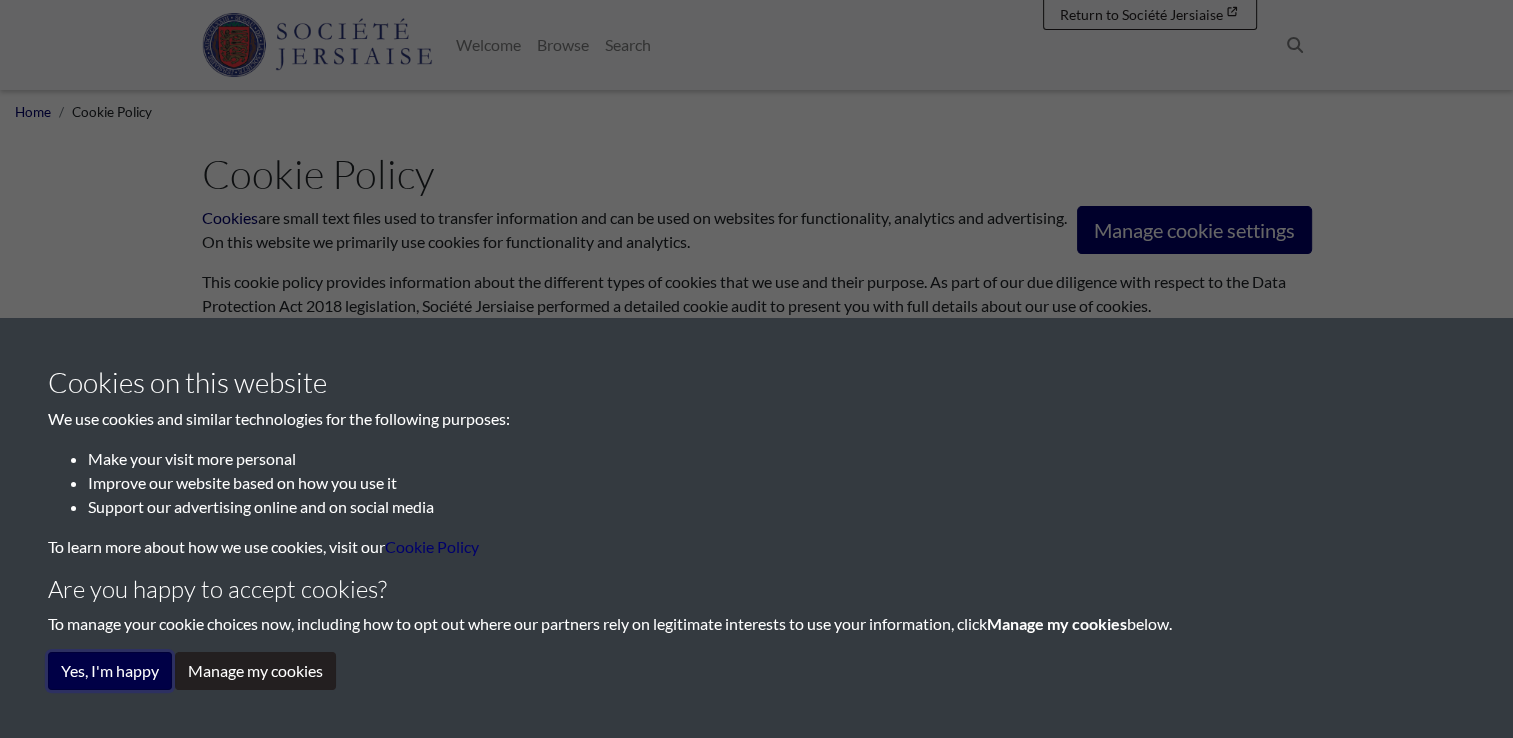 click on "Yes, I'm happy" at bounding box center [110, 671] 